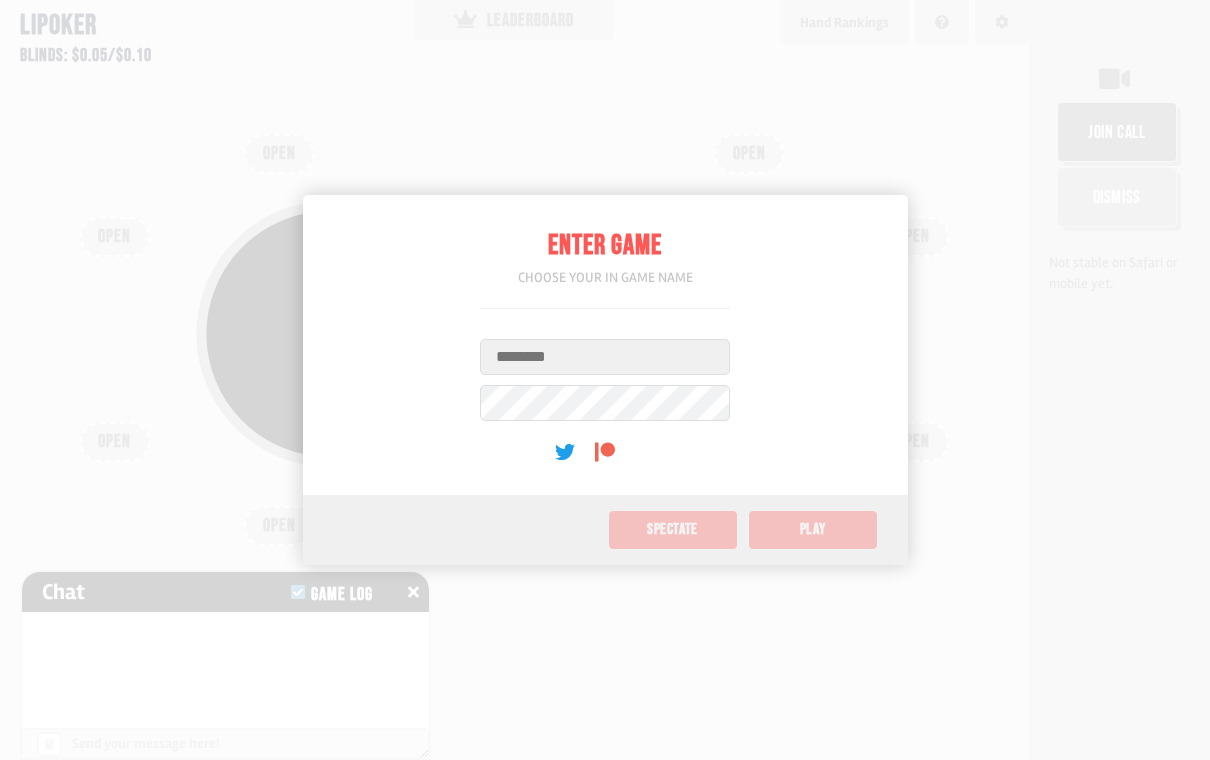 scroll, scrollTop: 0, scrollLeft: 0, axis: both 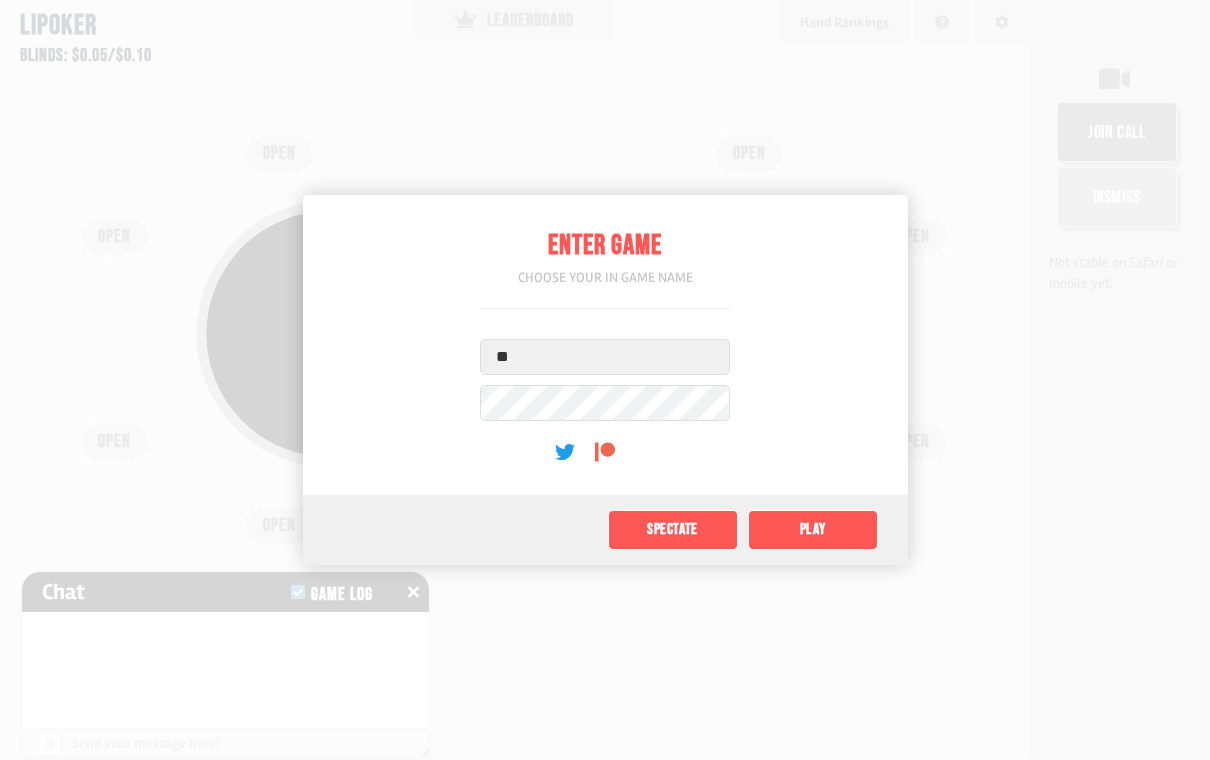 type on "*" 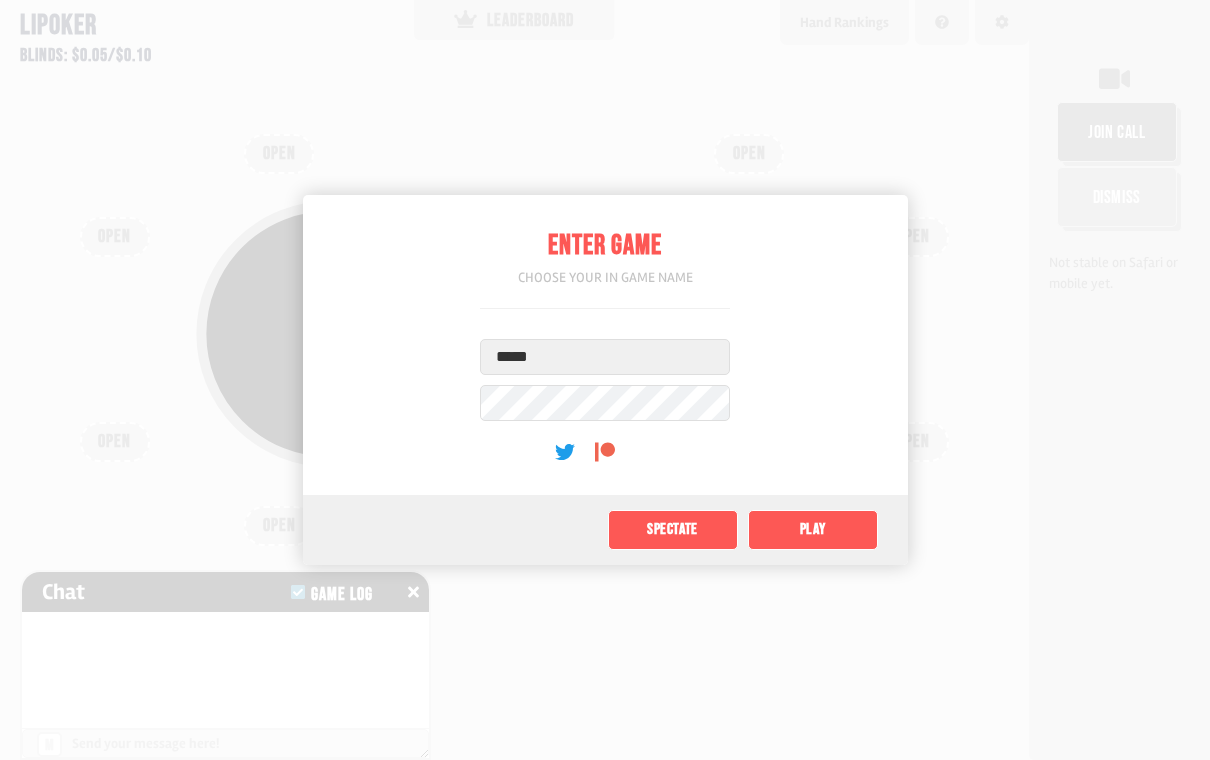 type on "*****" 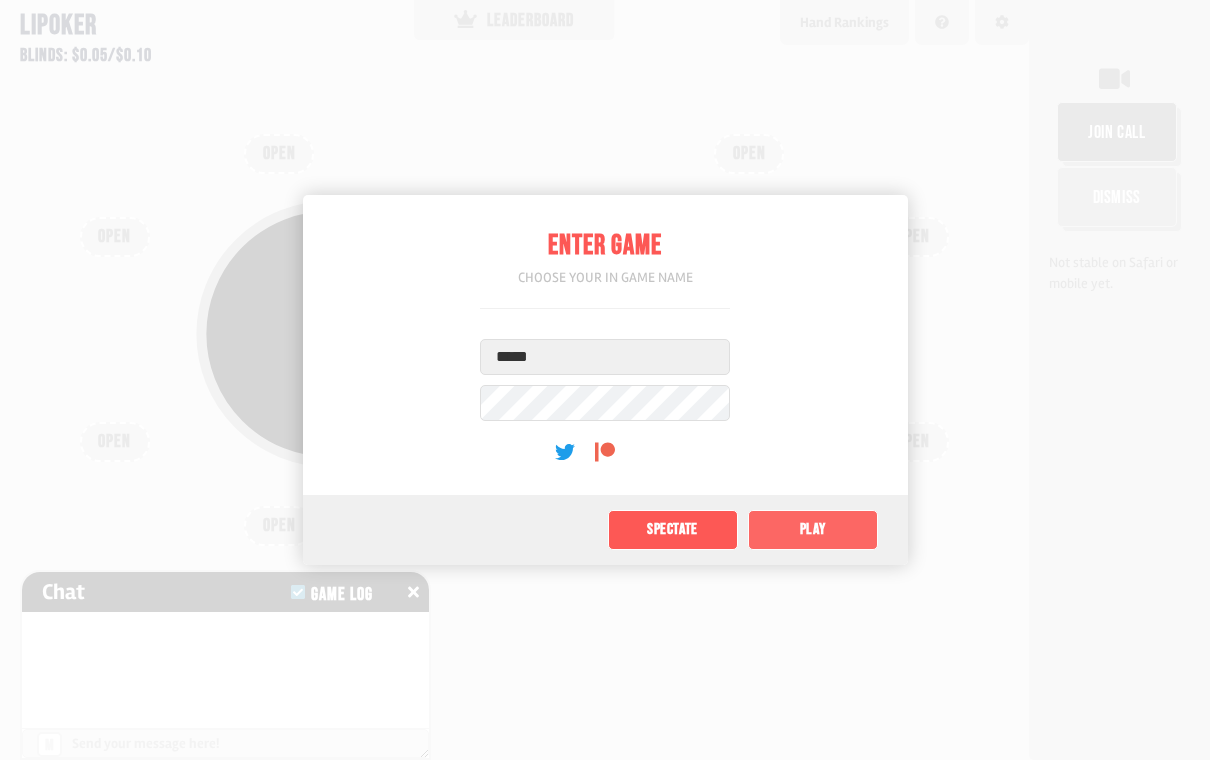 click on "Play" 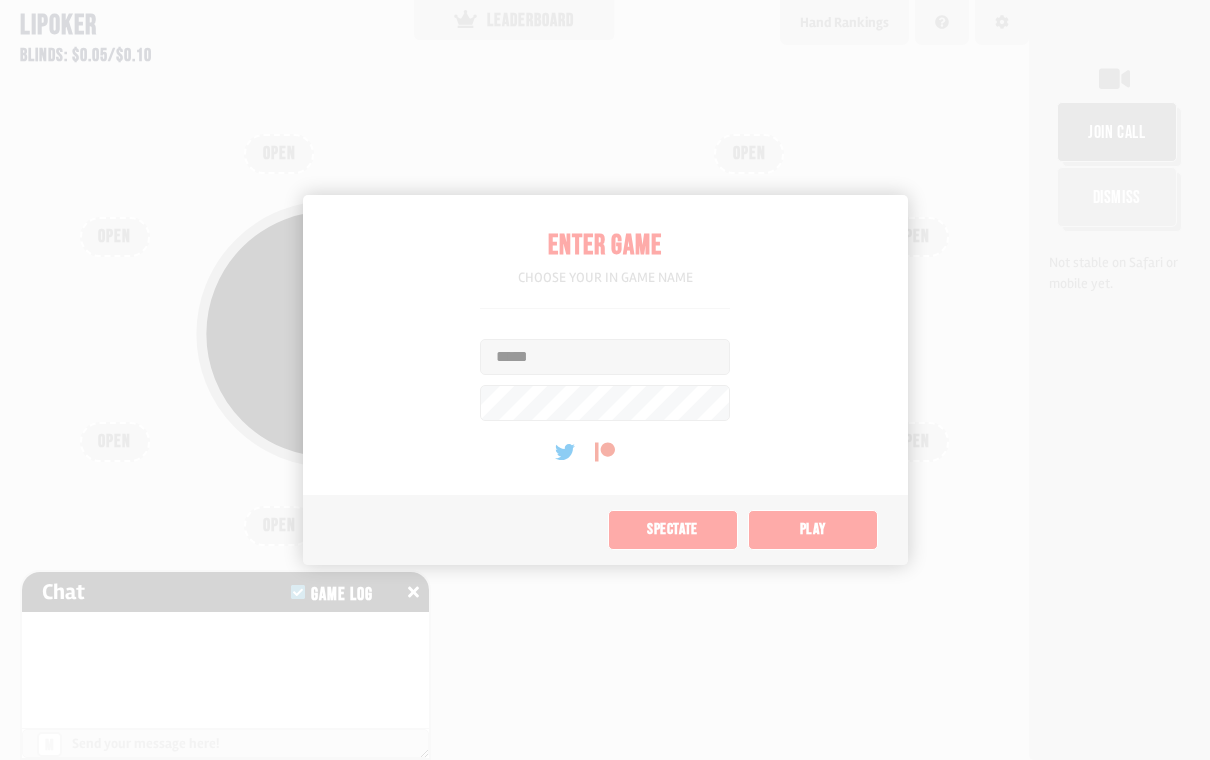 type on "*" 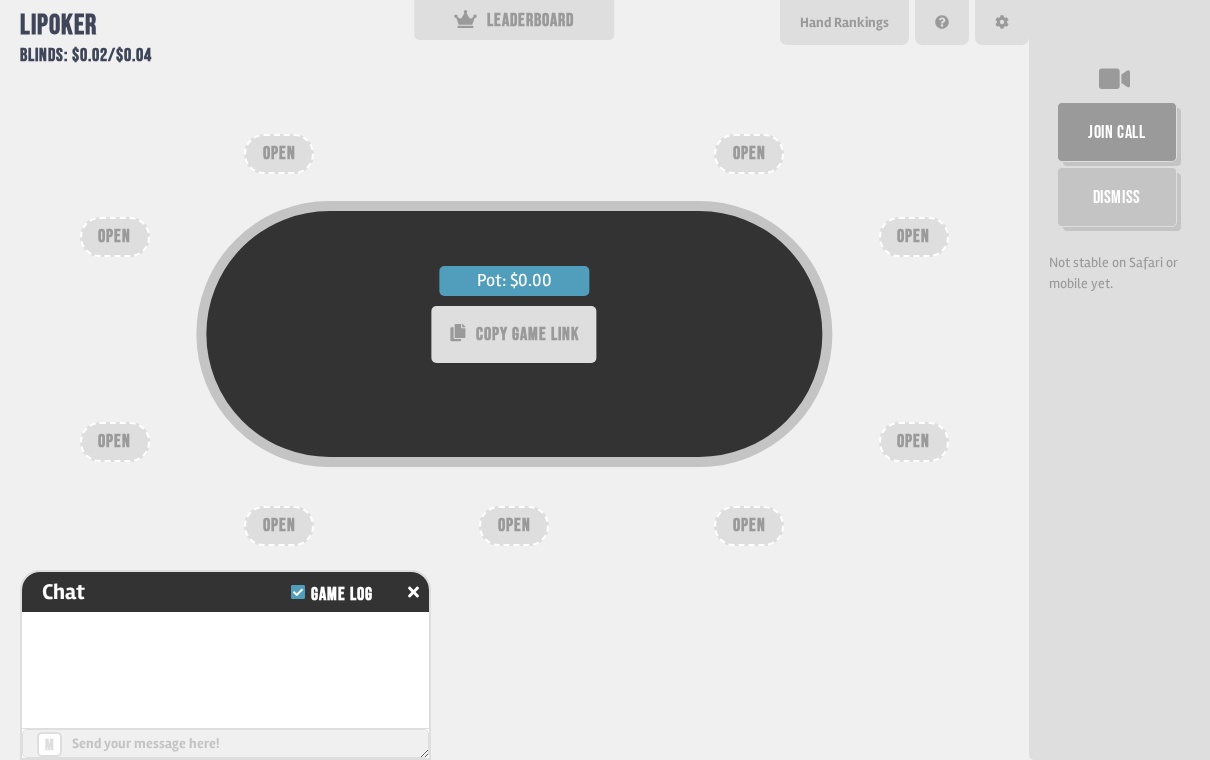 click on "Pot: $0.00   COPY GAME LINK OPEN OPEN OPEN OPEN OPEN OPEN OPEN OPEN OPEN" at bounding box center (514, 380) 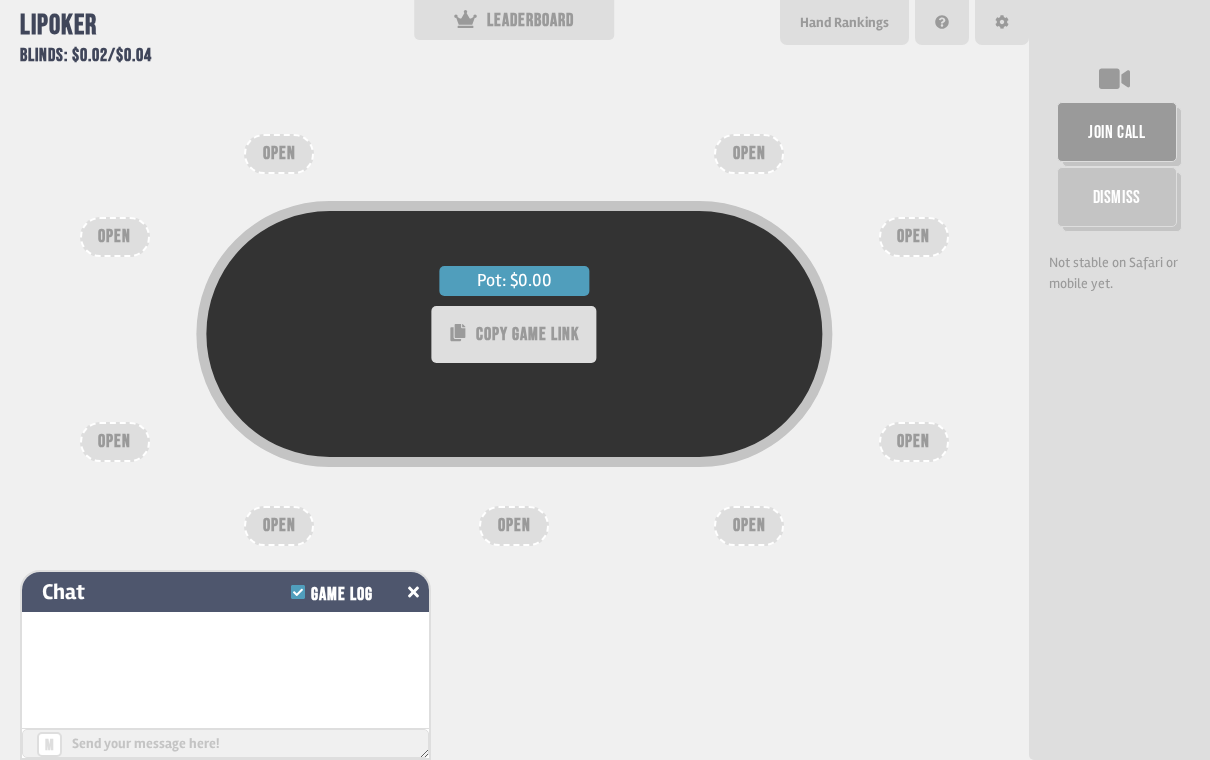 click 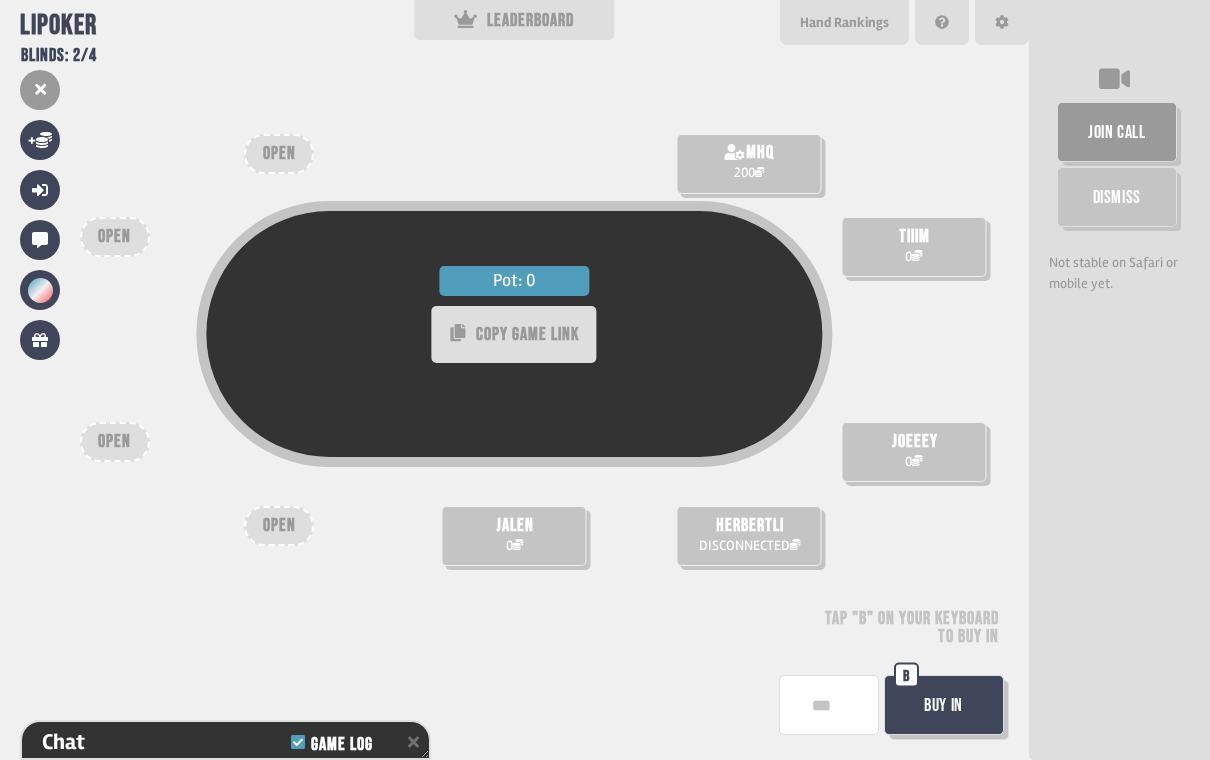 scroll, scrollTop: 150, scrollLeft: 0, axis: vertical 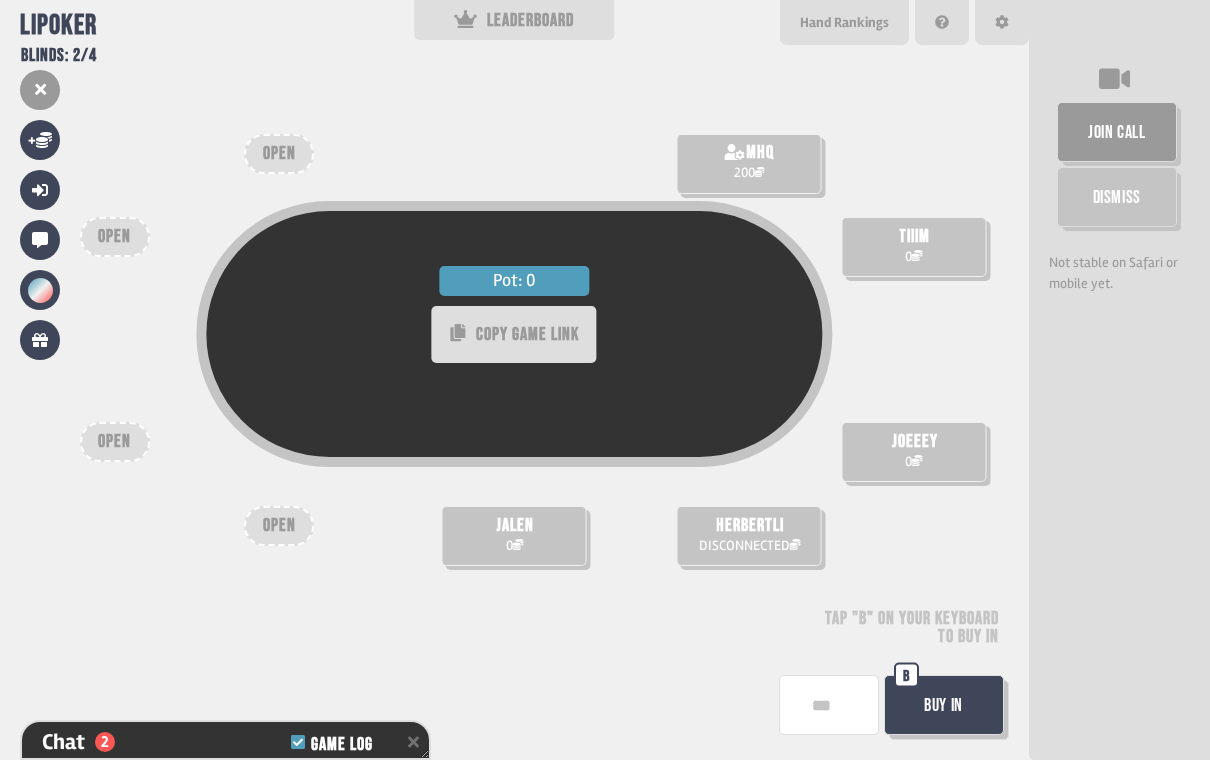 click at bounding box center [829, 705] 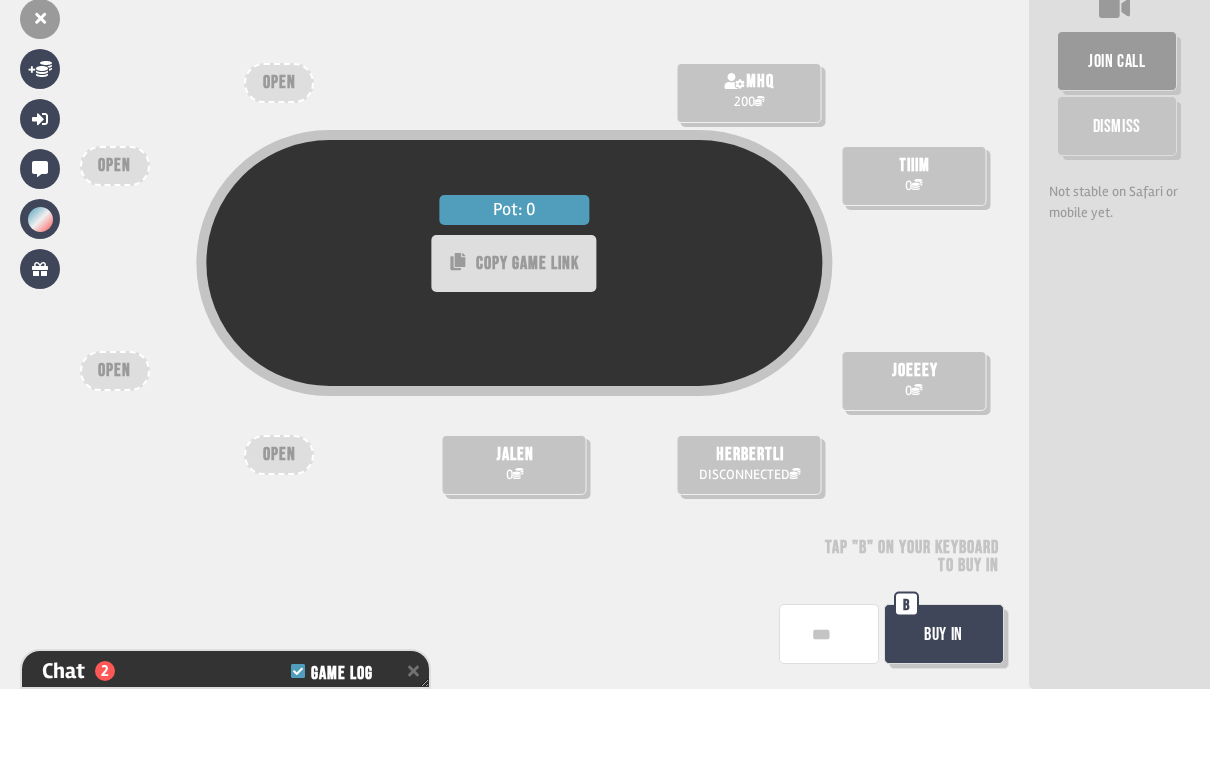 scroll, scrollTop: 31, scrollLeft: 0, axis: vertical 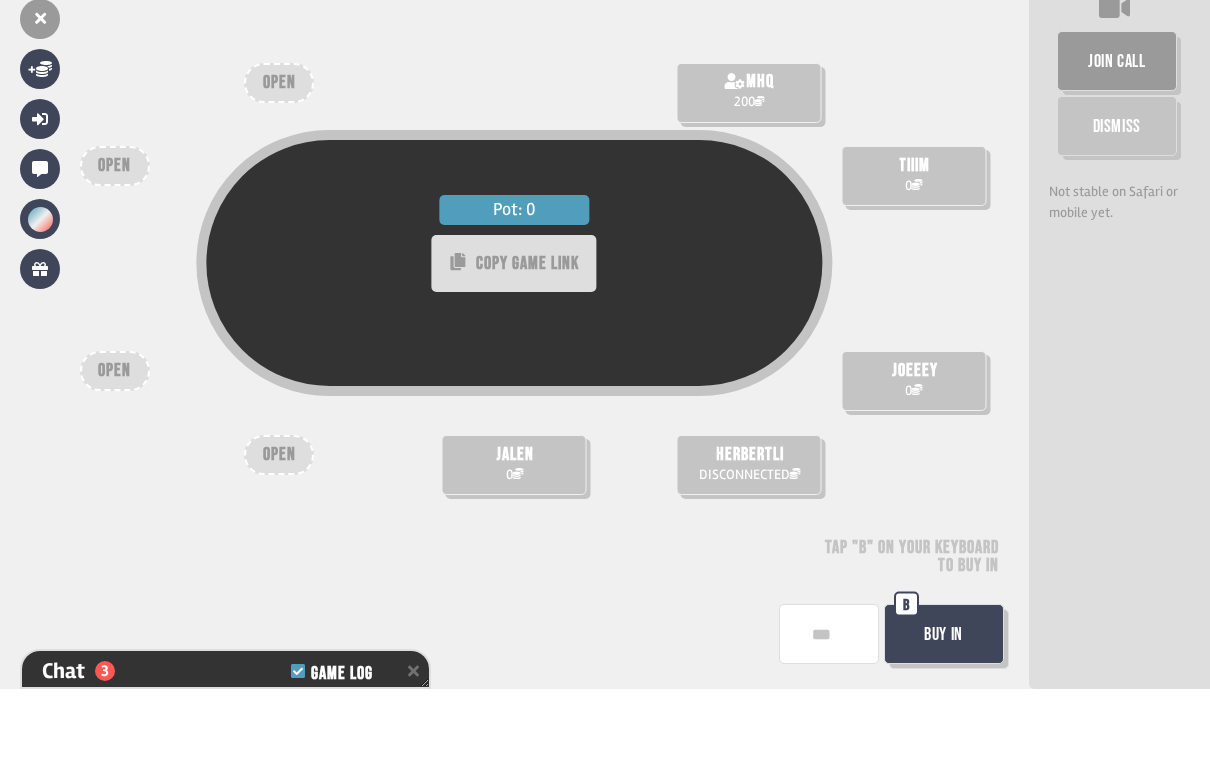 type on "***" 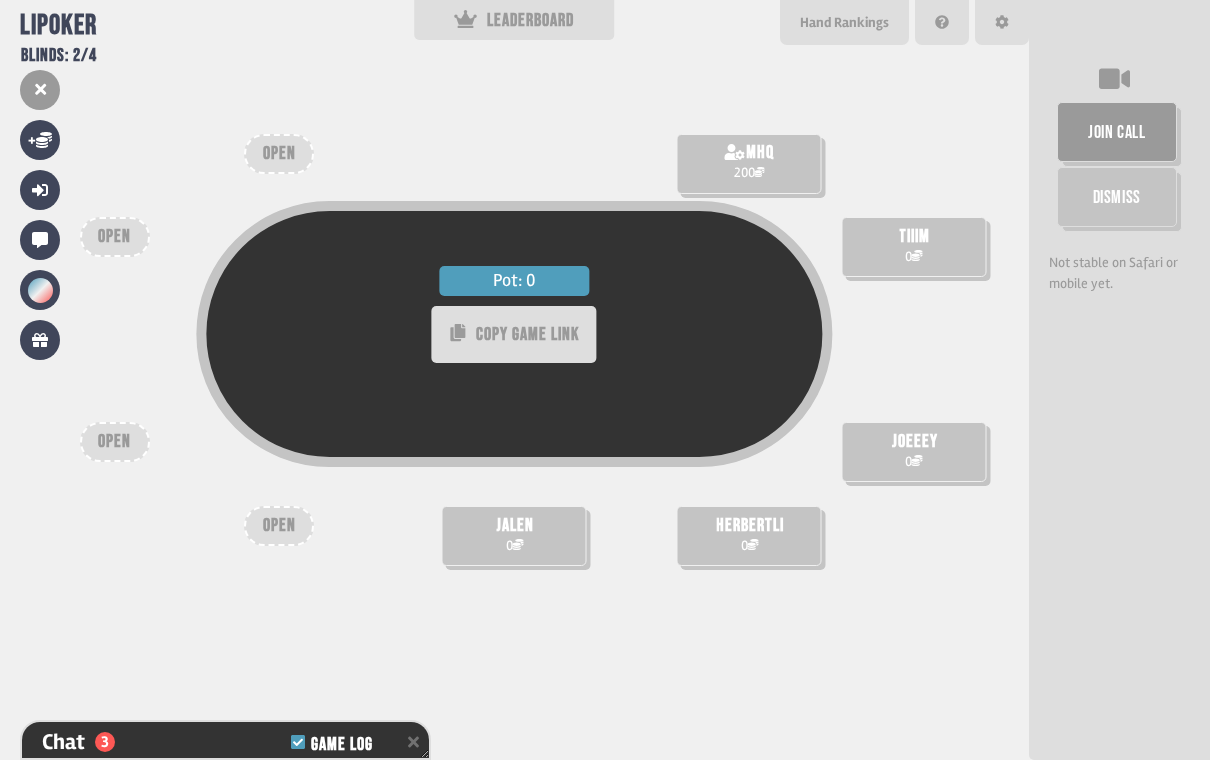 scroll, scrollTop: 0, scrollLeft: 0, axis: both 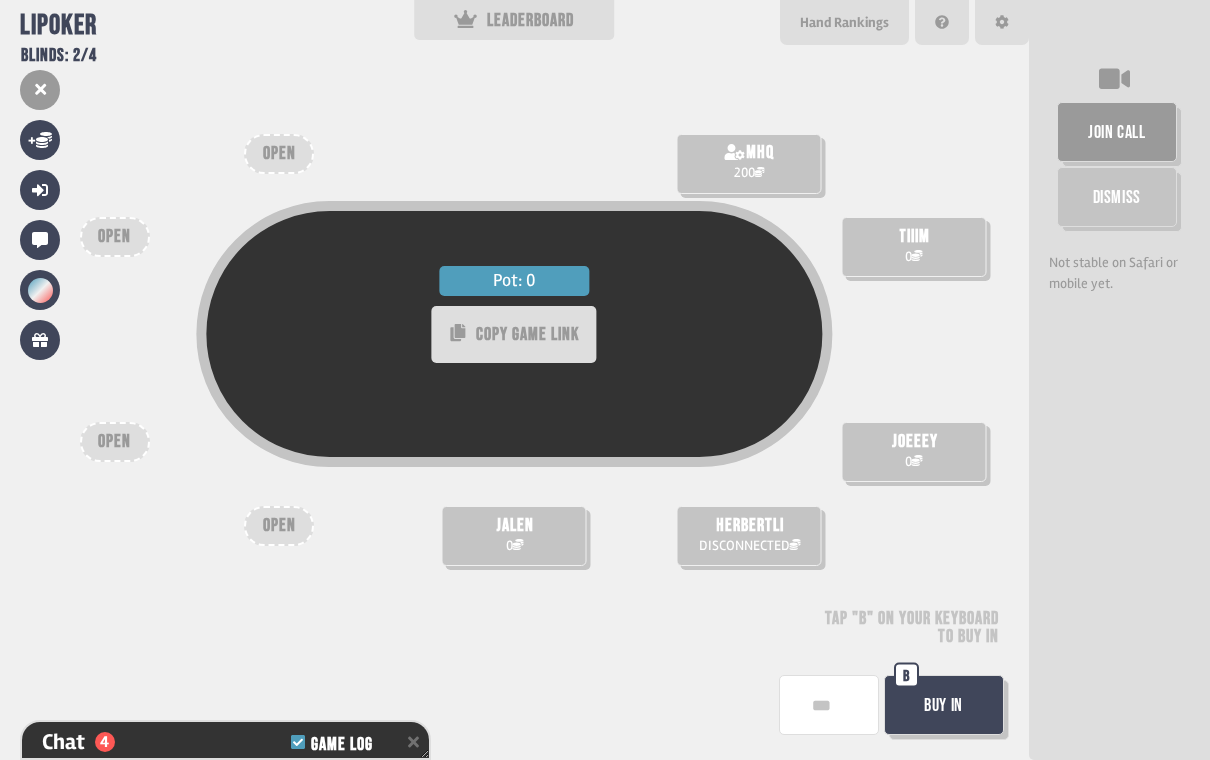 click at bounding box center (829, 705) 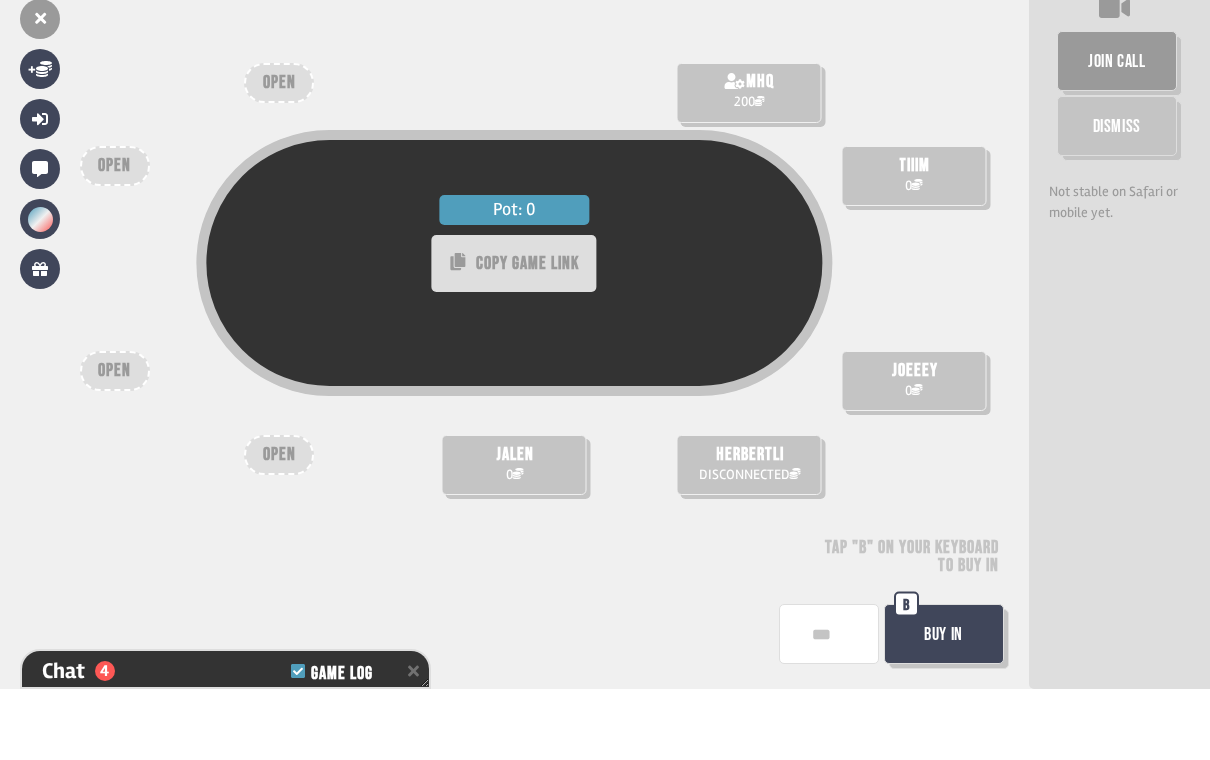 scroll, scrollTop: 31, scrollLeft: 0, axis: vertical 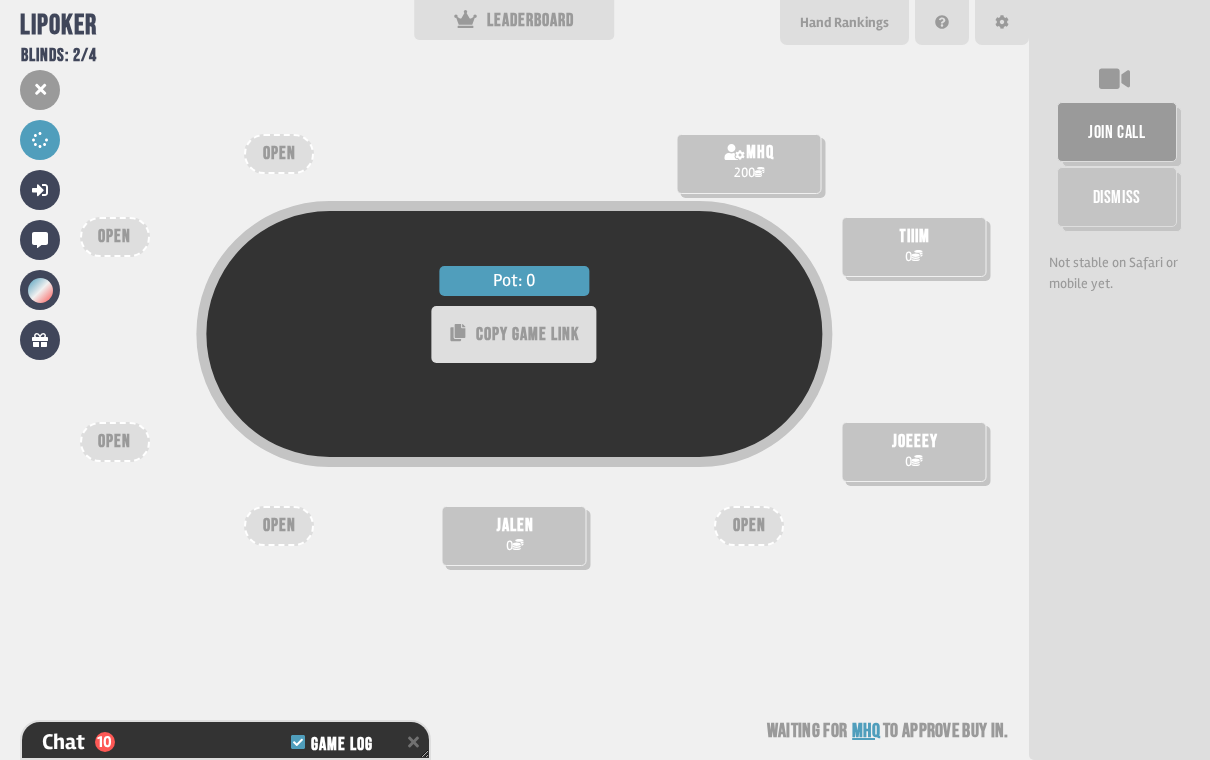 click 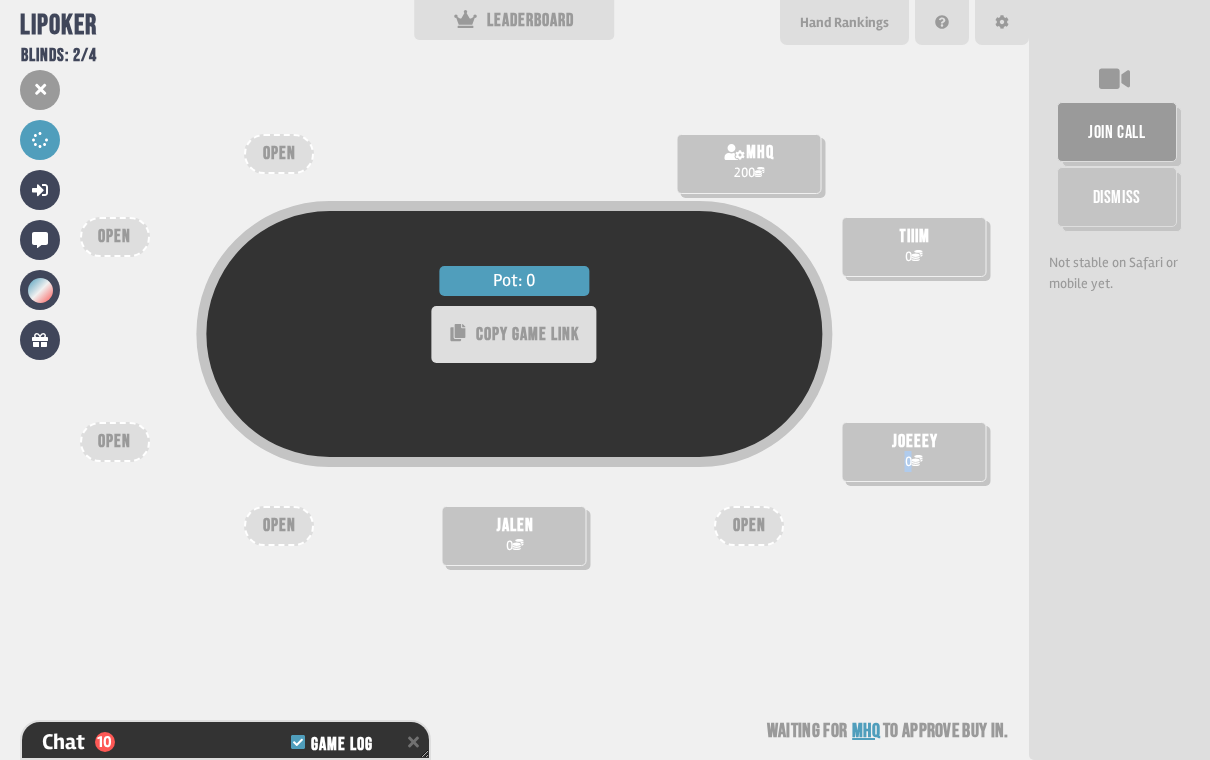 click 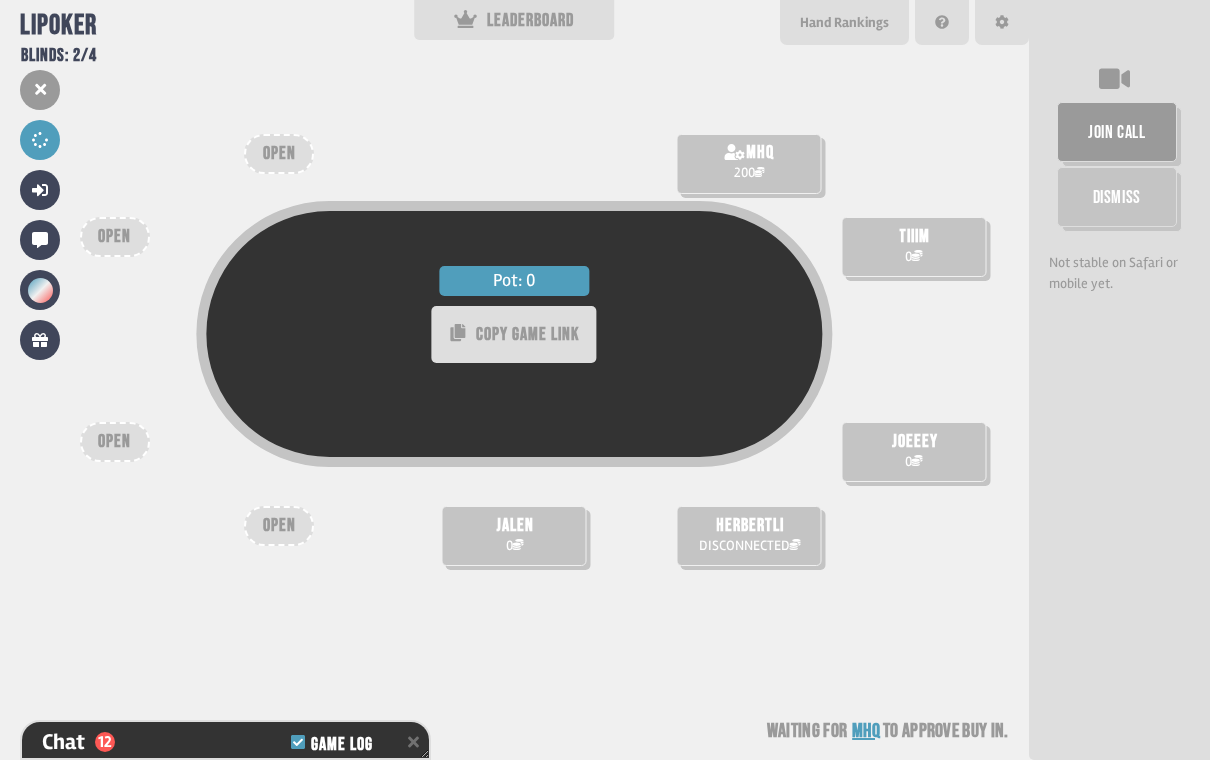 scroll, scrollTop: 440, scrollLeft: 0, axis: vertical 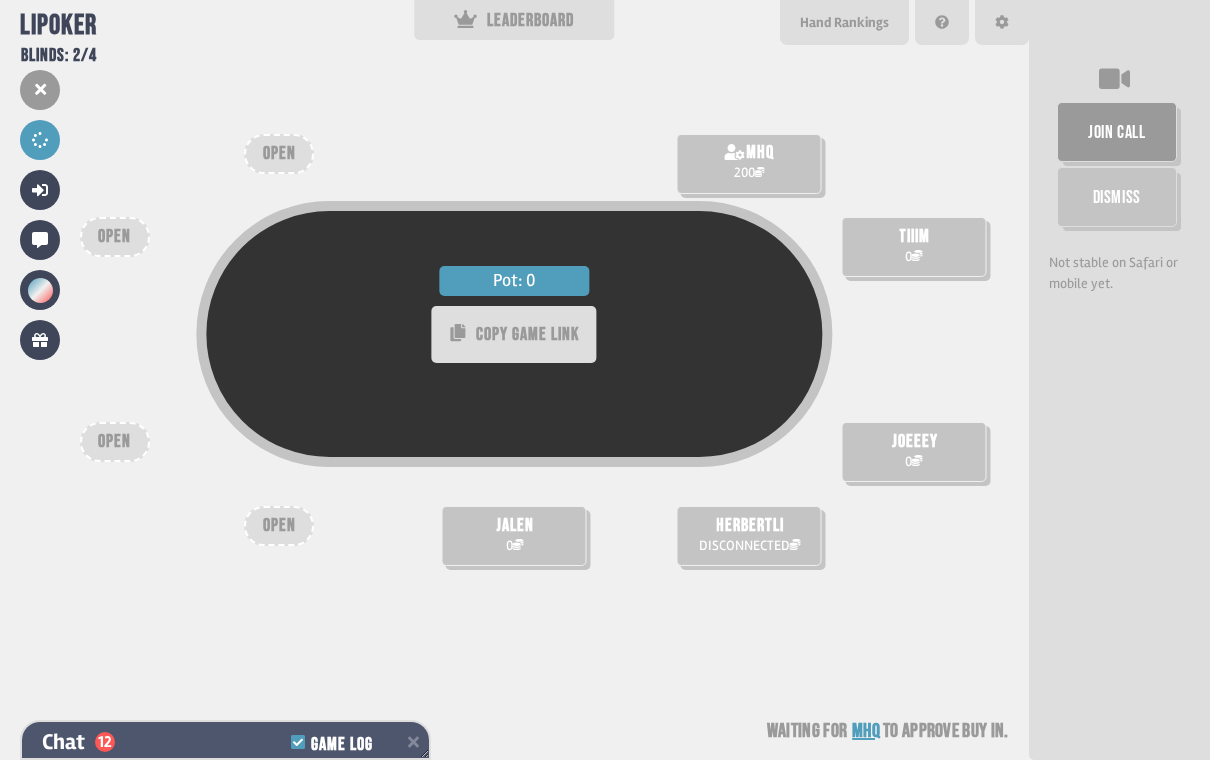 click on "Chat   12 Game Log" at bounding box center [225, 742] 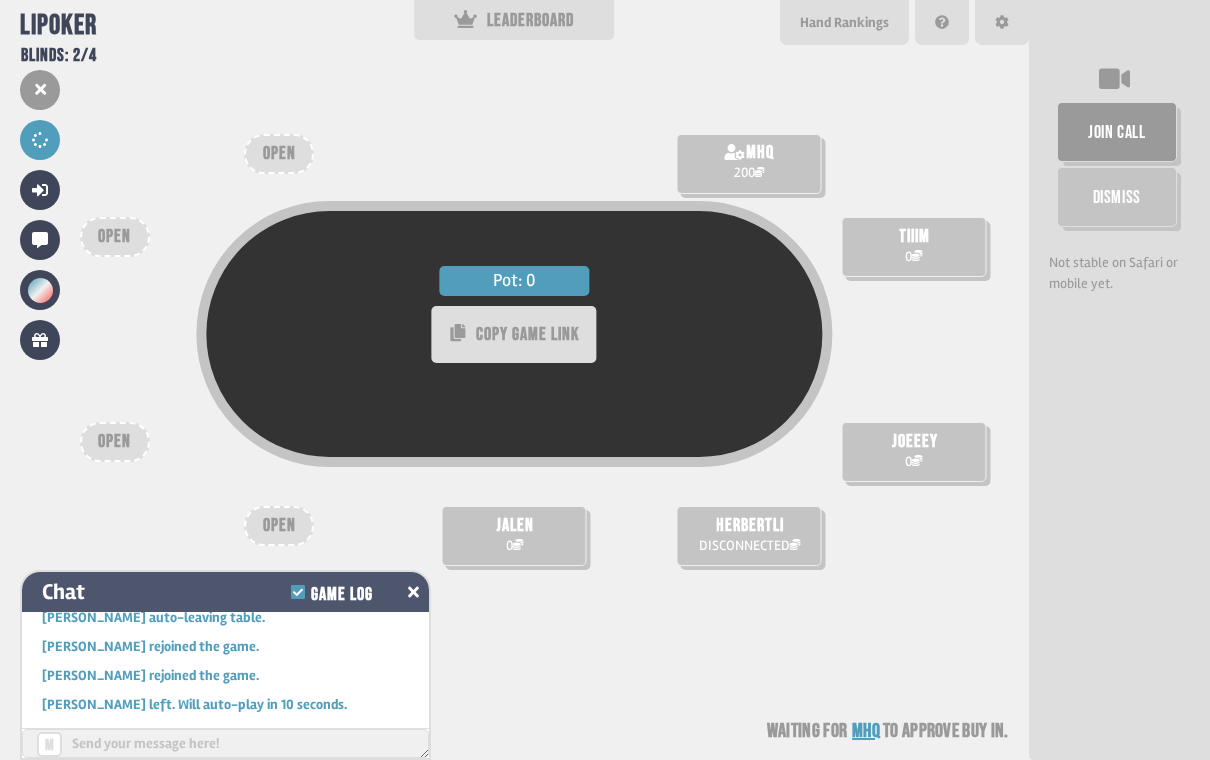 scroll, scrollTop: 321, scrollLeft: 0, axis: vertical 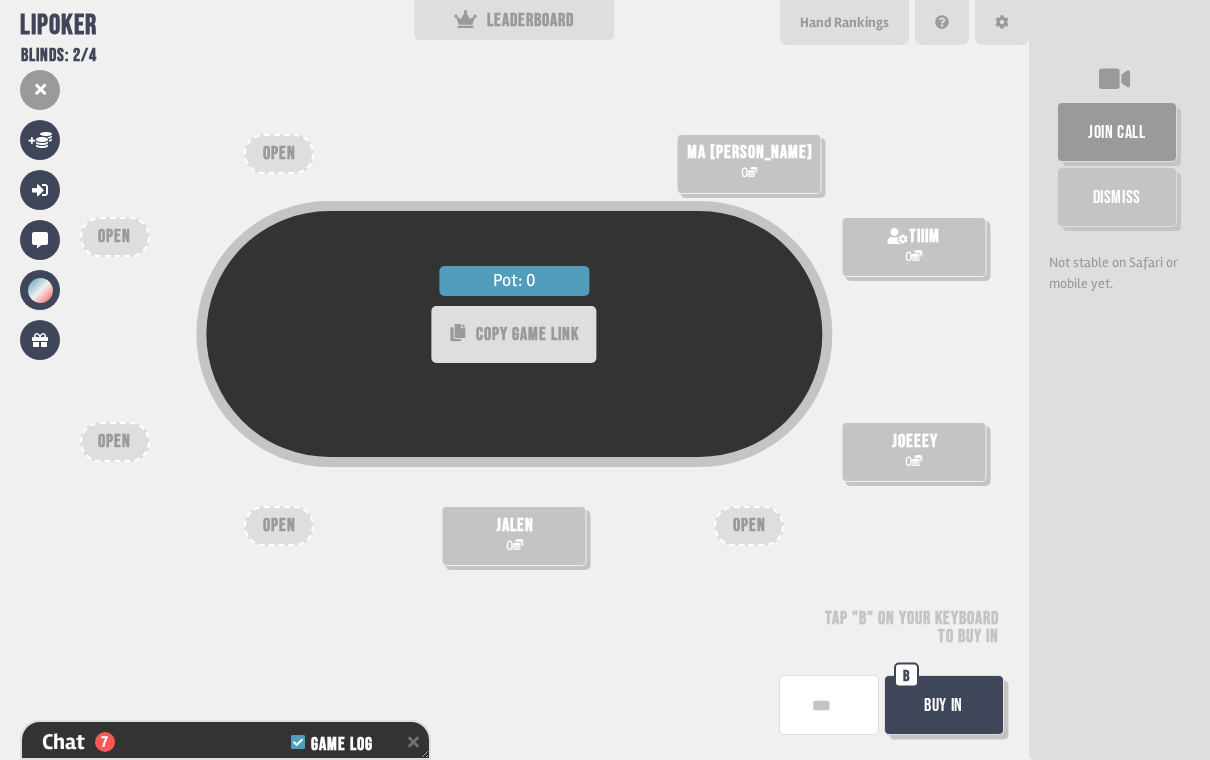 click at bounding box center [829, 705] 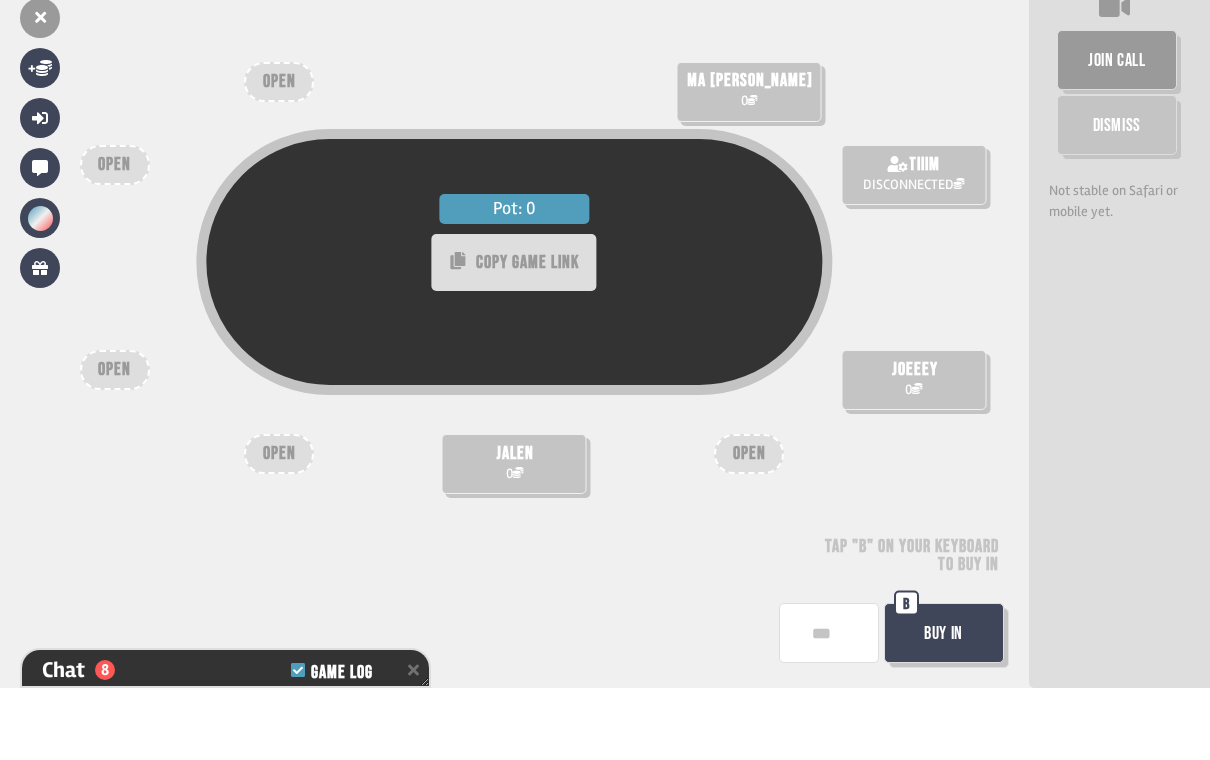scroll, scrollTop: 32, scrollLeft: 0, axis: vertical 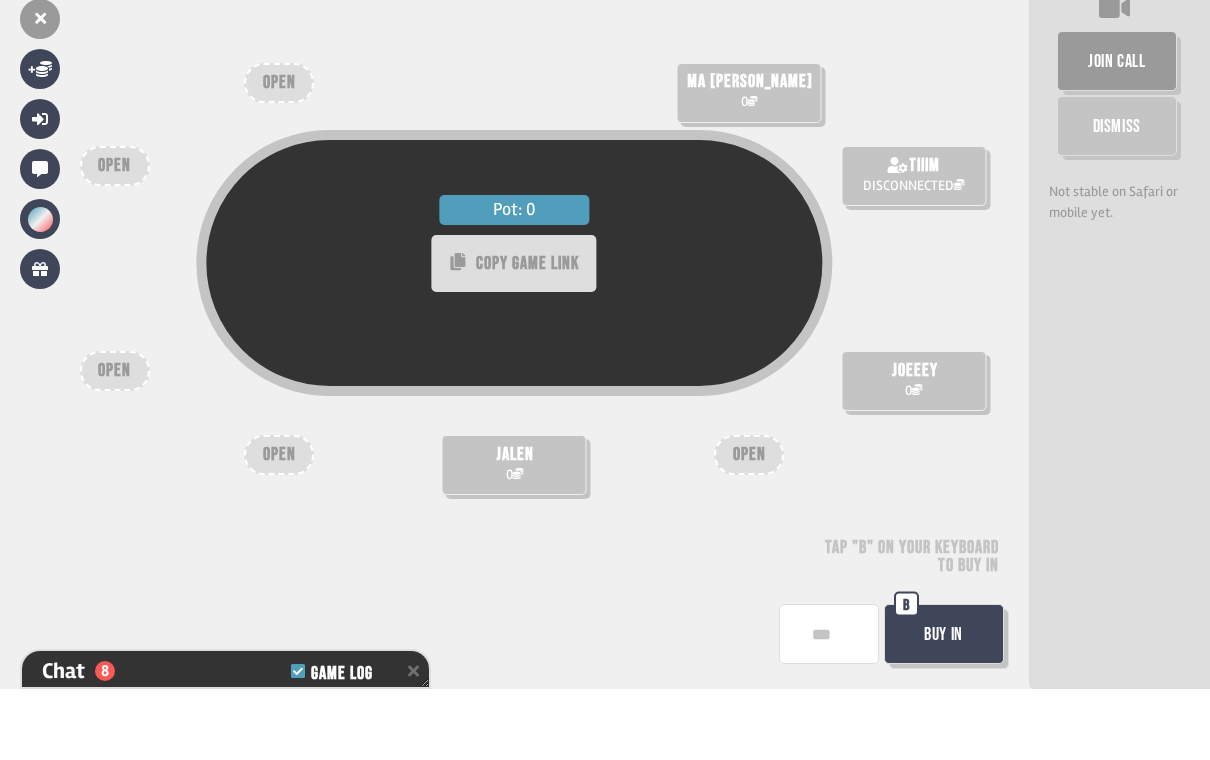 click on "Pot: 0   COPY GAME LINK ma [PERSON_NAME] 0  jalen 0  tiiim DISCONNECTED joeeey 0  OPEN OPEN OPEN OPEN OPEN Tap "B" on your keyboard to buy in Buy In B" at bounding box center [514, 380] 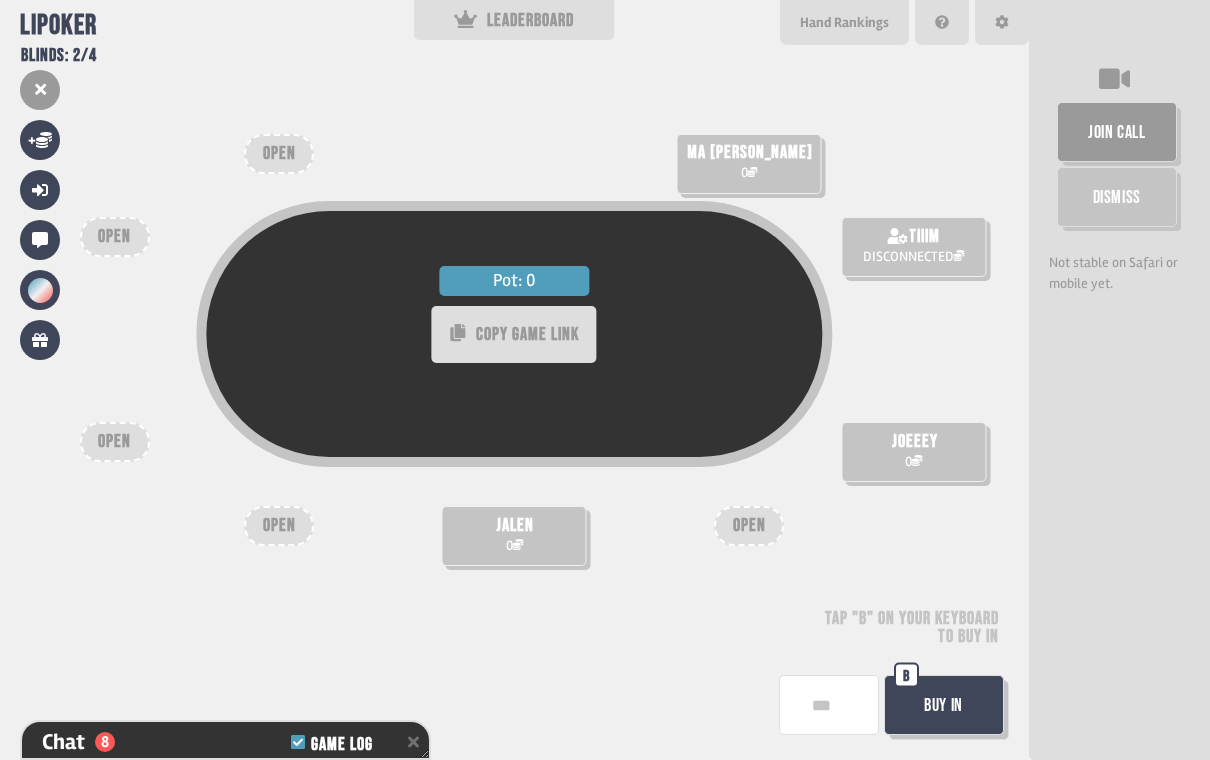 scroll, scrollTop: 0, scrollLeft: 0, axis: both 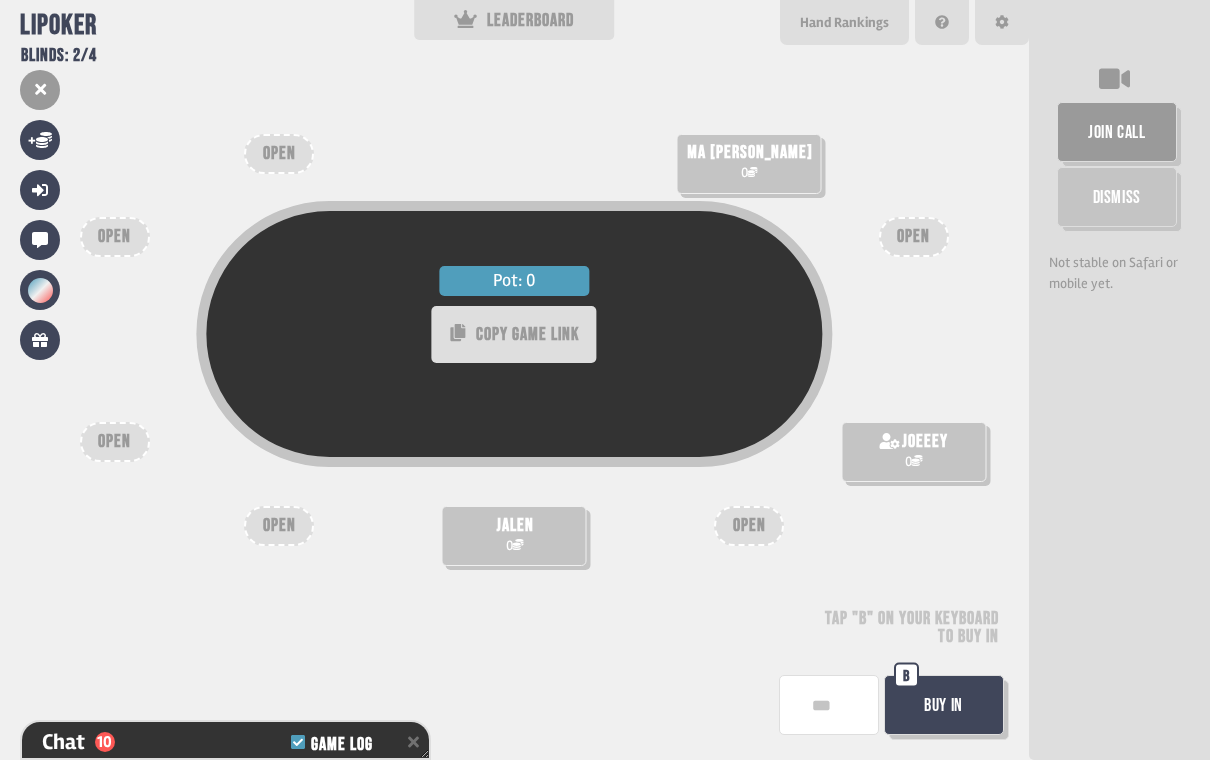 click at bounding box center [829, 705] 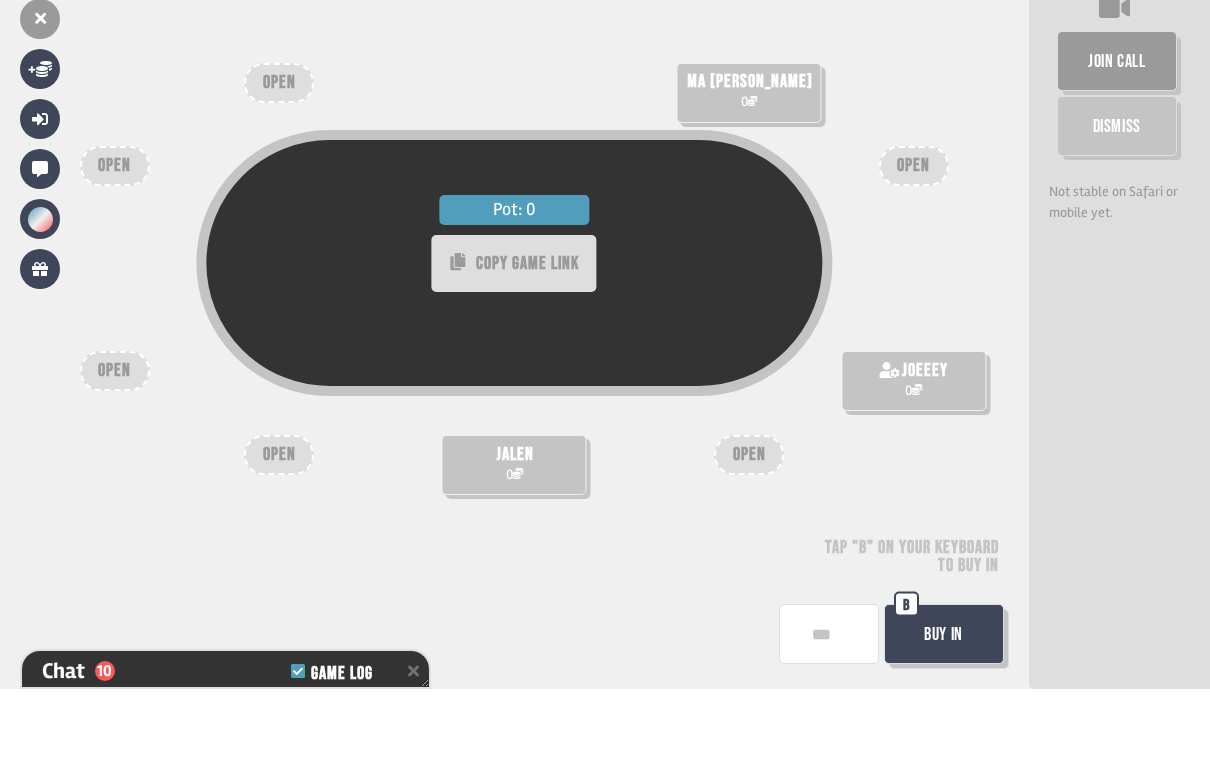scroll, scrollTop: 31, scrollLeft: 0, axis: vertical 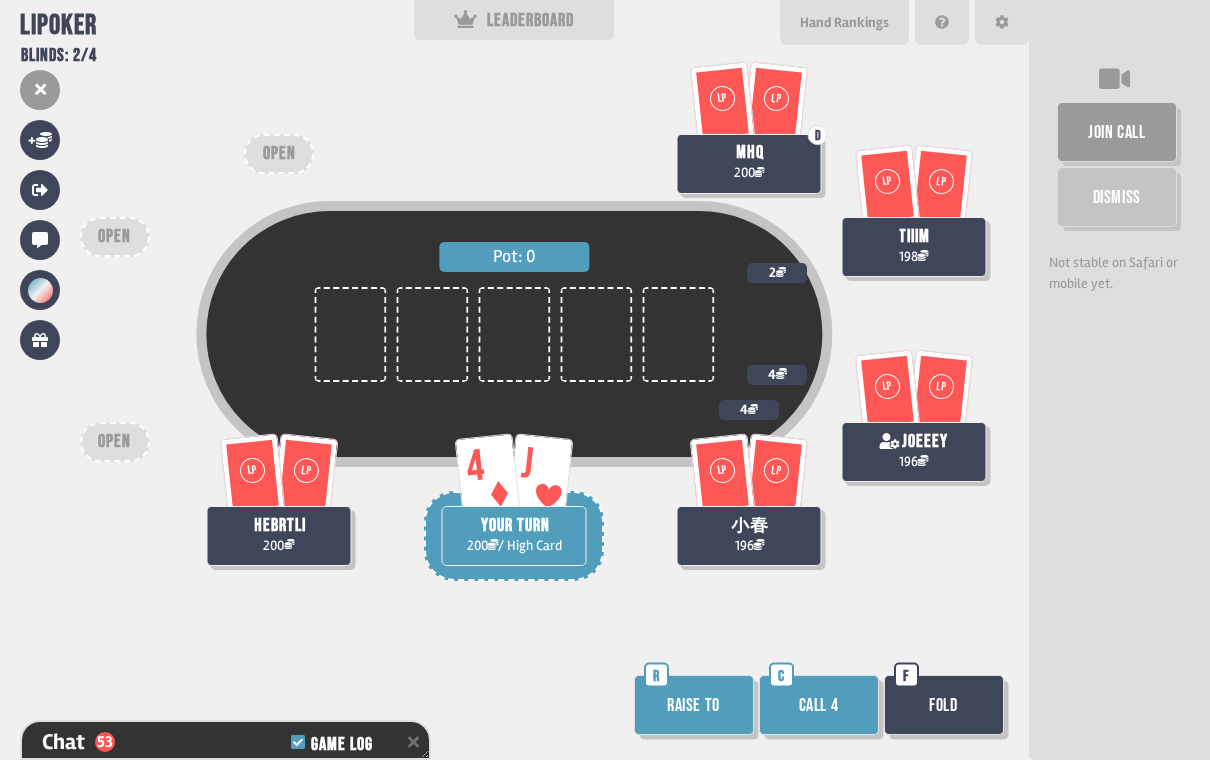 click on "Call 4 C" at bounding box center (821, 707) 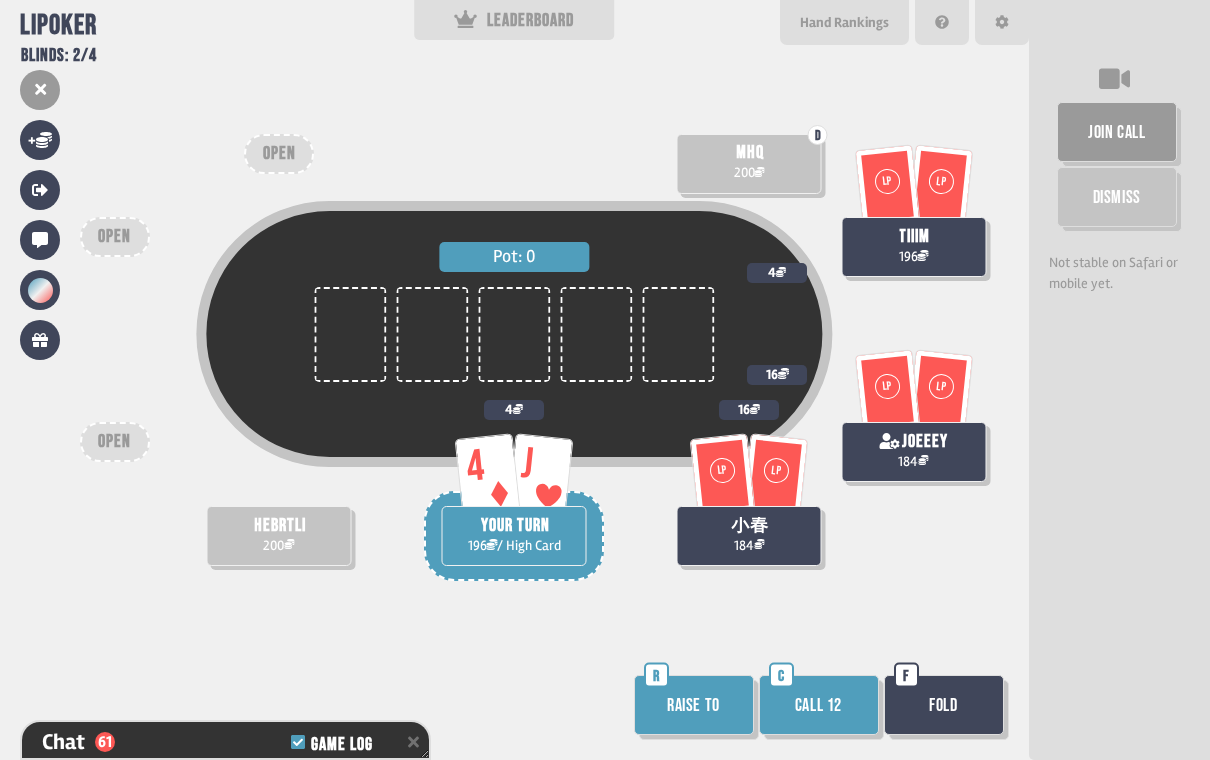 click on "Fold" at bounding box center [944, 705] 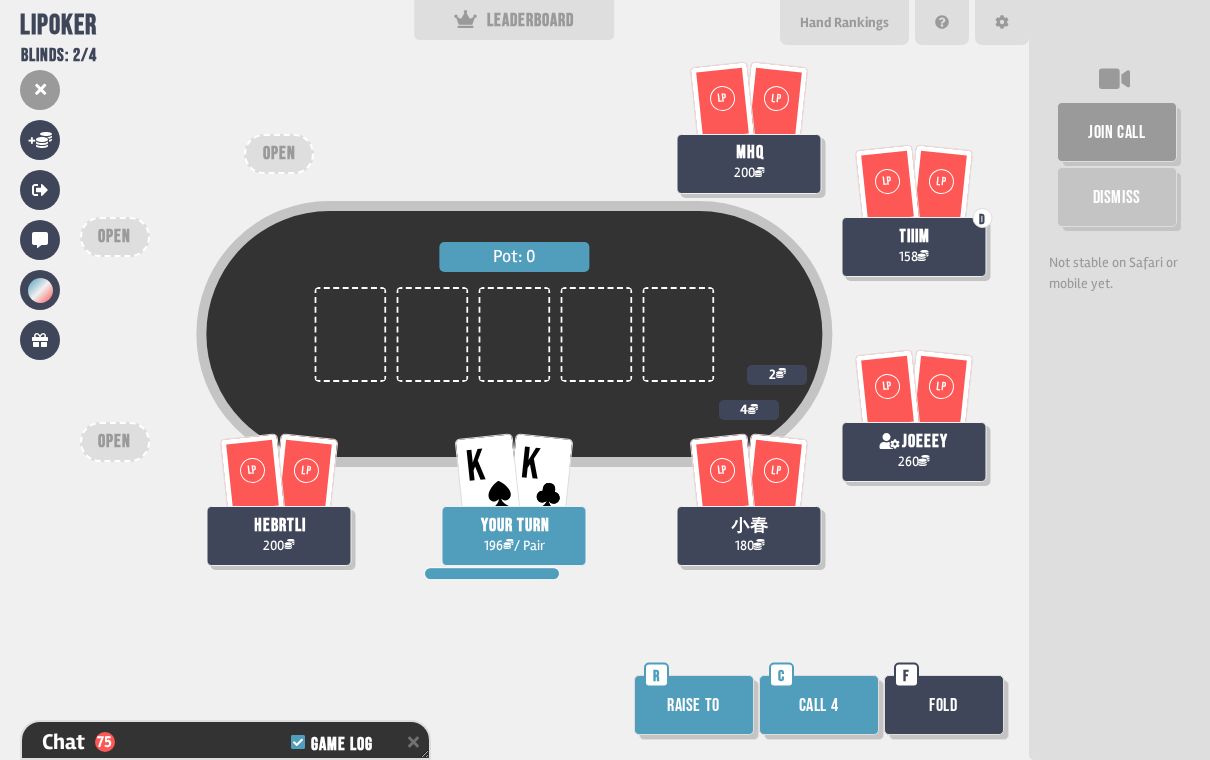 click on "Raise to" at bounding box center [694, 705] 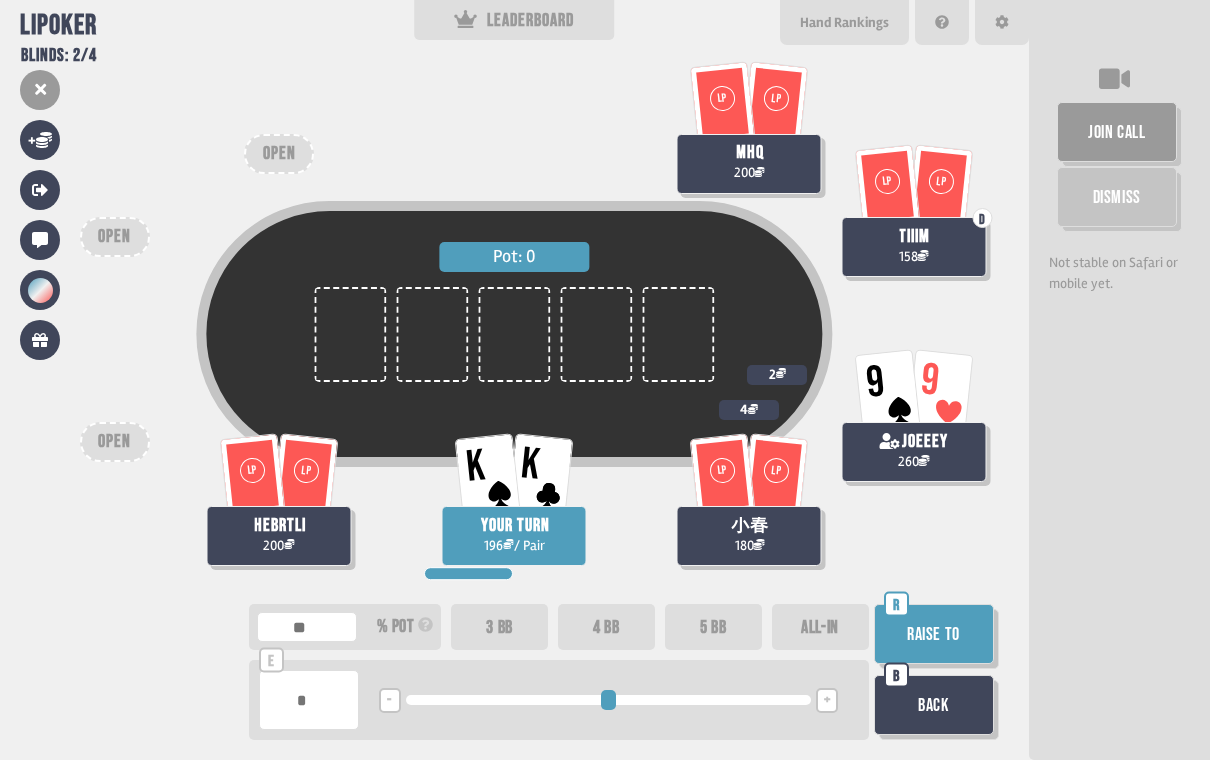 click on "3 BB" at bounding box center [499, 627] 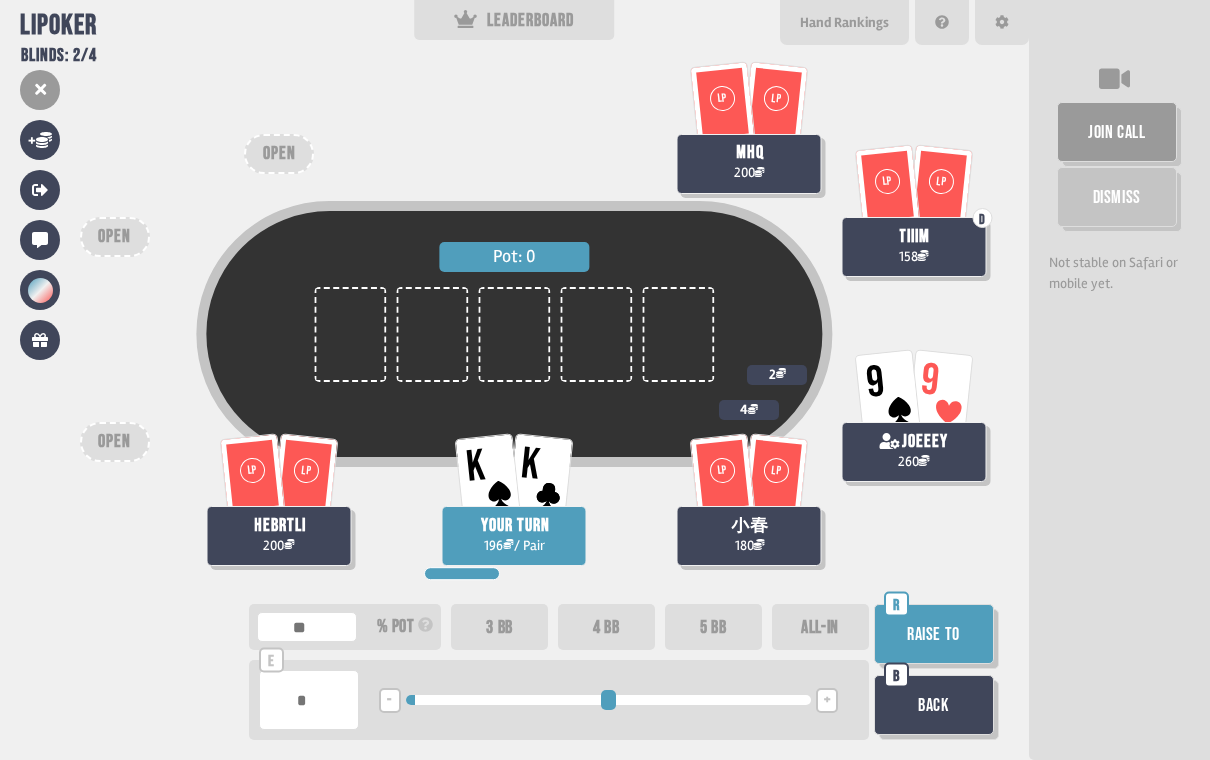 click on "4 BB" at bounding box center [606, 627] 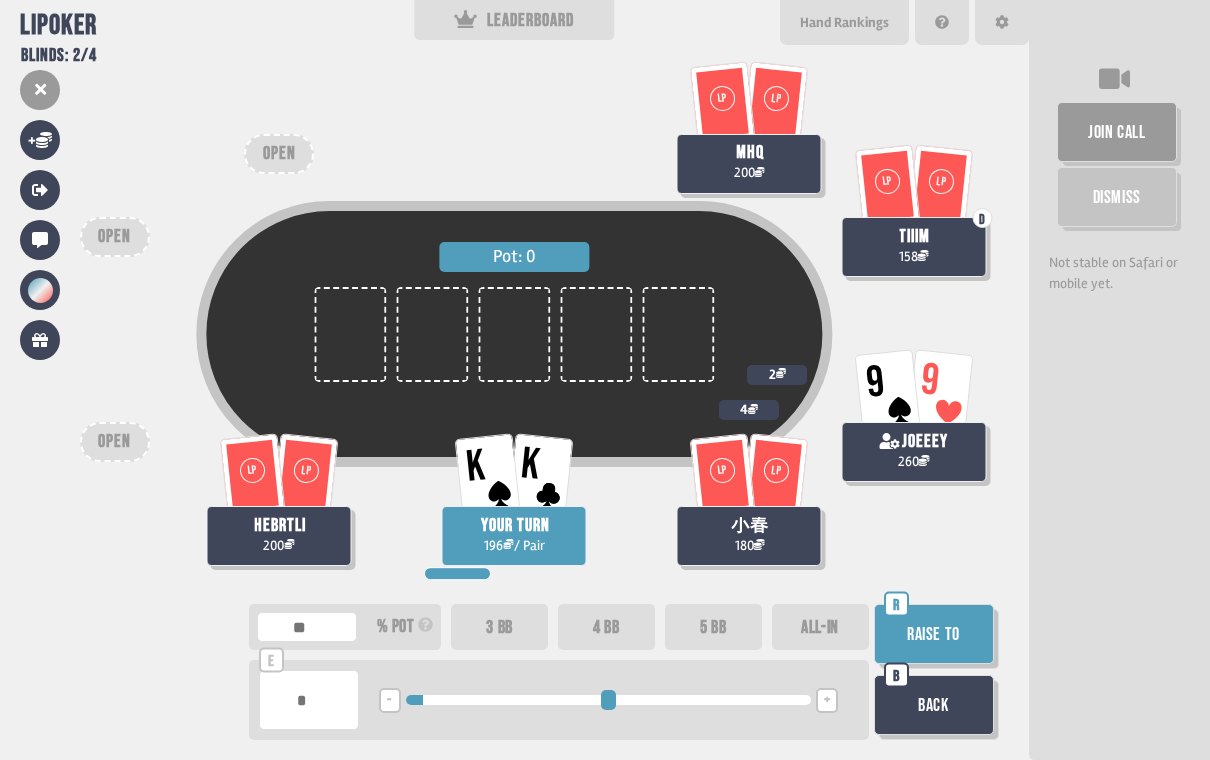 click on "5 BB" at bounding box center [713, 627] 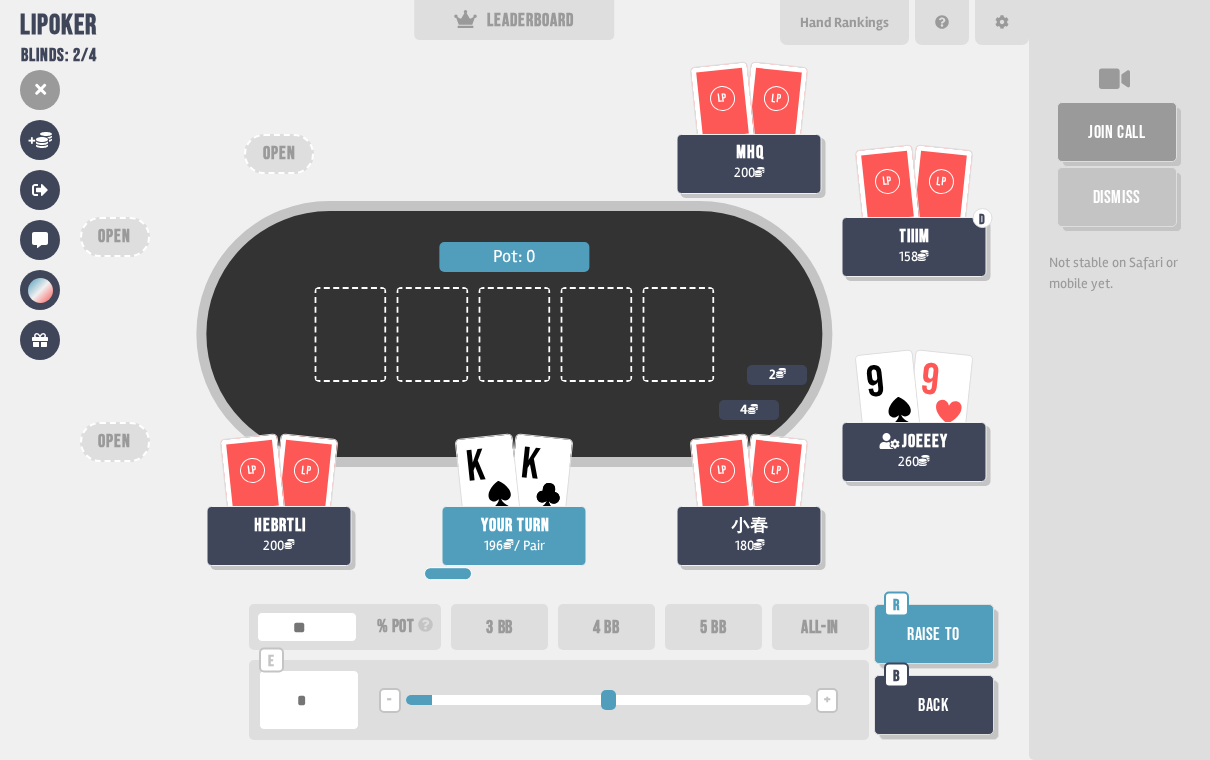 click on "Raise to" at bounding box center [934, 634] 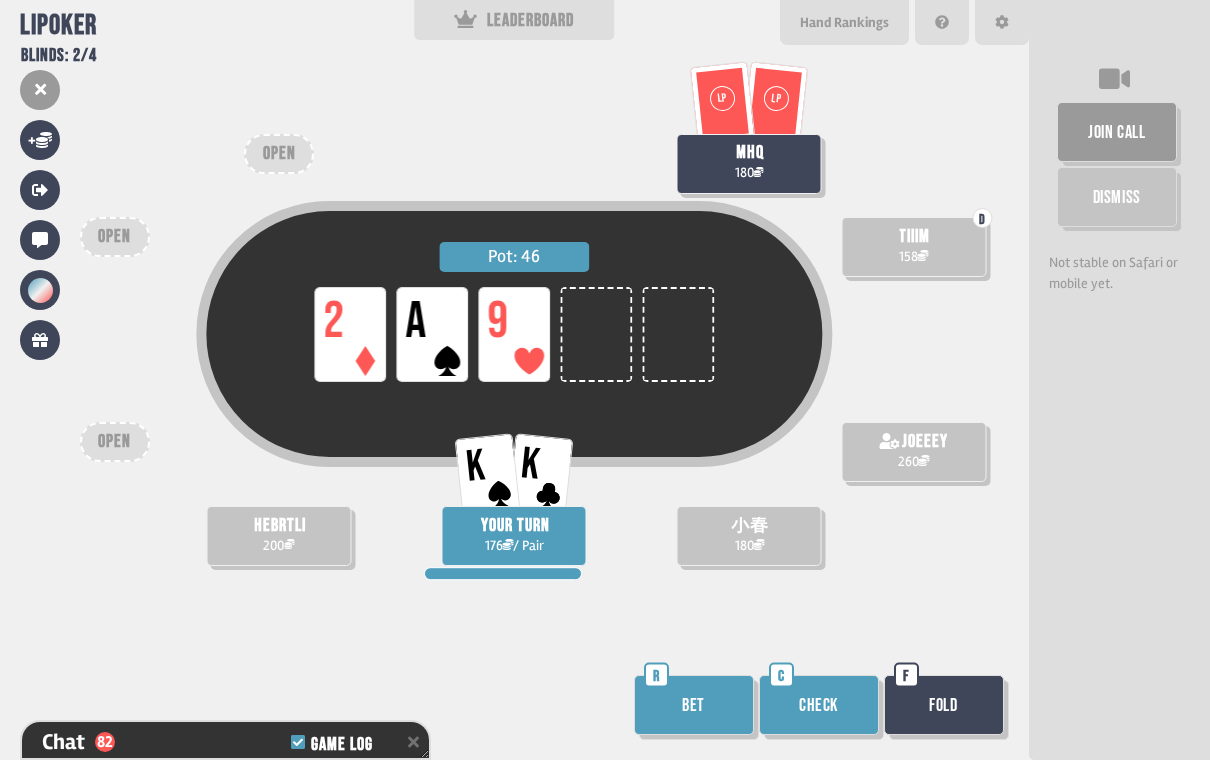 scroll, scrollTop: 2847, scrollLeft: 0, axis: vertical 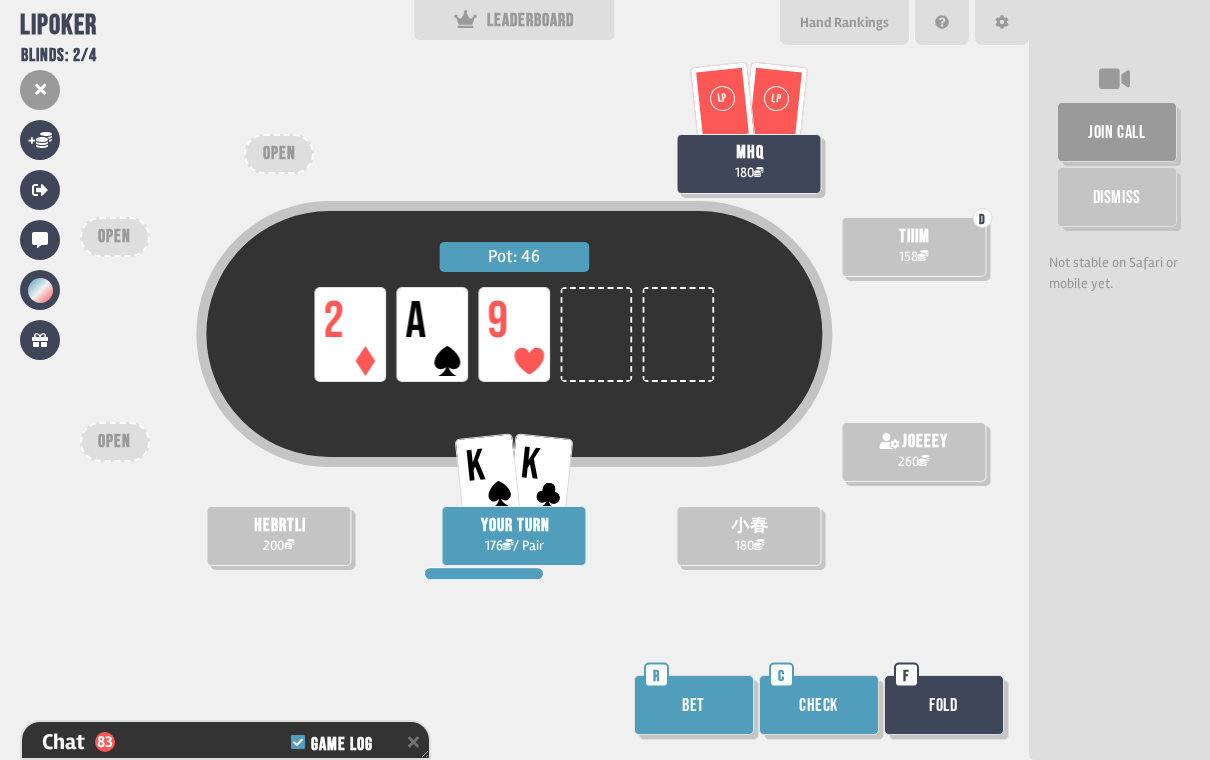 click on "Bet" at bounding box center (694, 705) 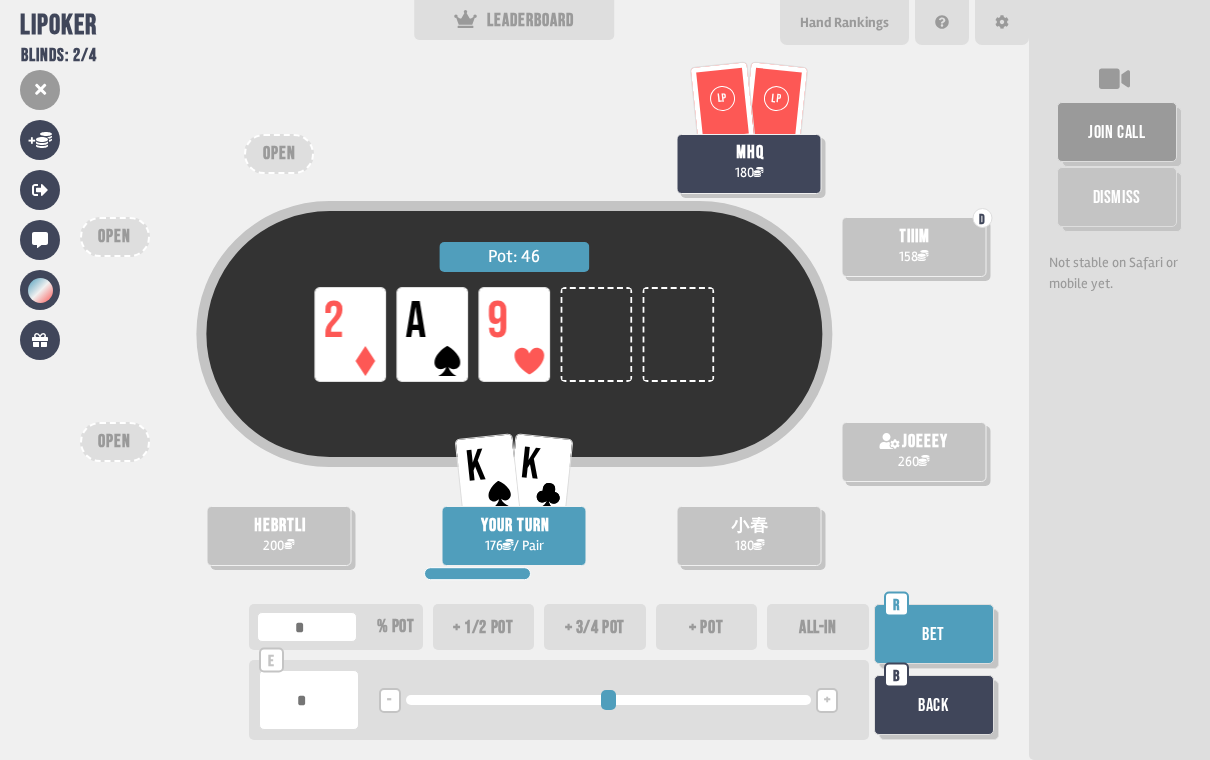 click on "+ 3/4 pot" at bounding box center (595, 627) 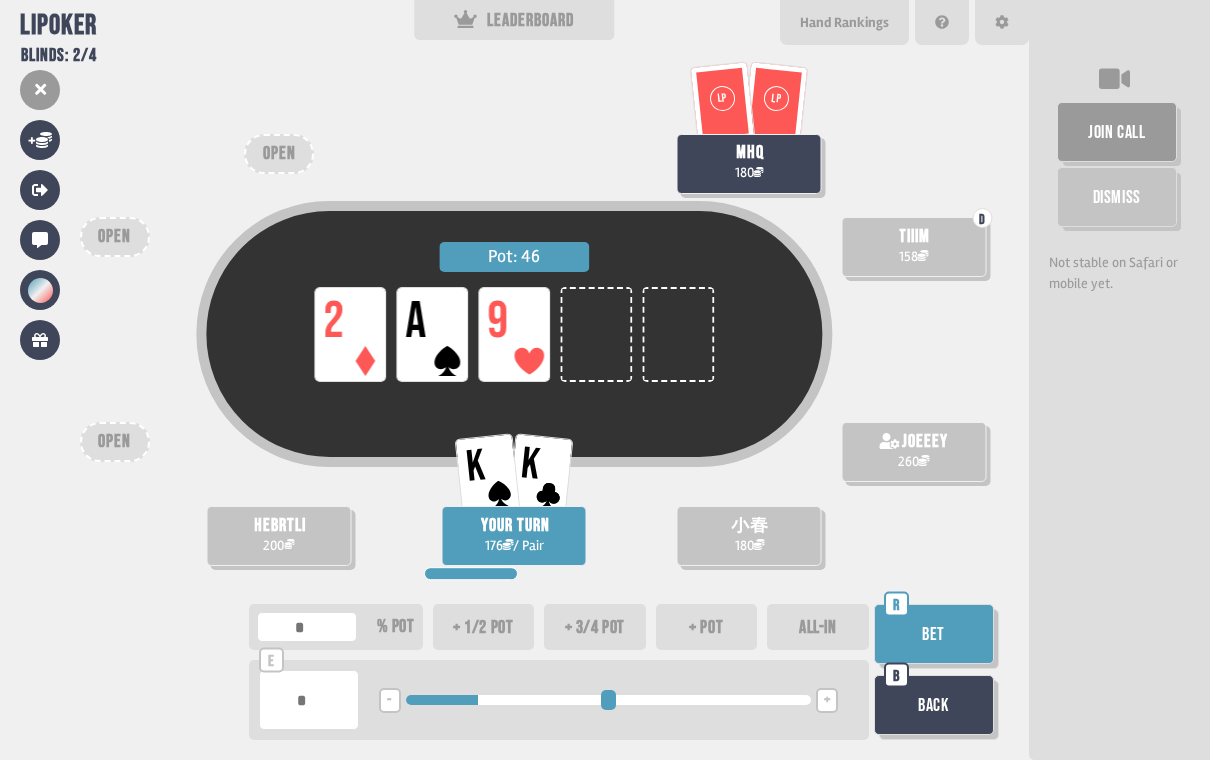 click on "+ 1/2 pot" at bounding box center [484, 627] 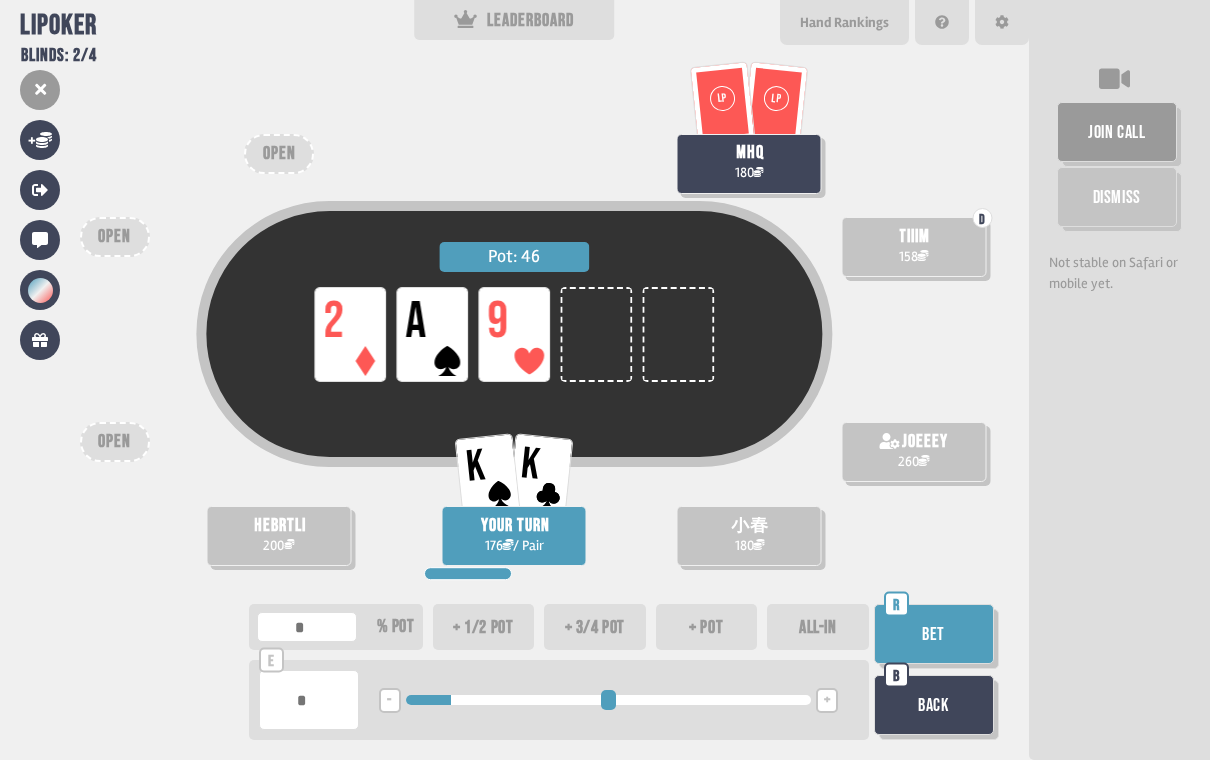 click on "Bet" at bounding box center (934, 634) 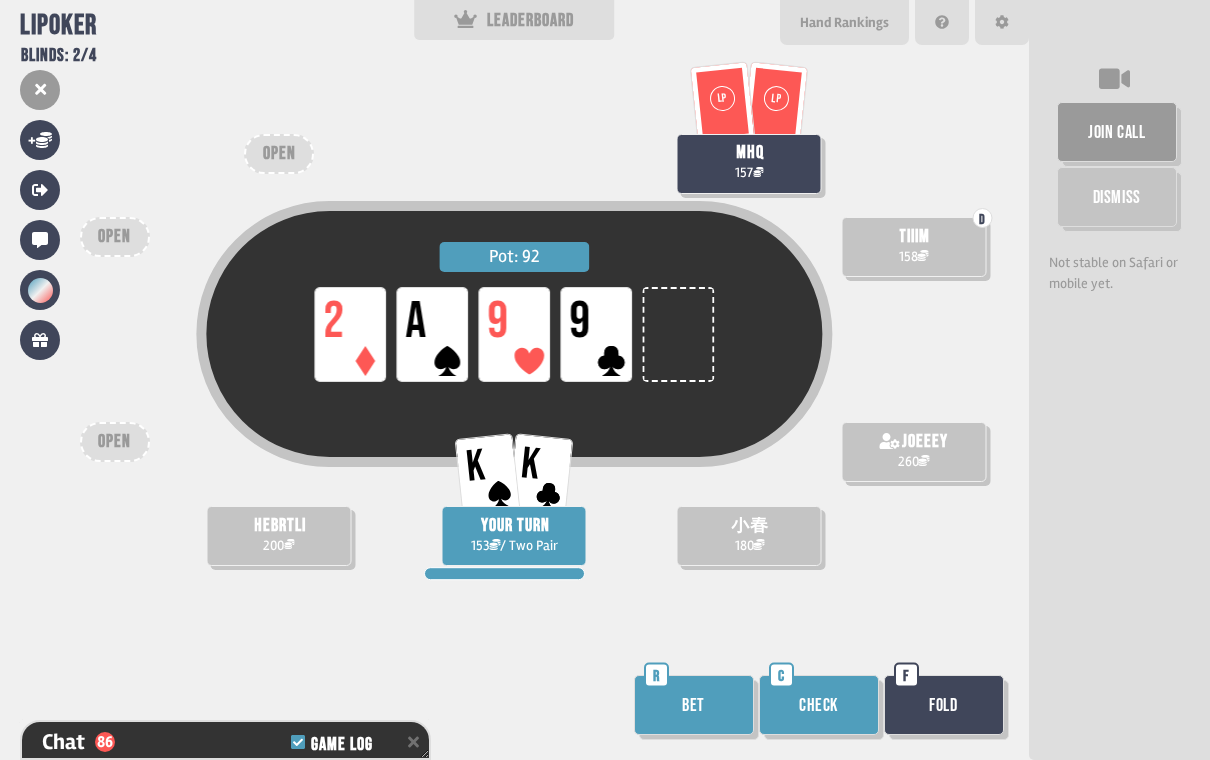 scroll, scrollTop: 2963, scrollLeft: 0, axis: vertical 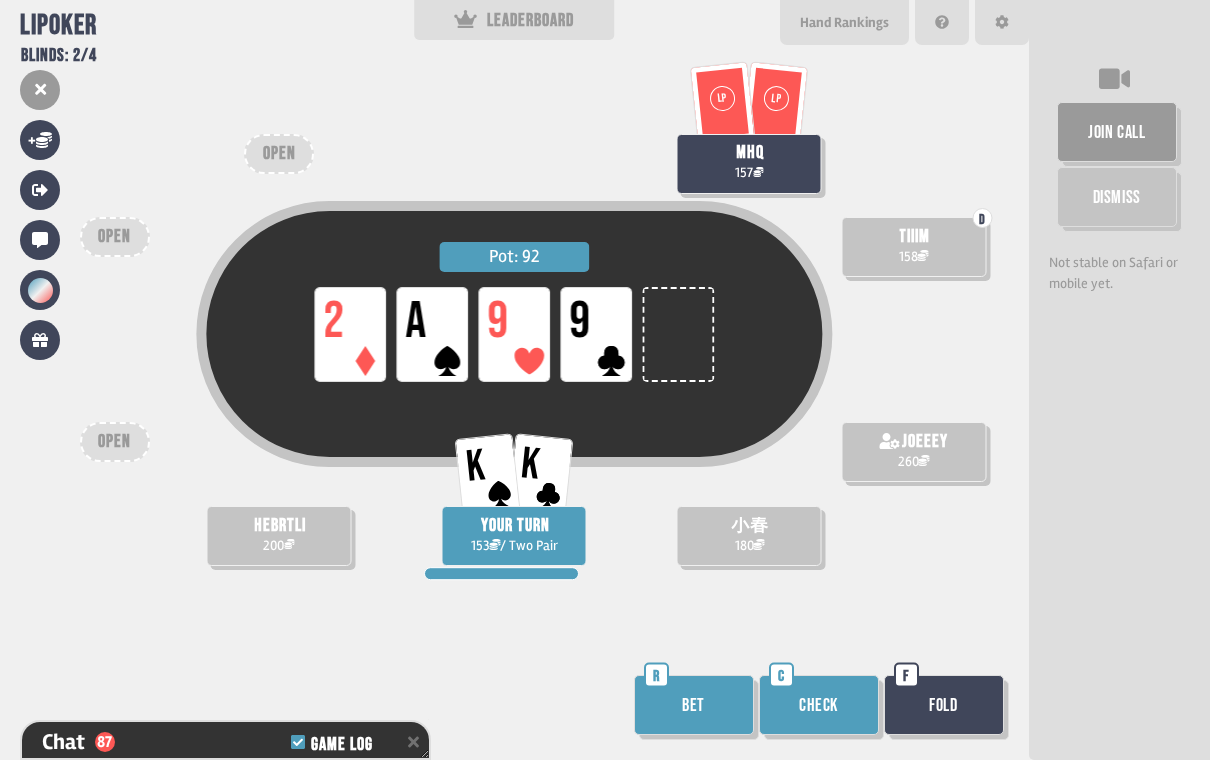 click on "Bet" at bounding box center [694, 705] 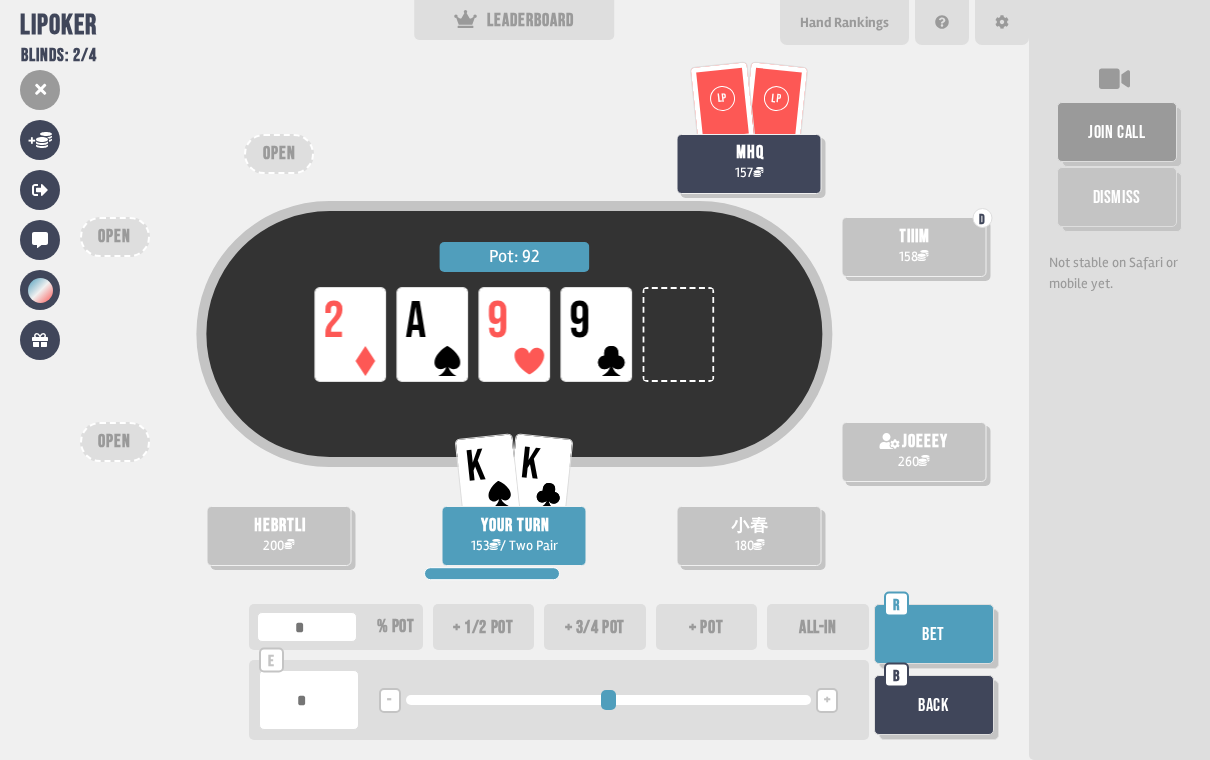 click on "+ 1/2 pot" at bounding box center (484, 627) 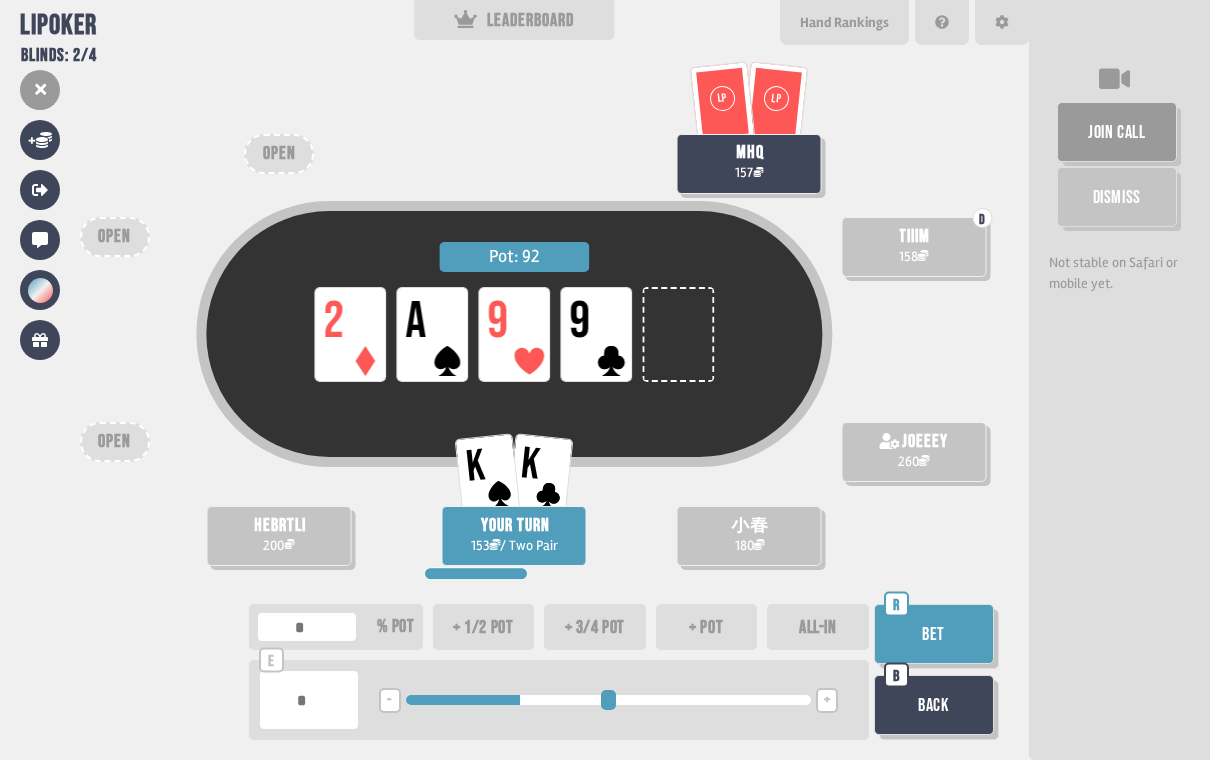 click on "Bet" at bounding box center (934, 634) 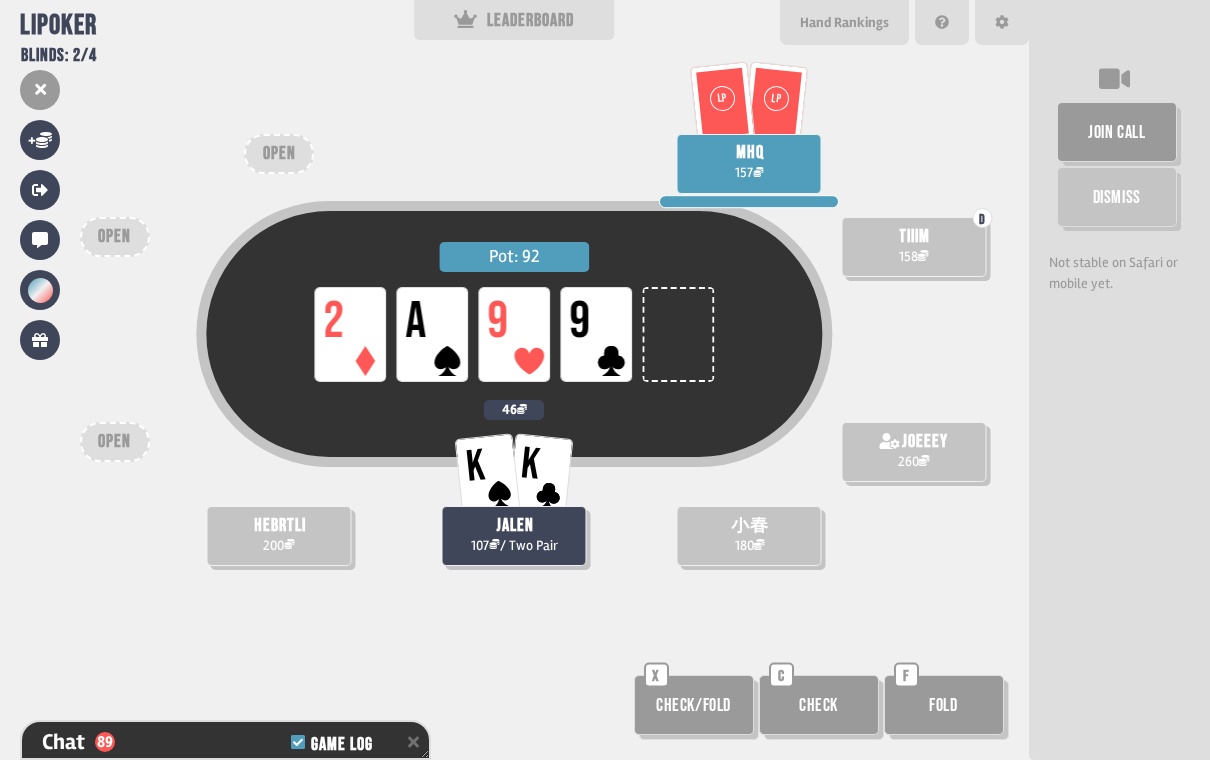 scroll, scrollTop: 3050, scrollLeft: 0, axis: vertical 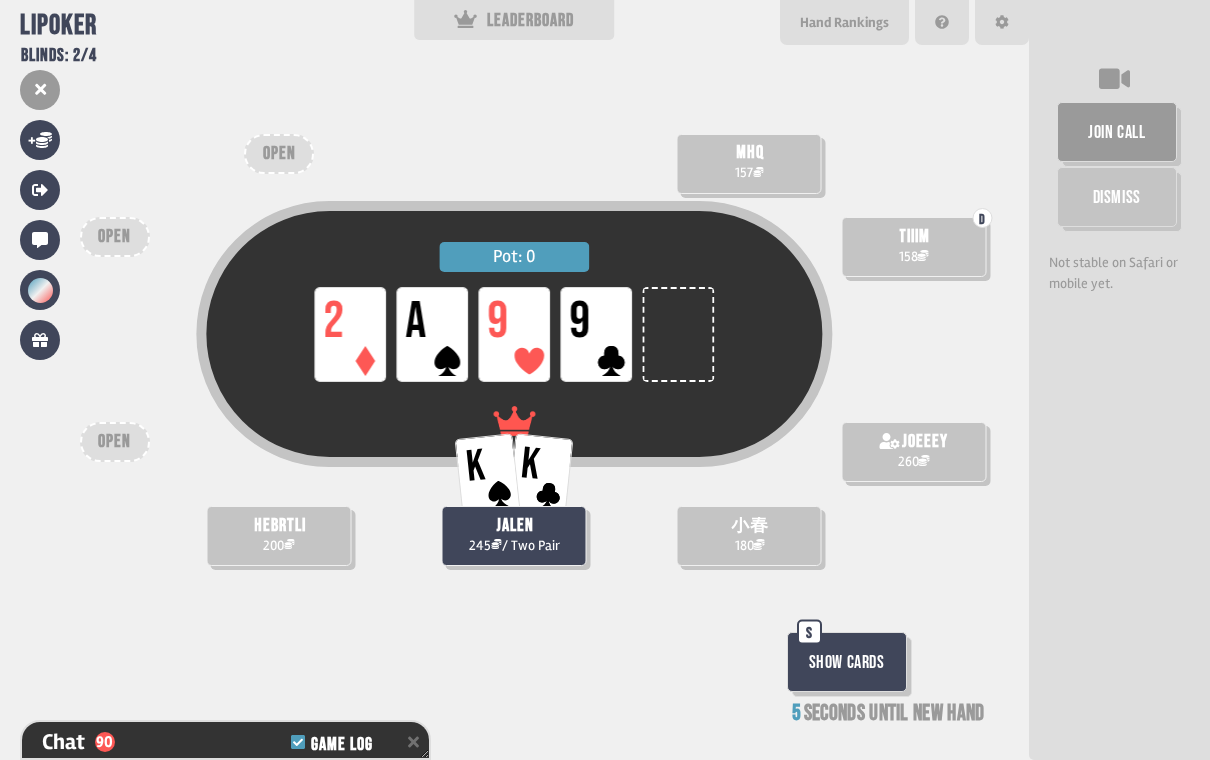 click on "Show Cards" at bounding box center (847, 662) 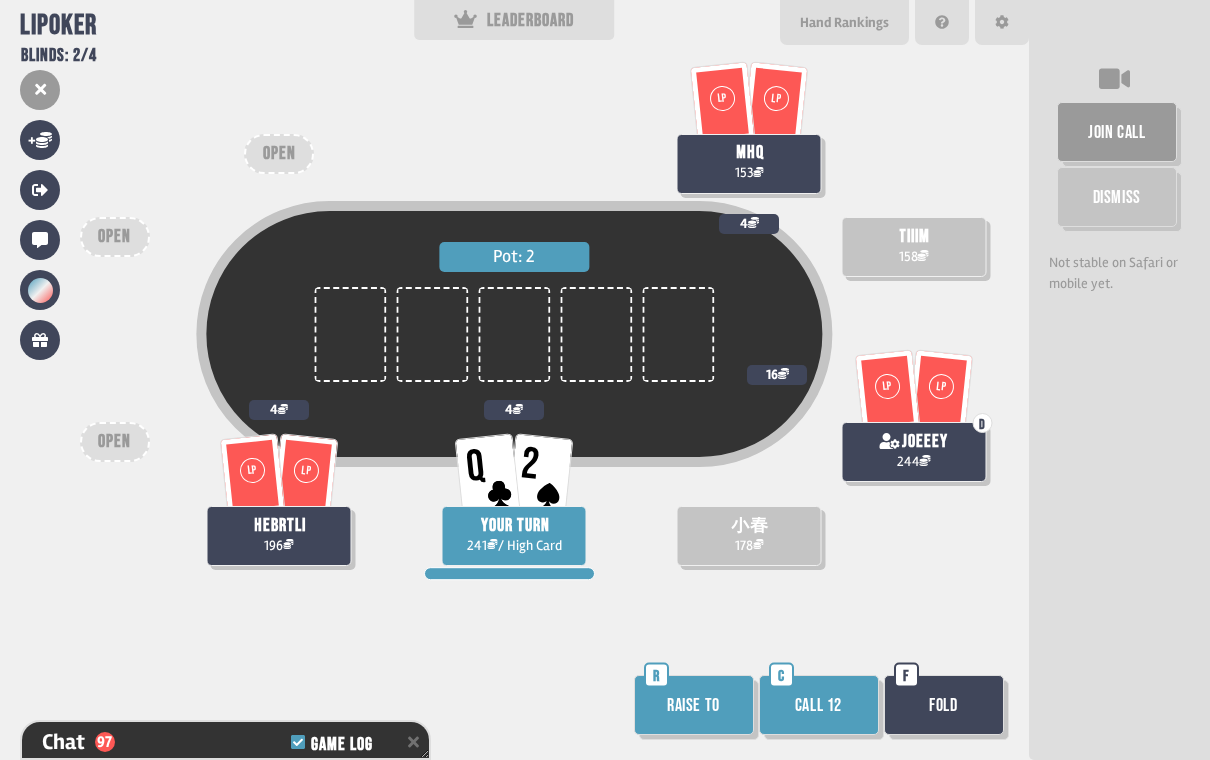 scroll, scrollTop: 3282, scrollLeft: 0, axis: vertical 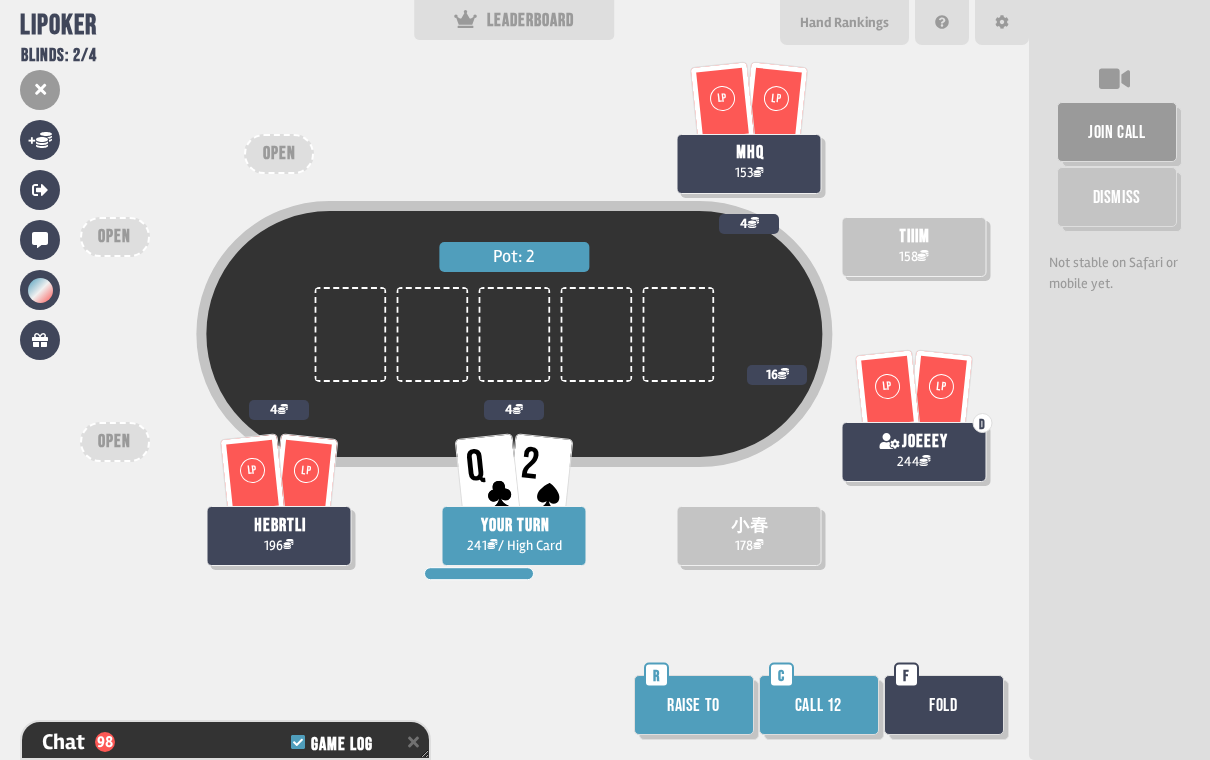 click on "Fold" at bounding box center (944, 705) 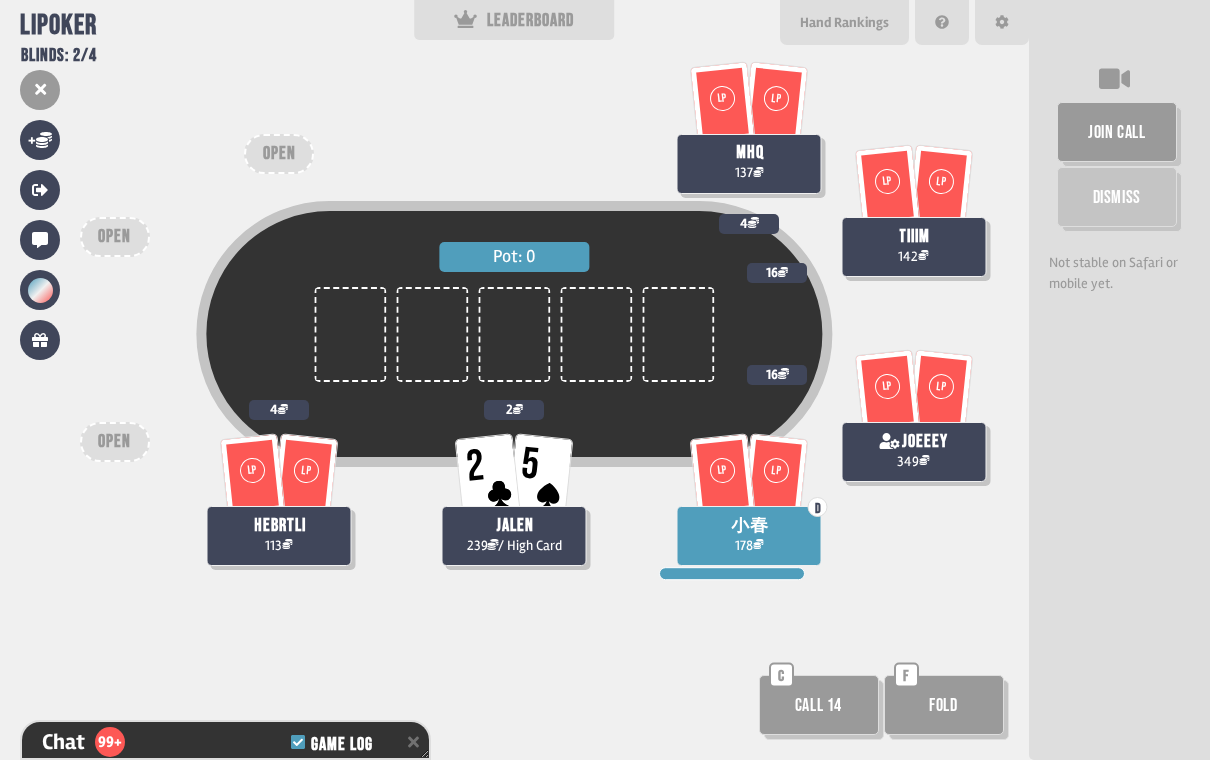 scroll, scrollTop: 3891, scrollLeft: 0, axis: vertical 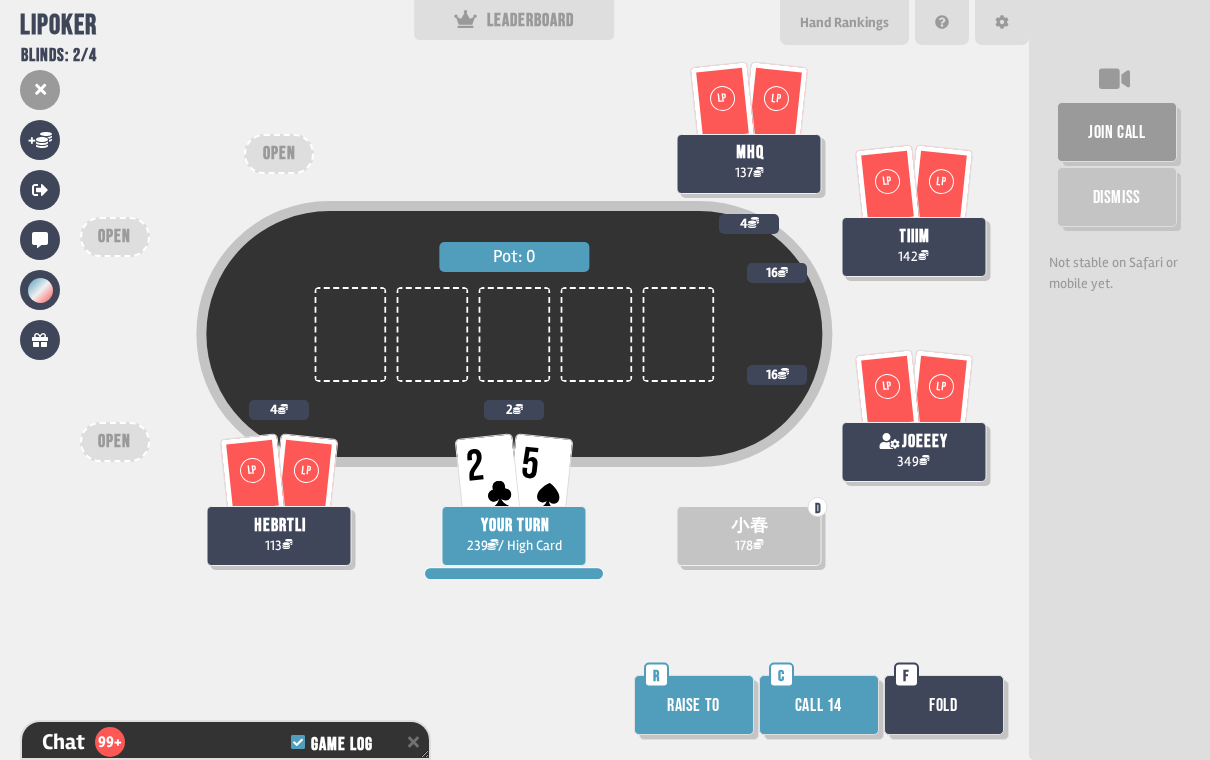 click on "Fold" at bounding box center [944, 705] 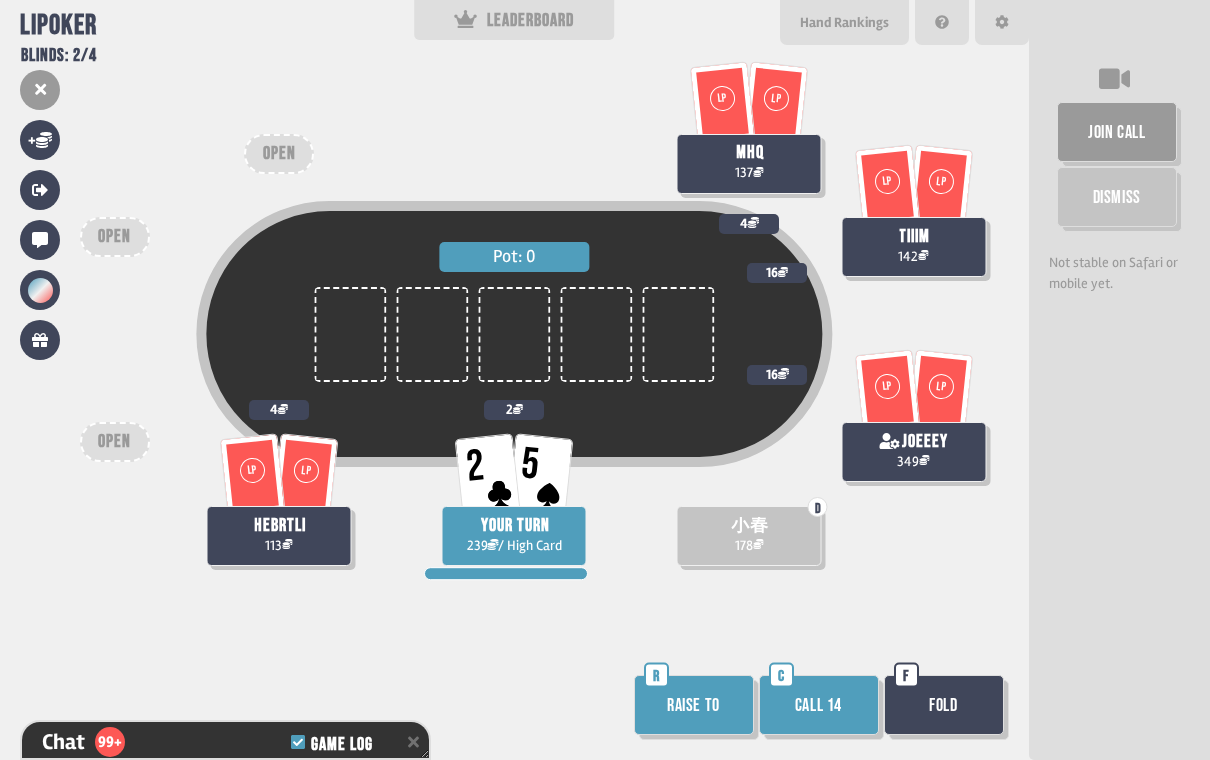 scroll, scrollTop: 3920, scrollLeft: 0, axis: vertical 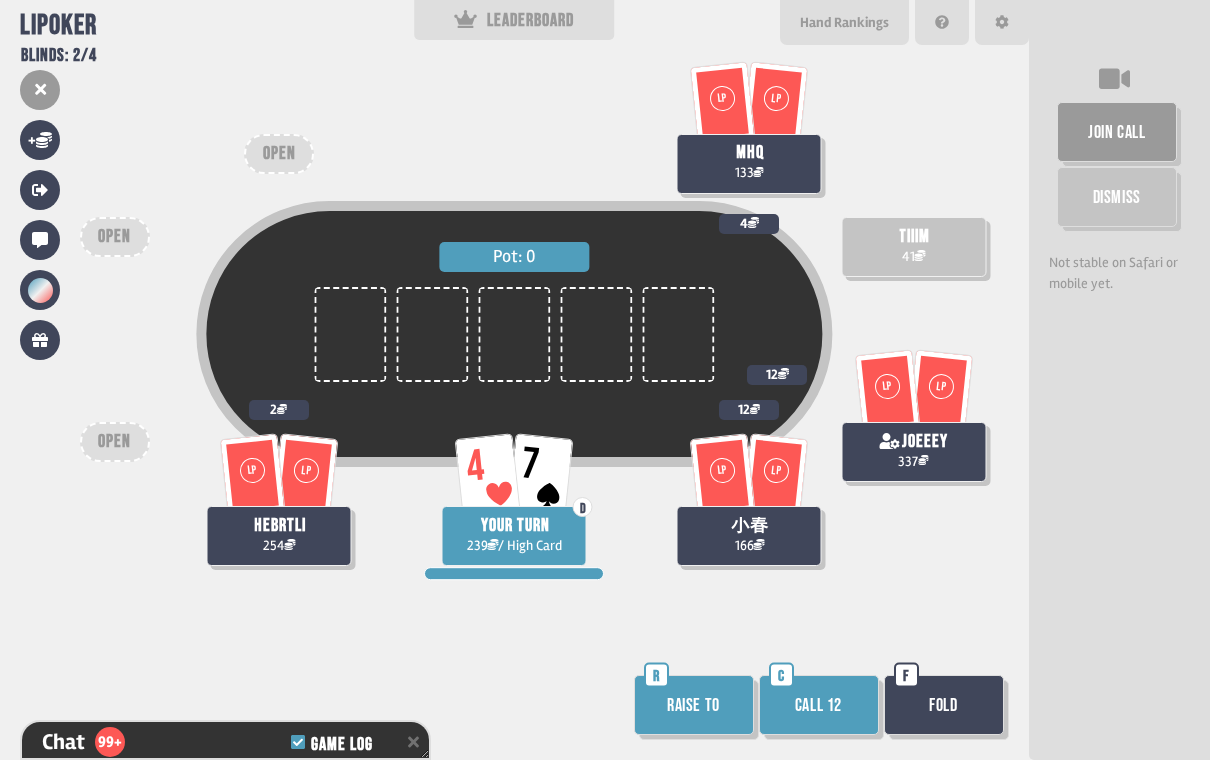 click on "Fold" at bounding box center (944, 705) 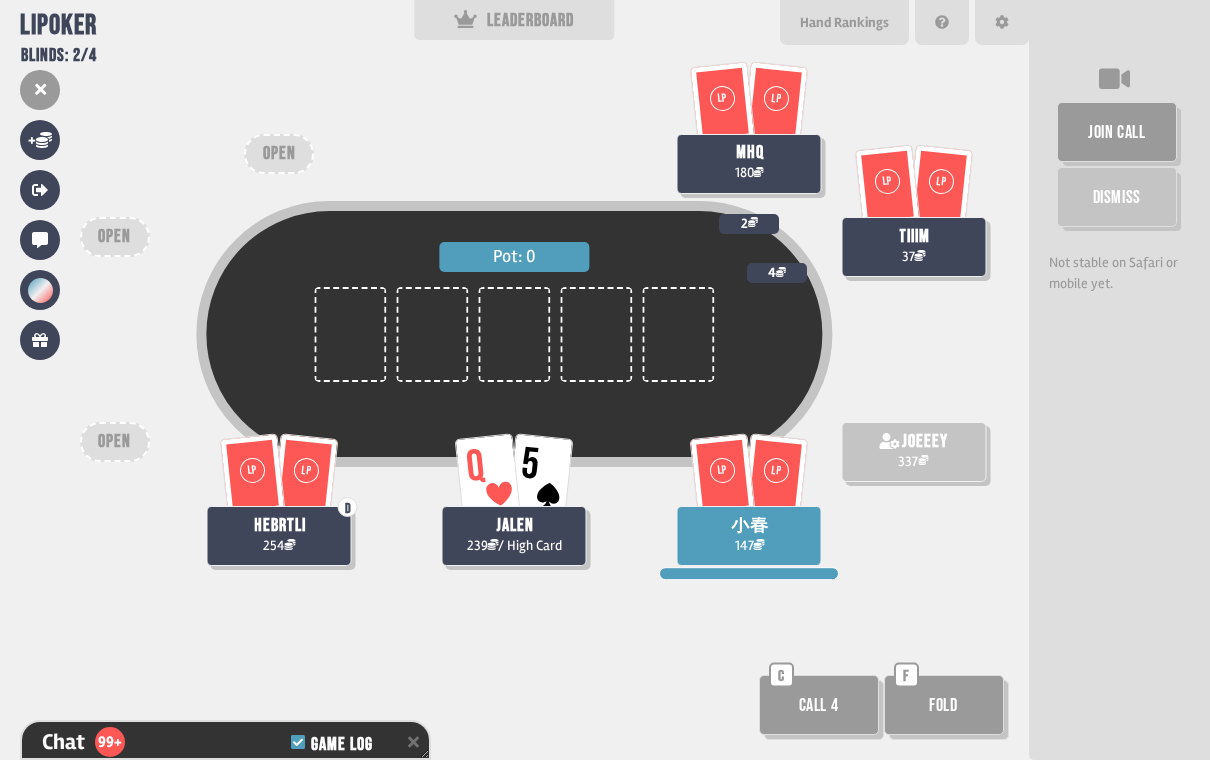 scroll, scrollTop: 5014, scrollLeft: 0, axis: vertical 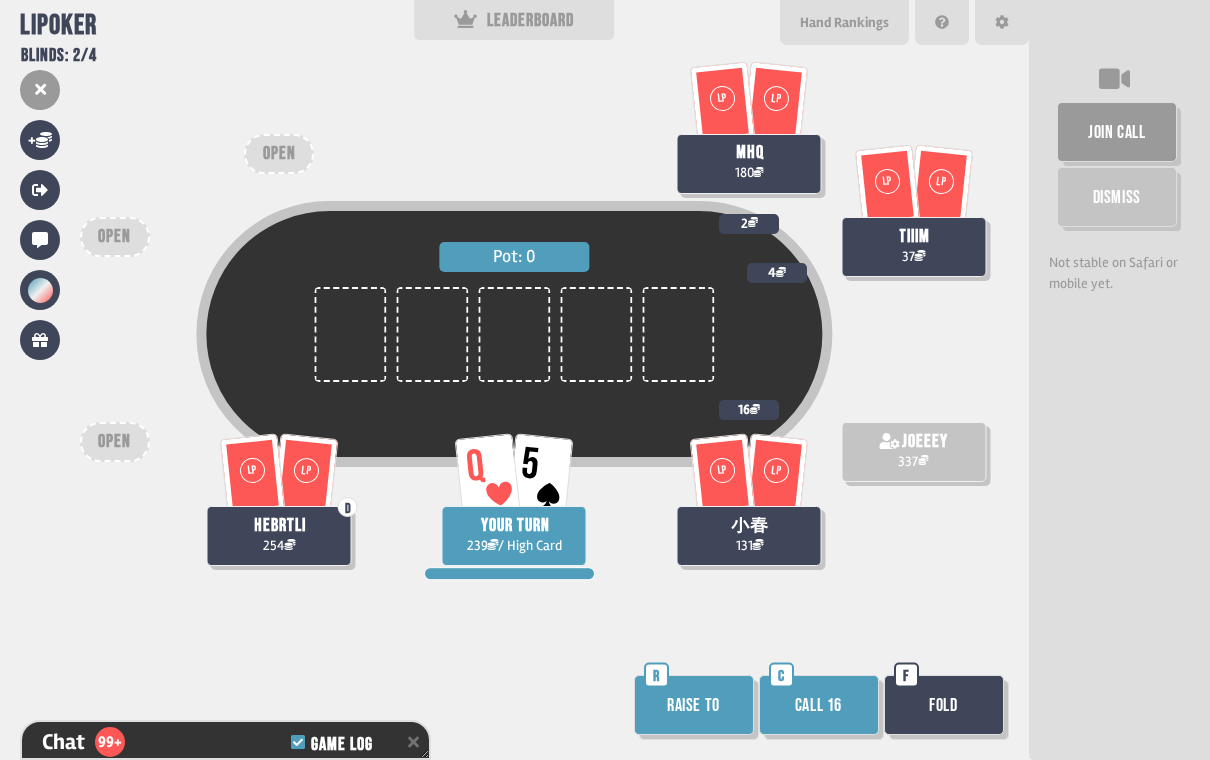 click on "Fold" at bounding box center (944, 705) 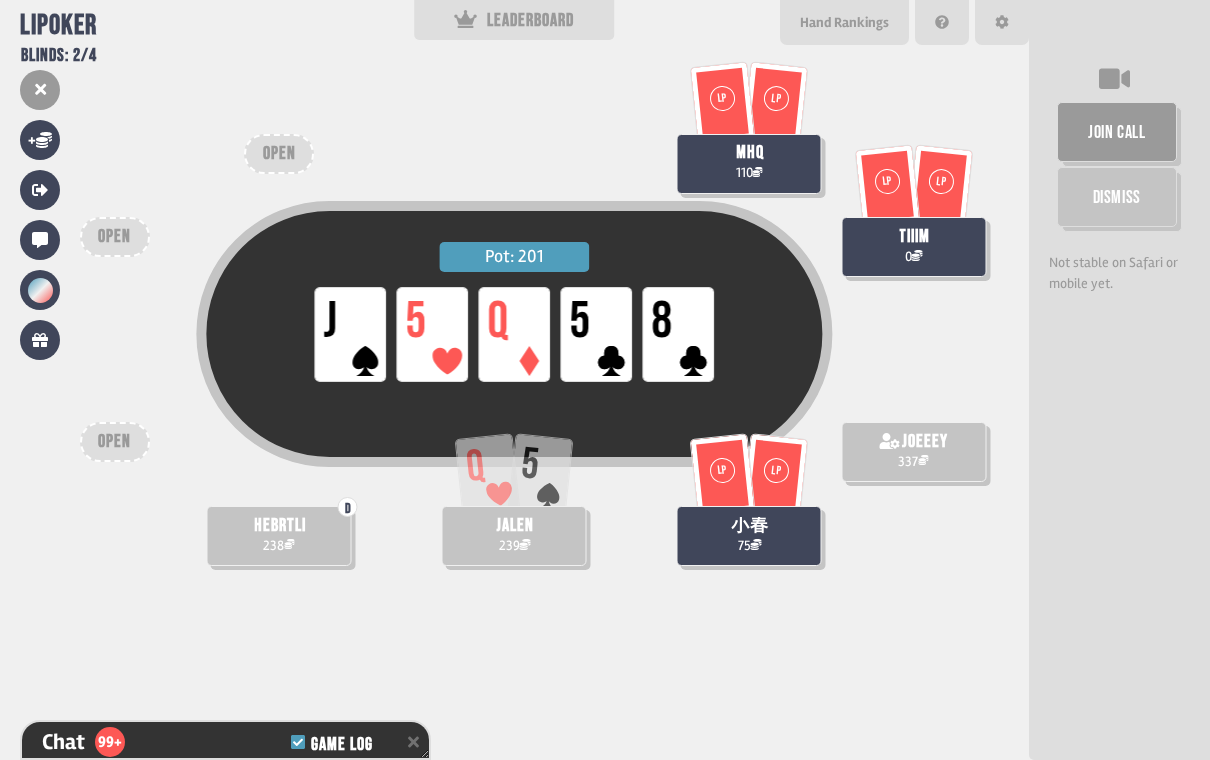 scroll, scrollTop: 5536, scrollLeft: 0, axis: vertical 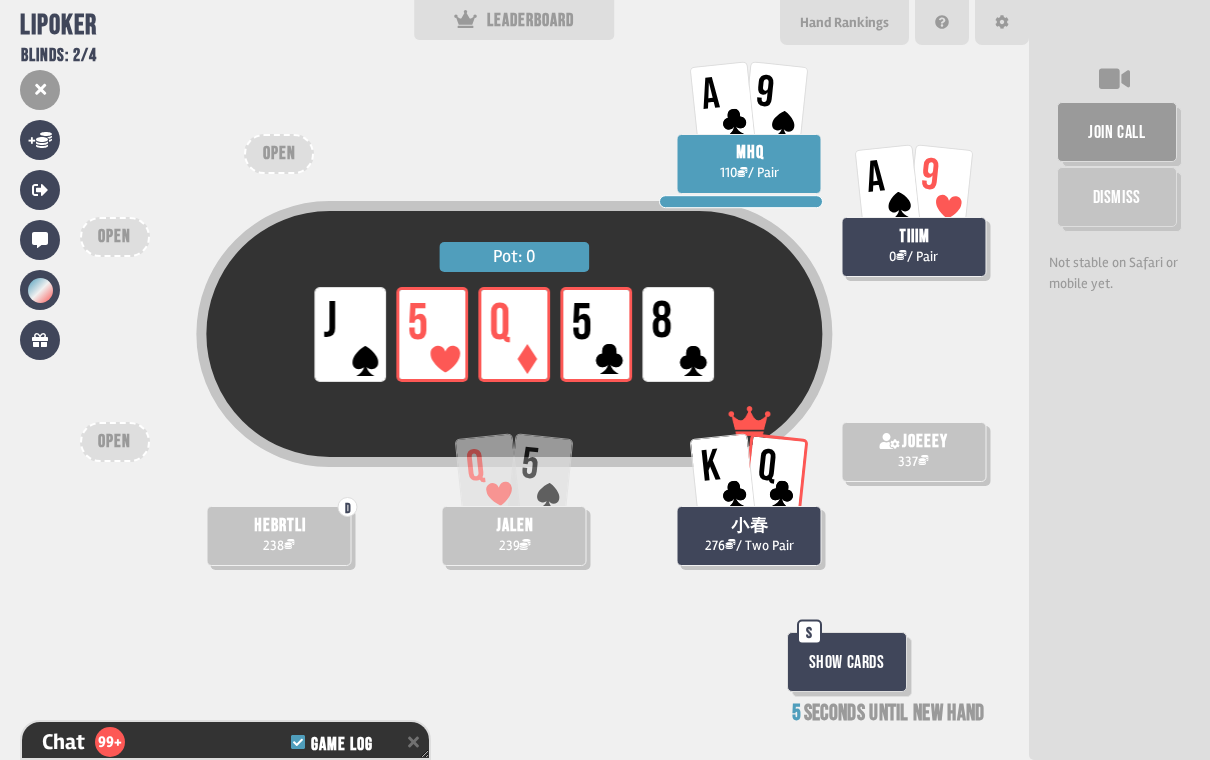 click on "Show Cards" at bounding box center [847, 662] 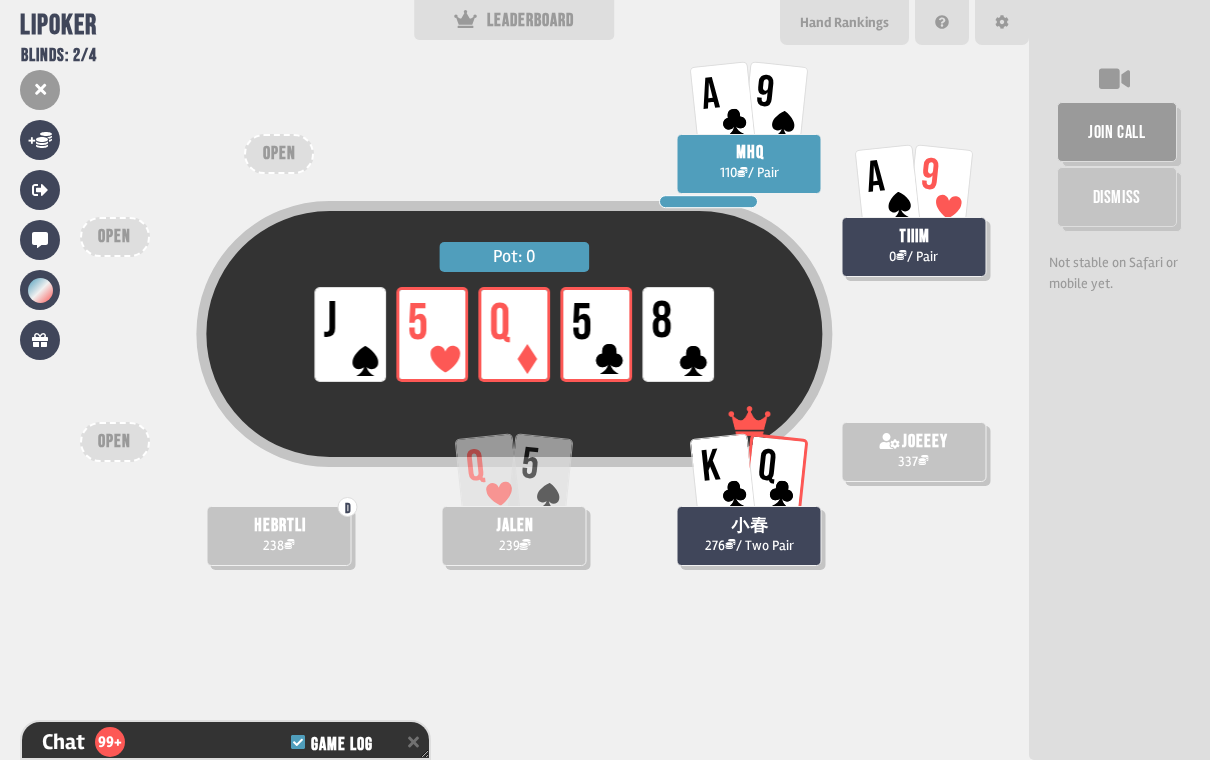 scroll, scrollTop: 5623, scrollLeft: 0, axis: vertical 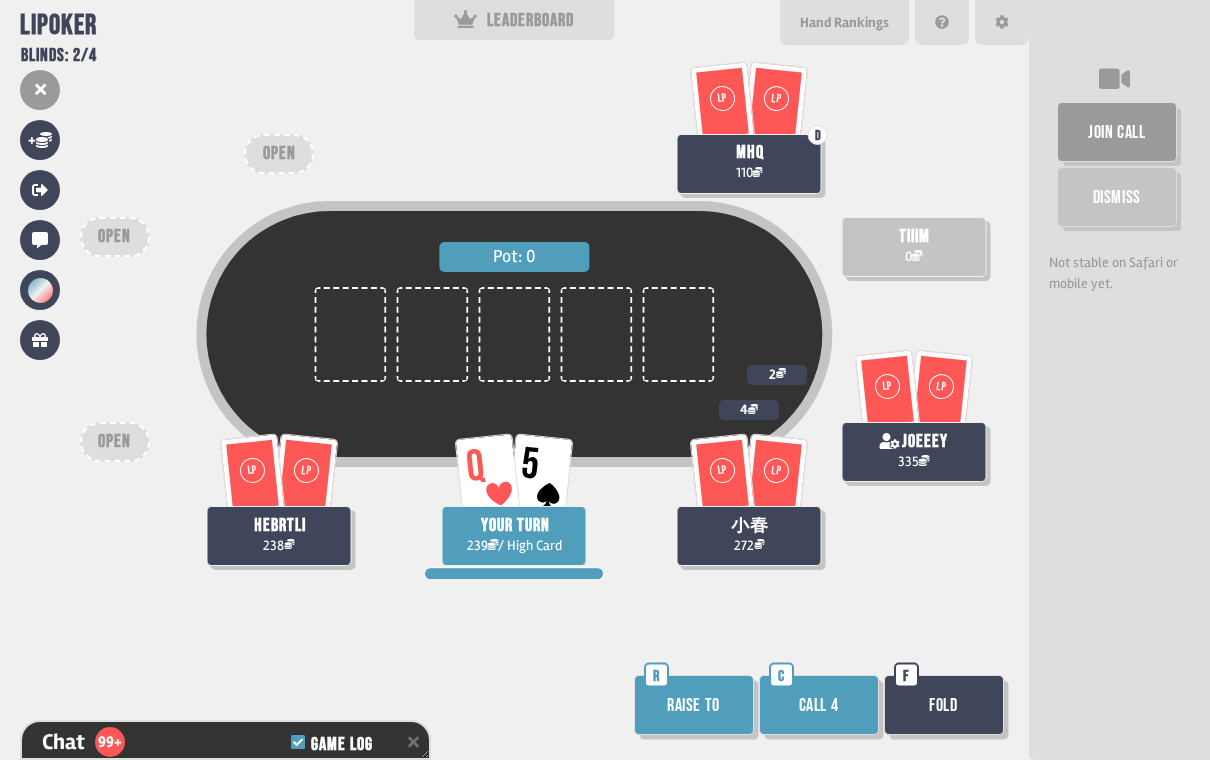 click on "Call 4" at bounding box center [819, 705] 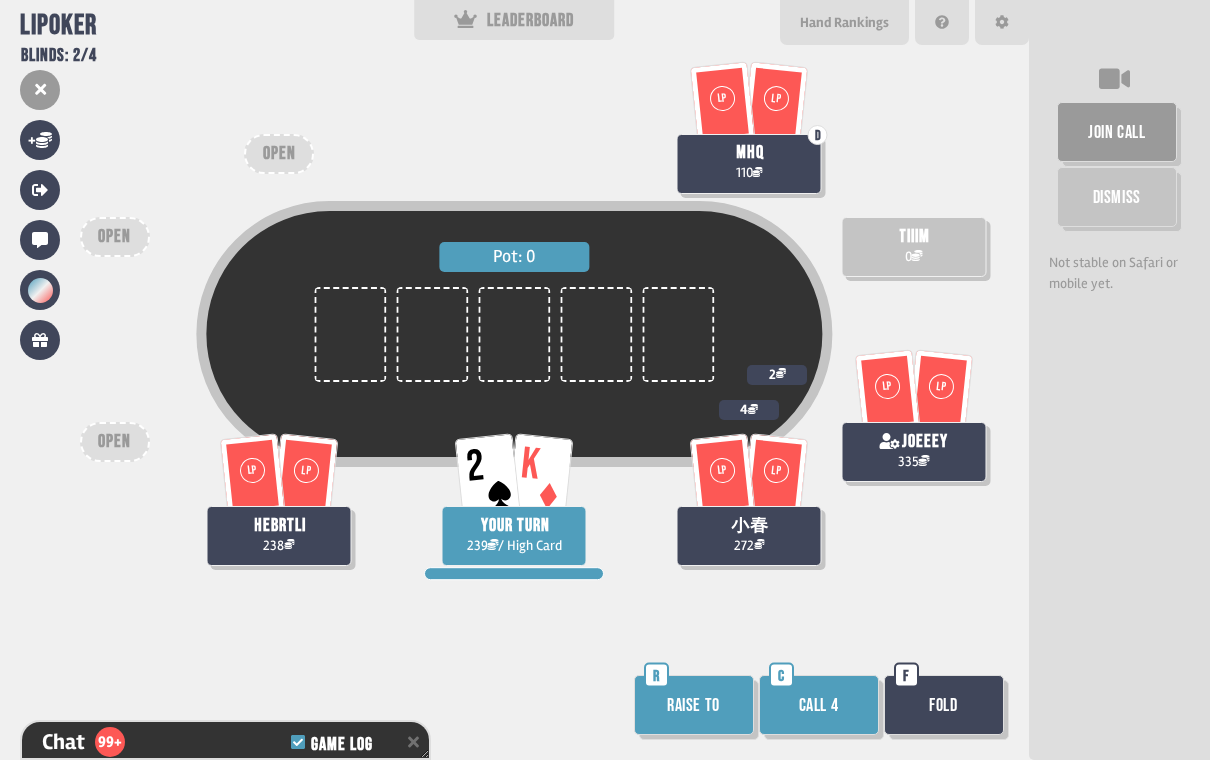 scroll, scrollTop: 5652, scrollLeft: 0, axis: vertical 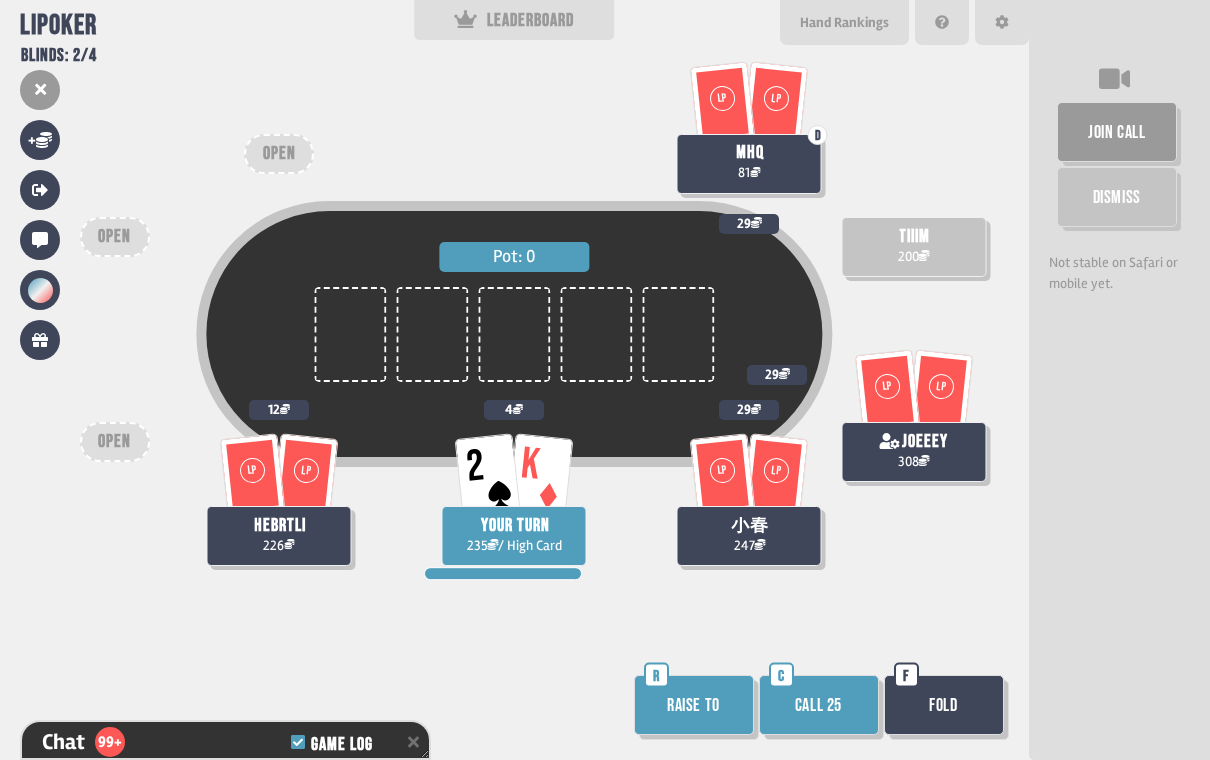 click on "Your current stack 235 Buy in for more + Subtract from stack - Your new stack would be 235 Buy in Support us on   Patreon ! Thank you for your feedback! Share Your Feedback How happy are you with LiPoker? Send How is percent pot to raise calculated? +  Buy in for more Sit out next hand Share your feedback Change theme Check out what we're up to! 👀 Lipoker  Blinds: 2/4 LEADERBOARD   Leaderboard   Show all time players Player Buy In Profit 1 joeeey 200 +137 2 小春 200 +76 3 jalen 200 +39 4 hebrtli 200 +38 5 ma [PERSON_NAME] 200 +0 6 herbertli 200 +0 7 mhq 200 -90 8 tiiim 400 -200 Hand Rankings 1. Royal Flush A K Q J 10 2. Straight Flush 5 4 3 2 A 3. Four of a Kind 4 4 4 4 4. Full House 8 8 5 5 5 5. Flush 9 2 4 6 A 6. Straight 9 8 7 6 5 7. Three of a Kind 2 2 2 8. Two Pair 9 9 K K 9. Pair 6 6 10. High Card A F.A.Q Why was Lipoker created? How is the deck being shuffled?   link . Who shows their cards during showdown? How can I donate?   Lipoker@Patreon I have a few more questions, whom should I contact?   ! * **" at bounding box center (605, 380) 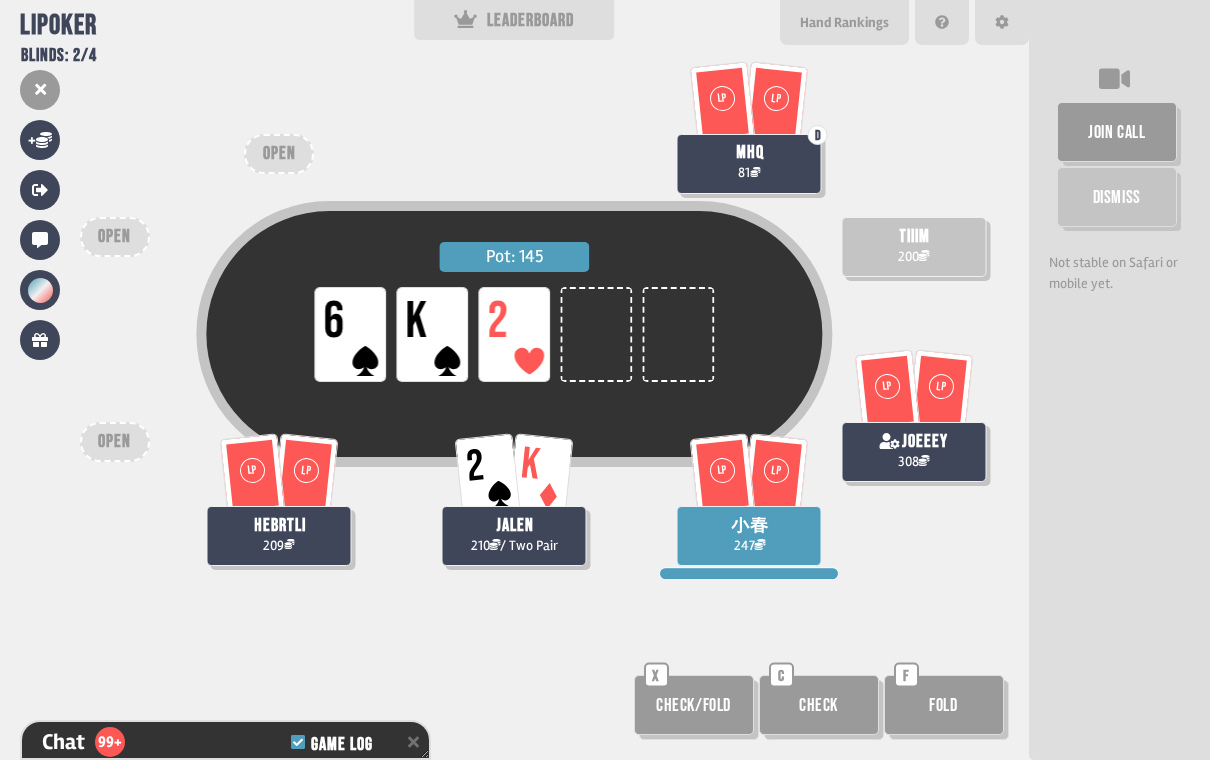 scroll, scrollTop: 5971, scrollLeft: 0, axis: vertical 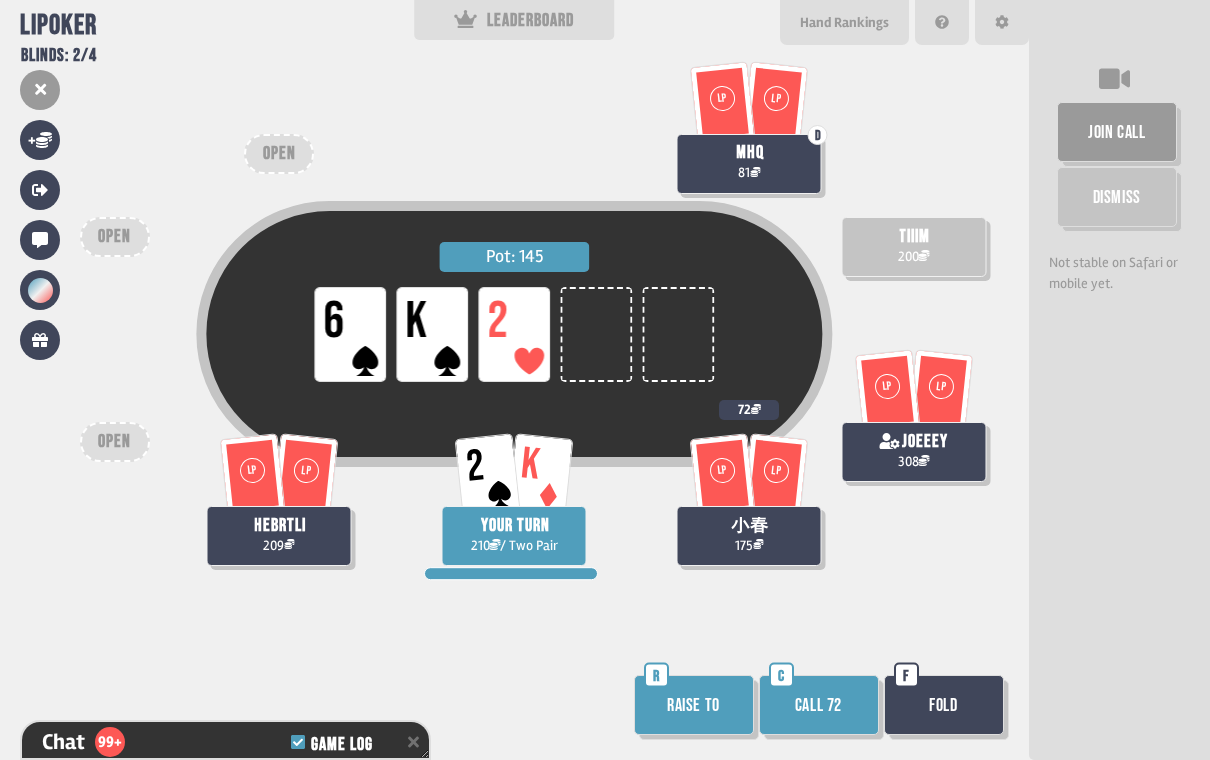 click on "Pot: 145   LP 6 LP K LP 2 LP LP hebrtli 209  2 K YOUR TURN 210   / Two Pair LP LP 小春 175  72  tiiim 200  LP LP joeeey 308  LP LP D mhq 81  OPEN OPEN OPEN Raise to R Call 72 C Fold F" at bounding box center (514, 380) 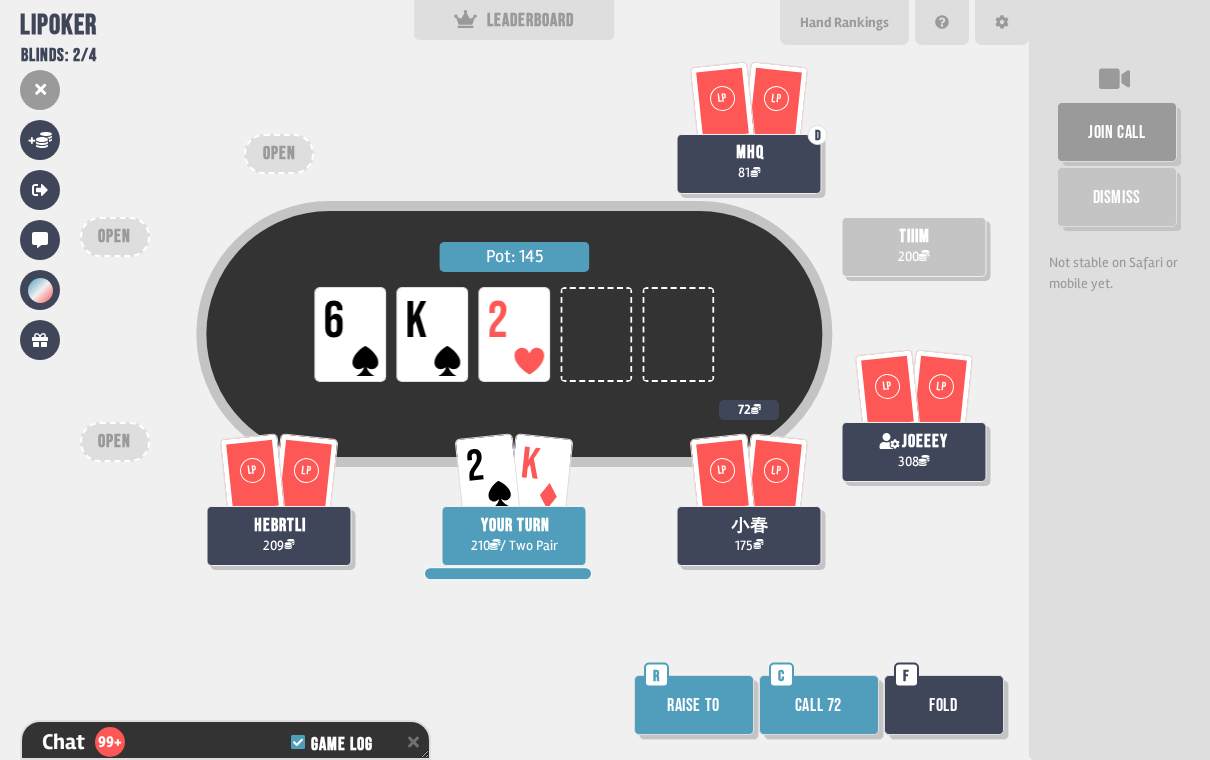 scroll, scrollTop: 6000, scrollLeft: 0, axis: vertical 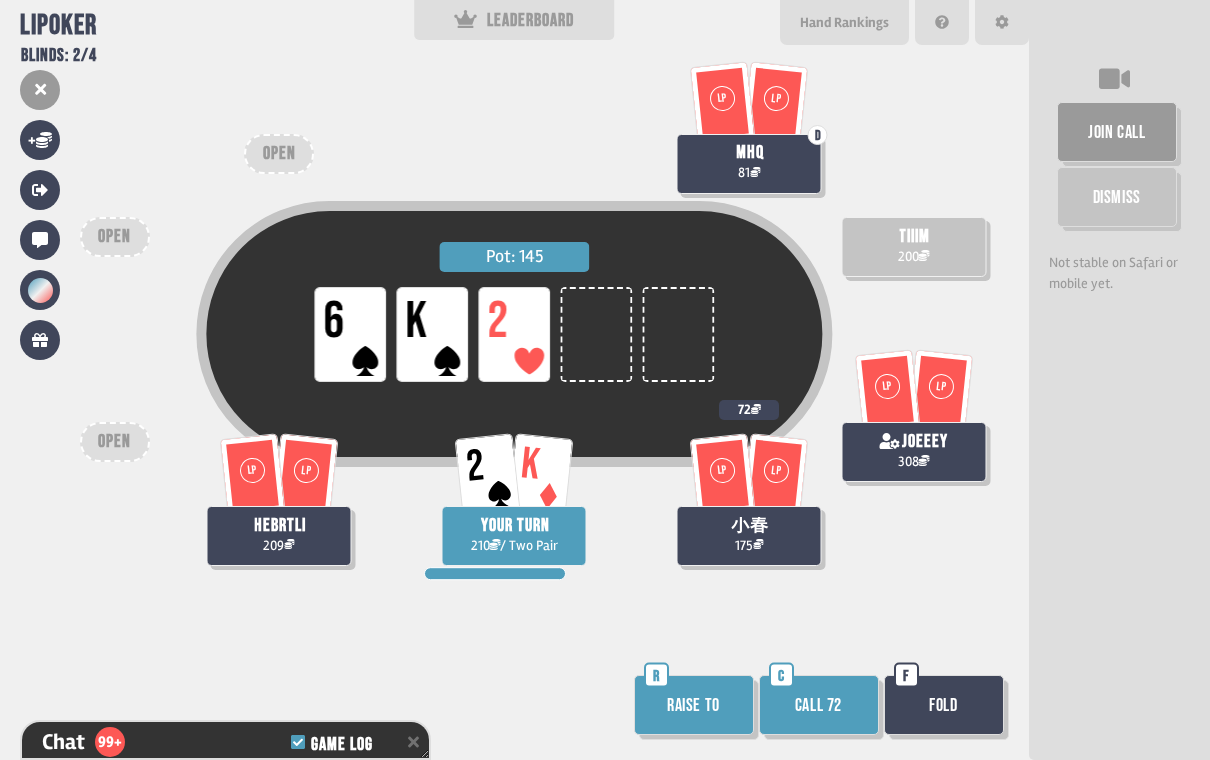 click on "Call 72" at bounding box center [819, 705] 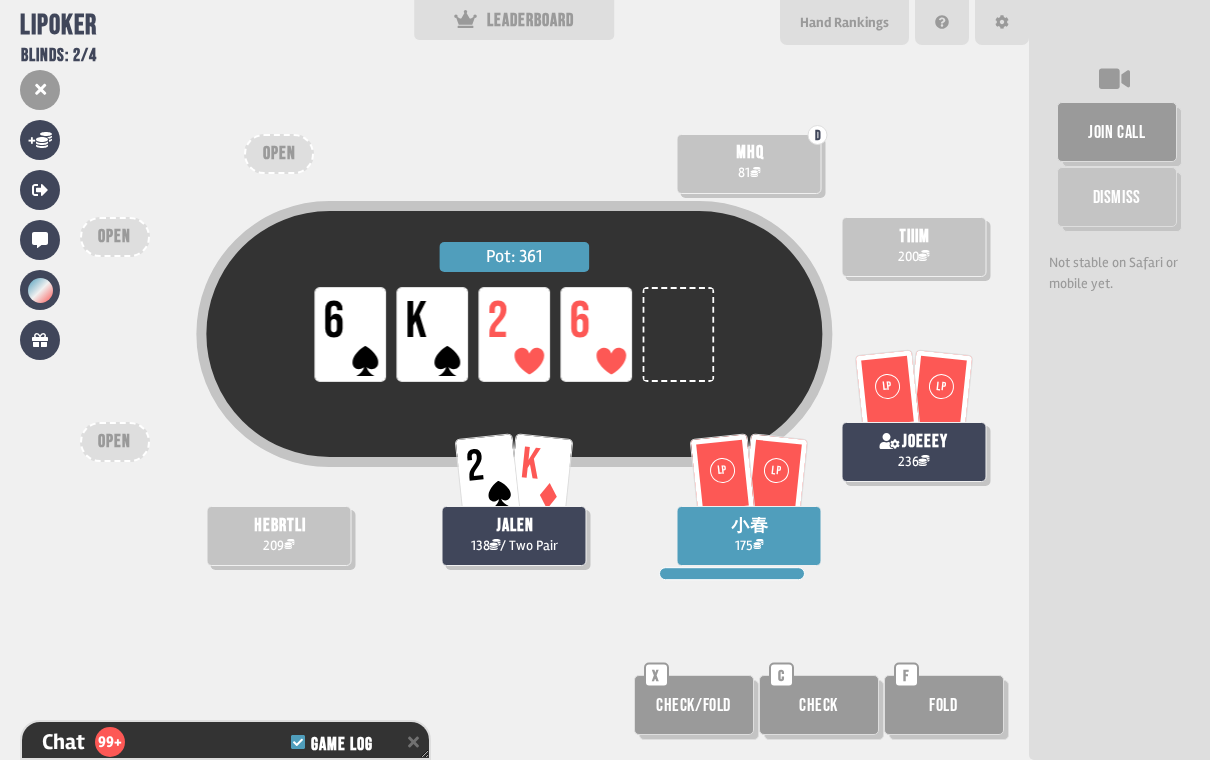 scroll, scrollTop: 6203, scrollLeft: 0, axis: vertical 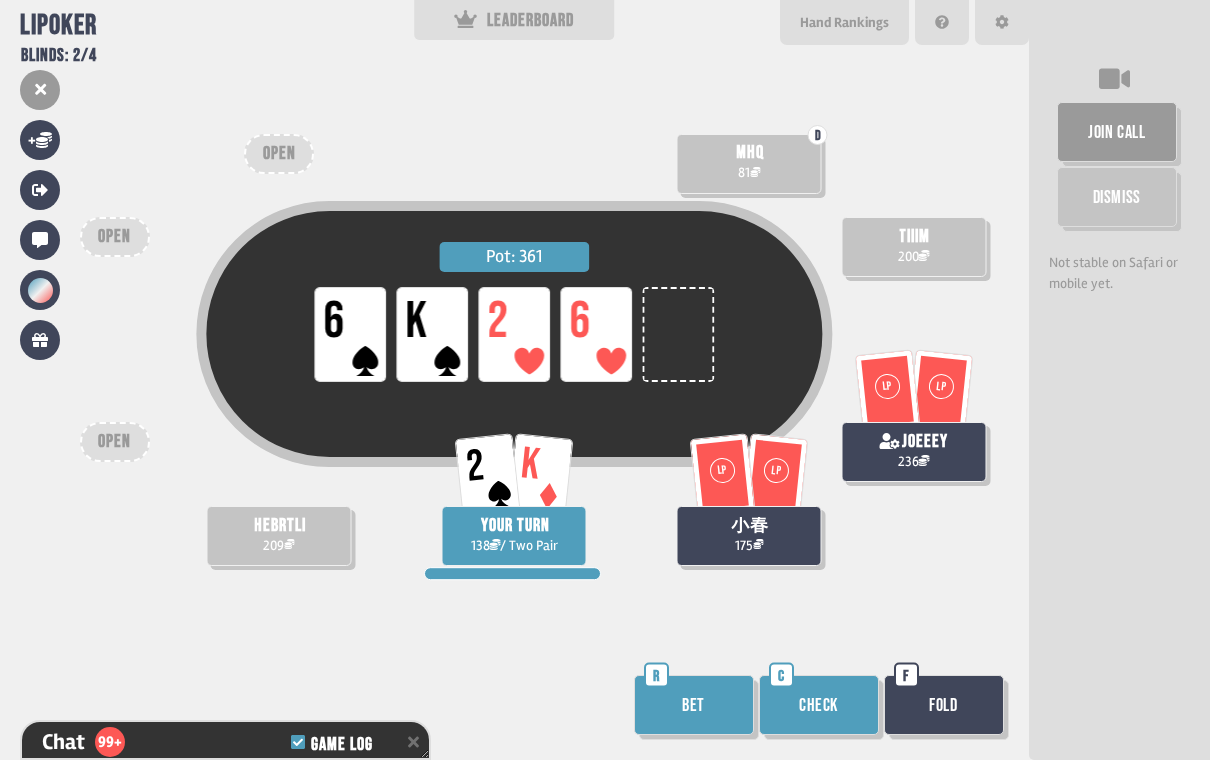 click on "Check" at bounding box center [819, 705] 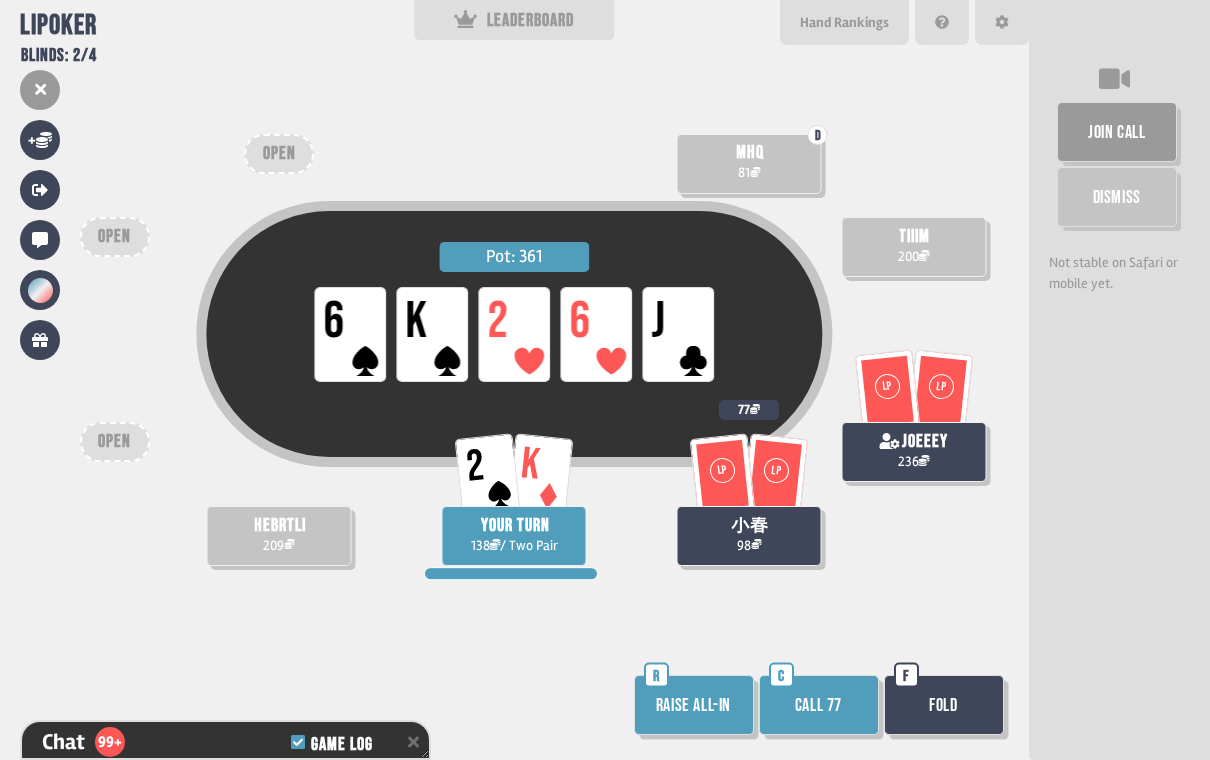 scroll, scrollTop: 6377, scrollLeft: 0, axis: vertical 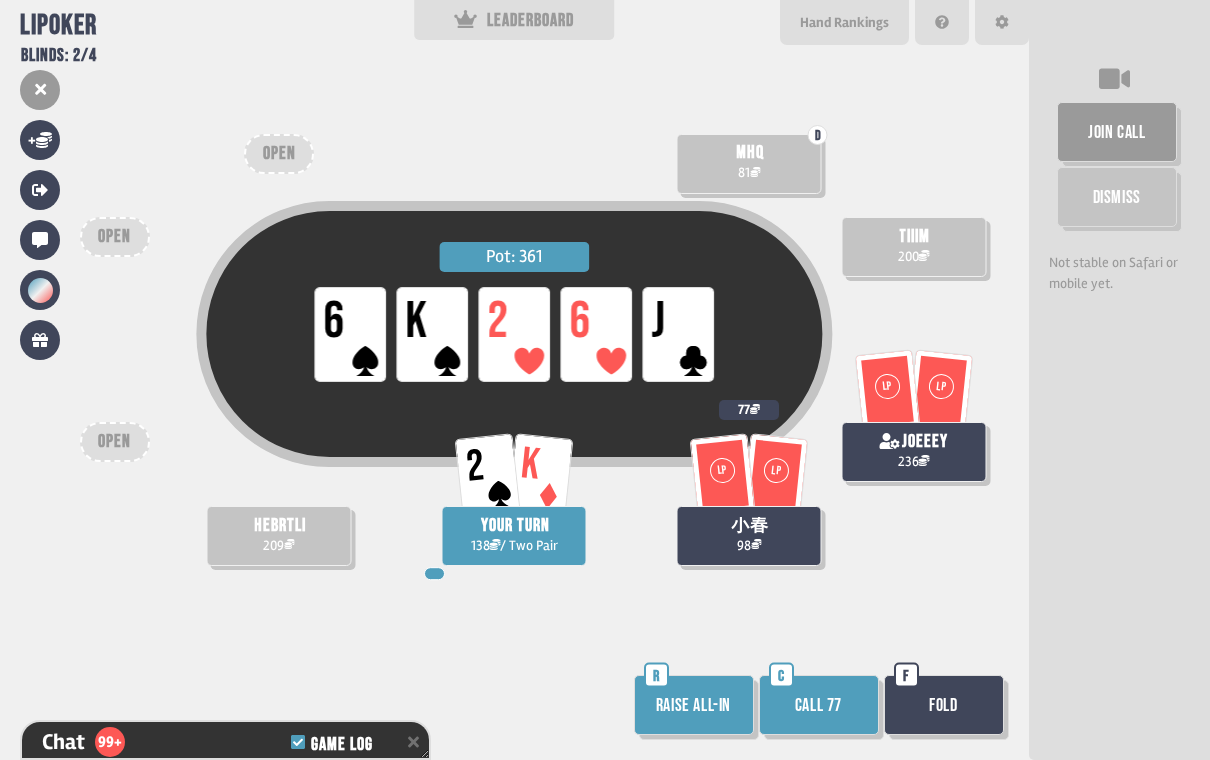 click on "Call 77" at bounding box center (819, 705) 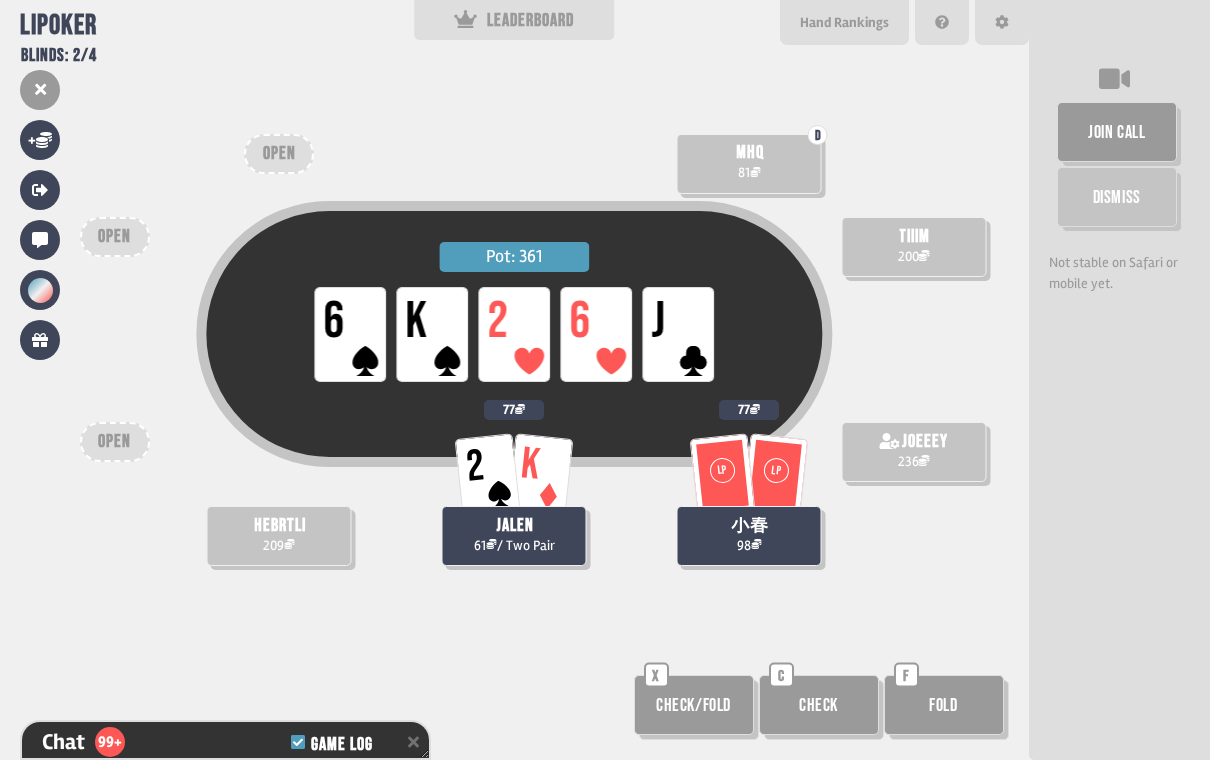 scroll, scrollTop: 6464, scrollLeft: 0, axis: vertical 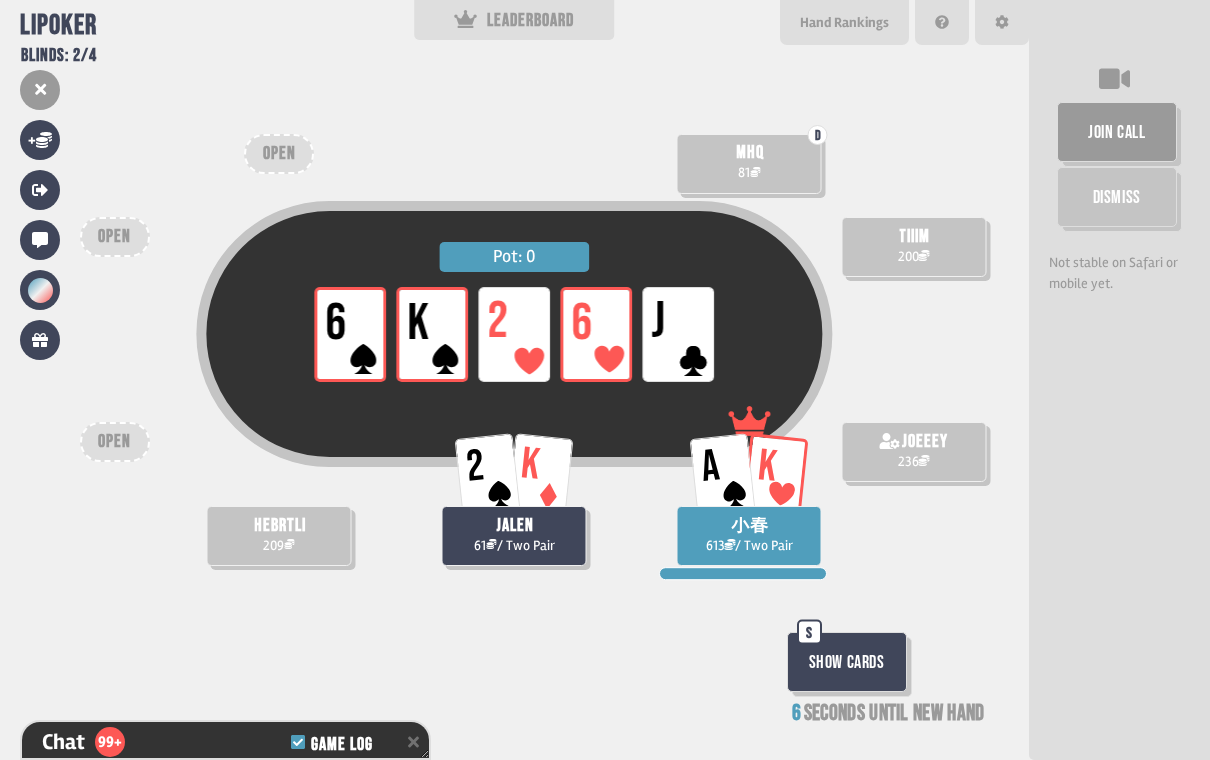 click on "Show Cards" at bounding box center (847, 662) 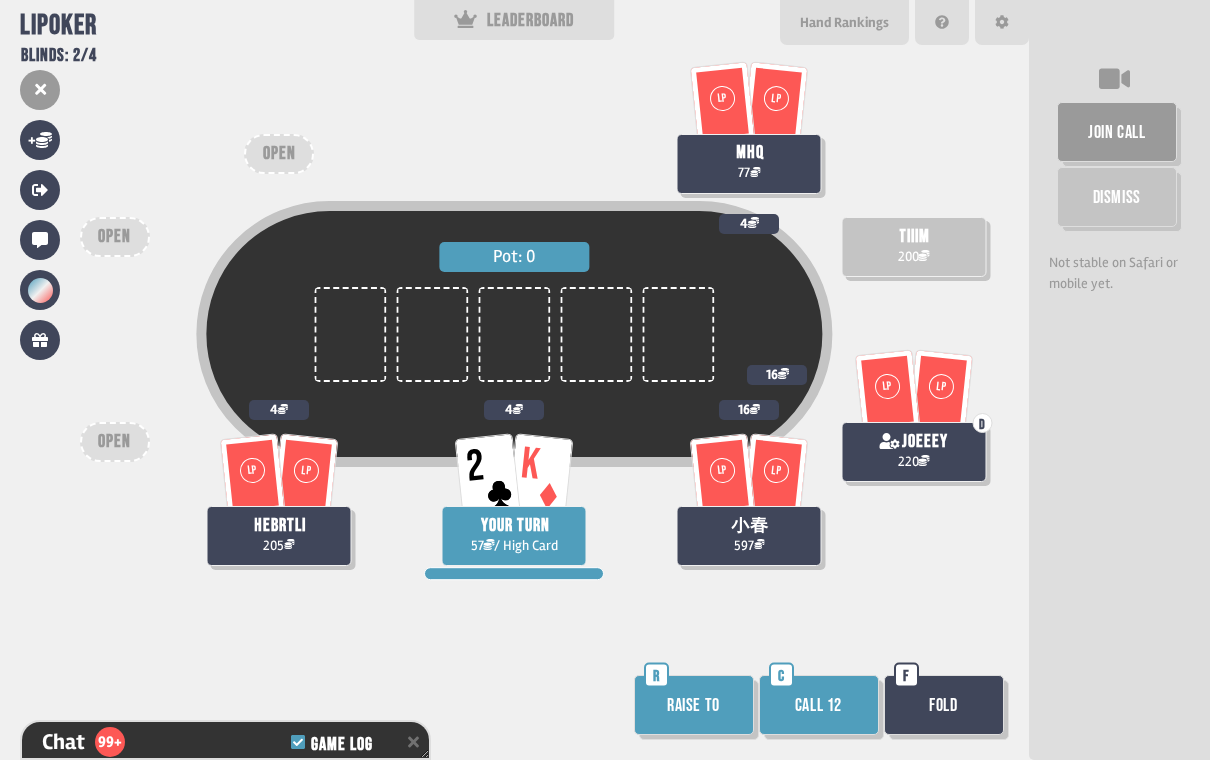 scroll, scrollTop: 6696, scrollLeft: 0, axis: vertical 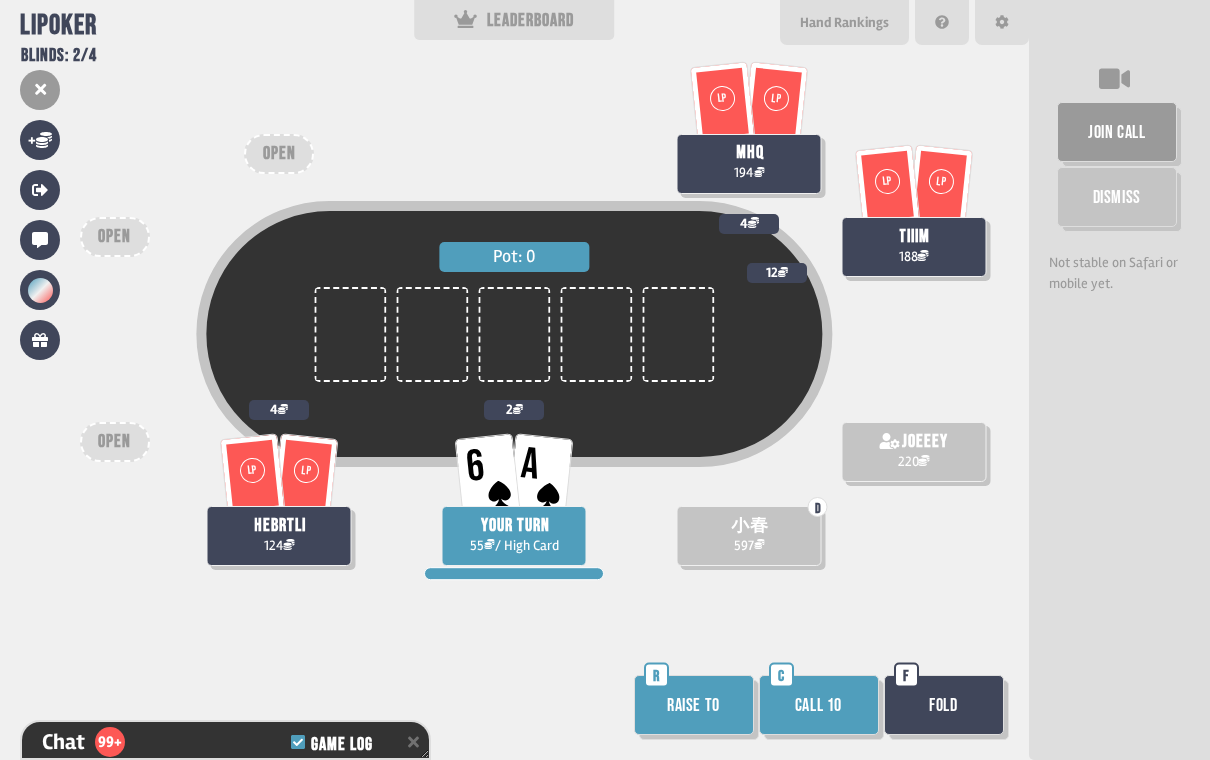 click on "Raise to" at bounding box center (694, 705) 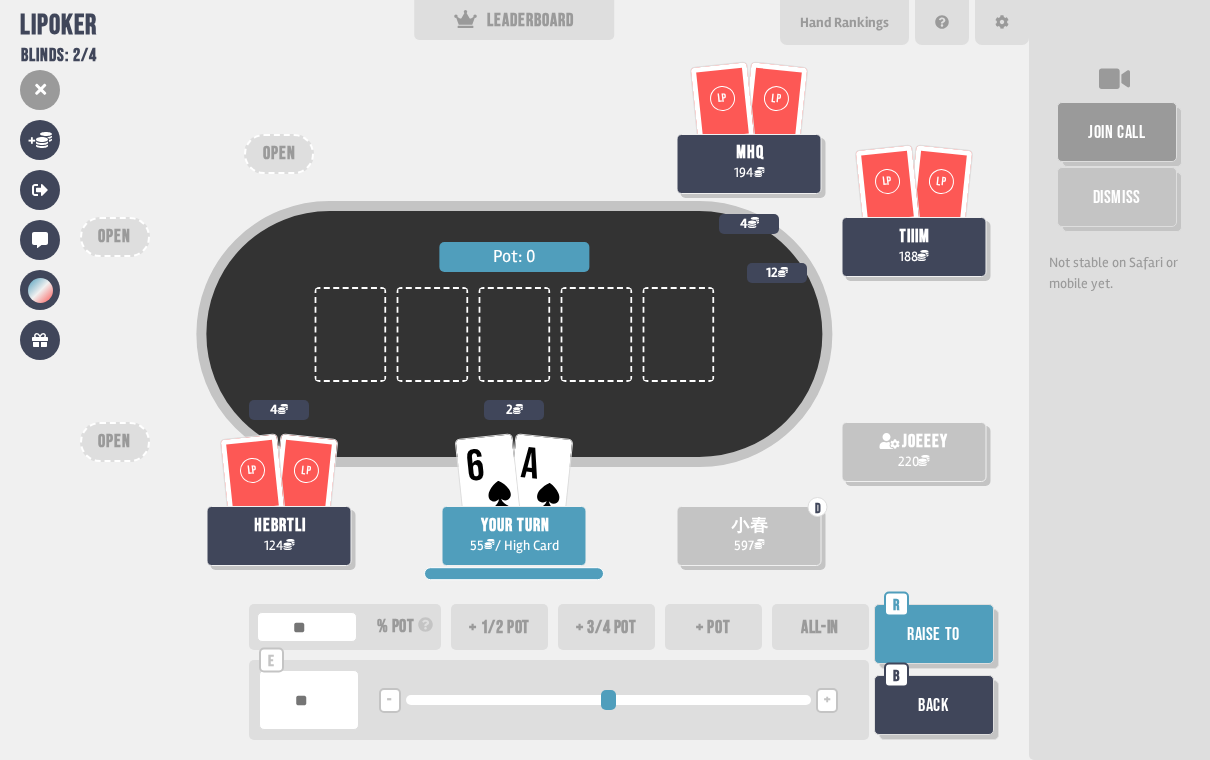 click on "Raise to" at bounding box center [934, 634] 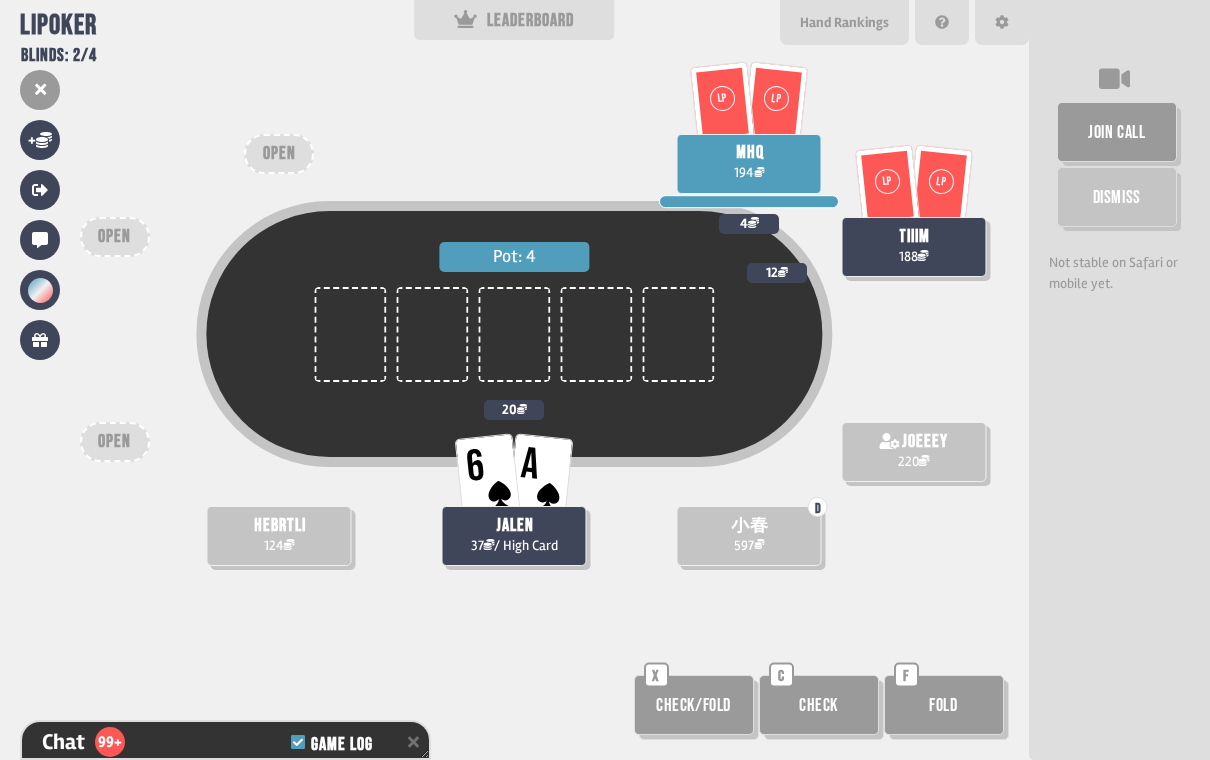 scroll, scrollTop: 7363, scrollLeft: 0, axis: vertical 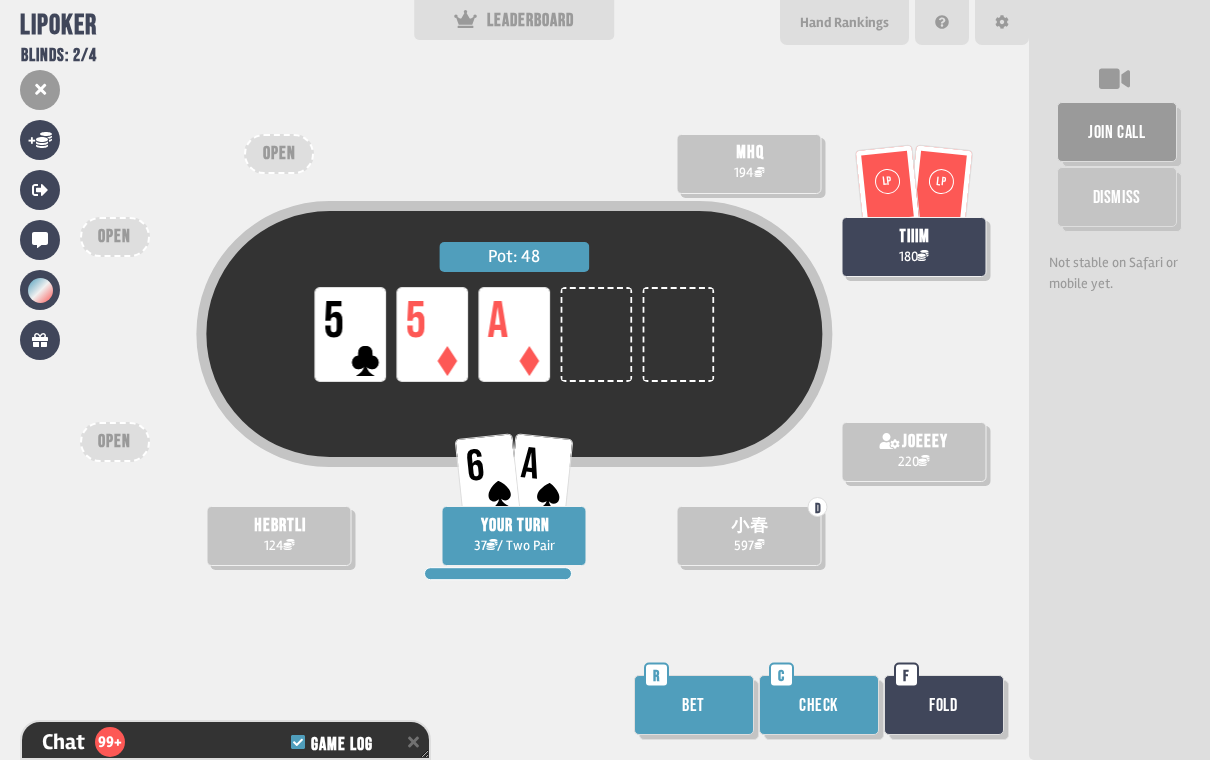 click on "Bet" at bounding box center (694, 705) 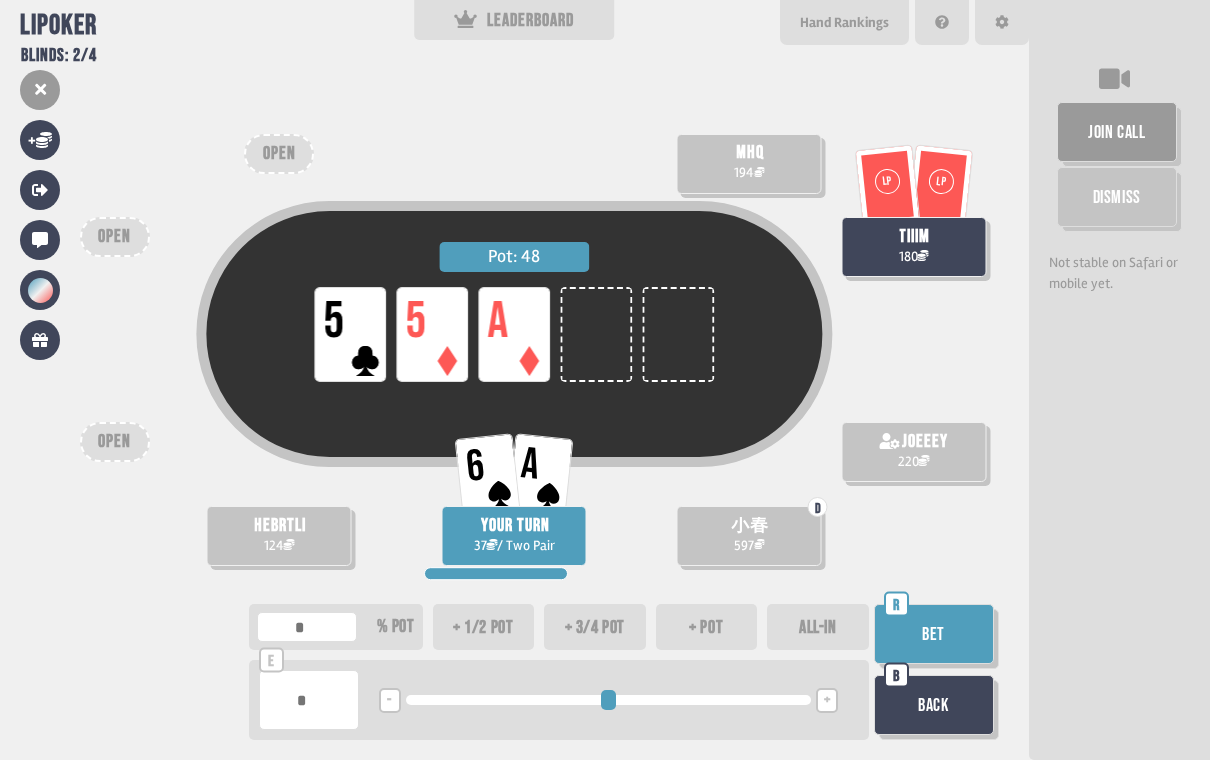 click on "ALL-IN" at bounding box center [818, 627] 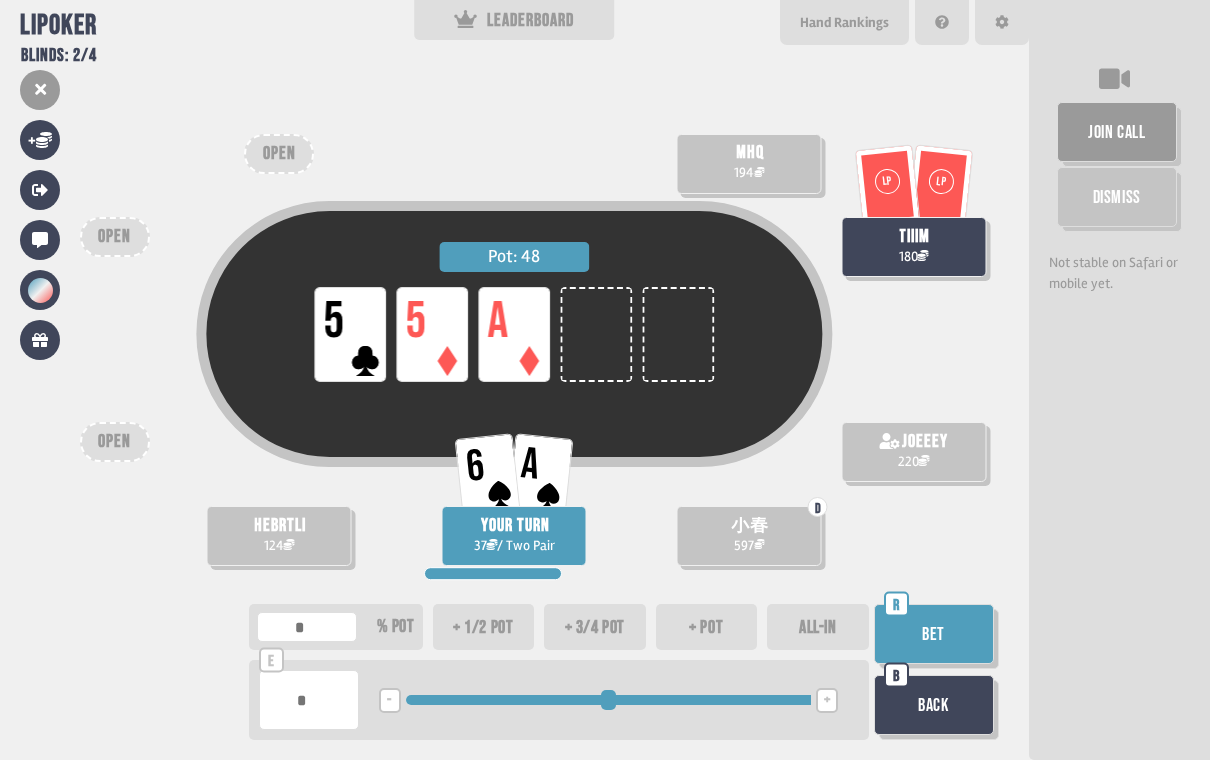 click on "Bet" at bounding box center (934, 634) 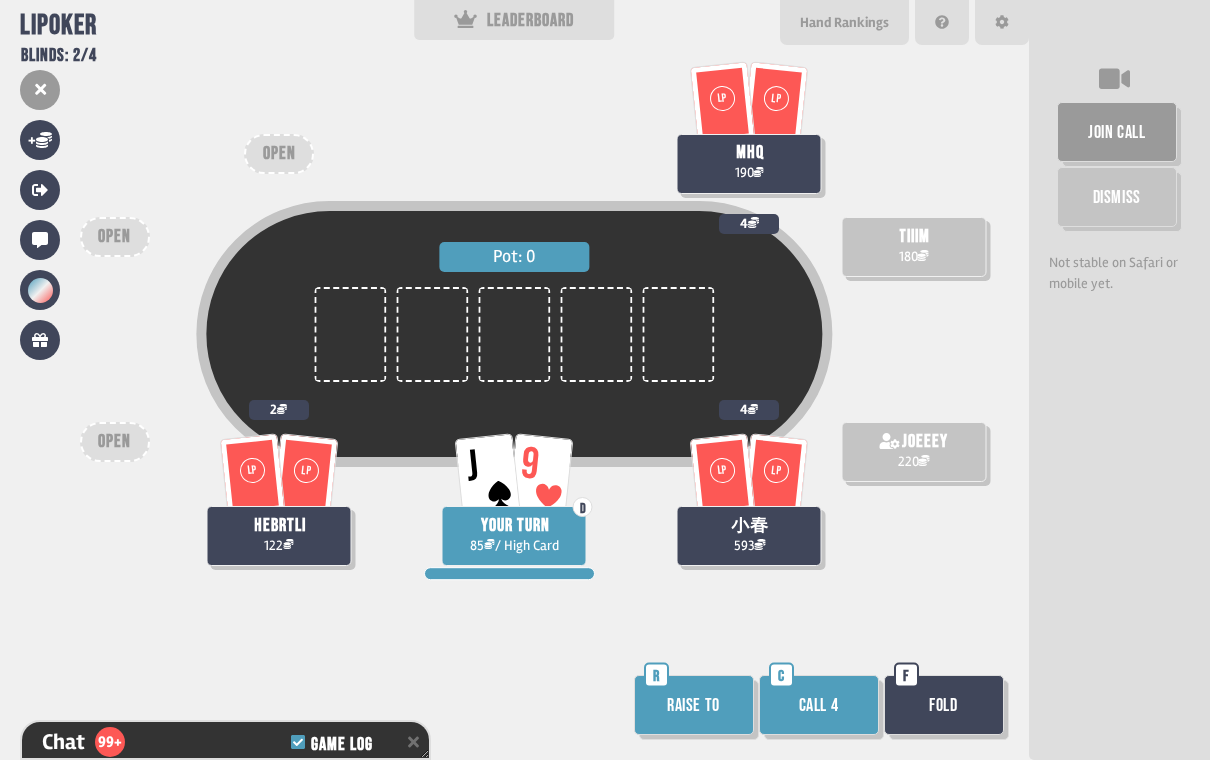 scroll, scrollTop: 7914, scrollLeft: 0, axis: vertical 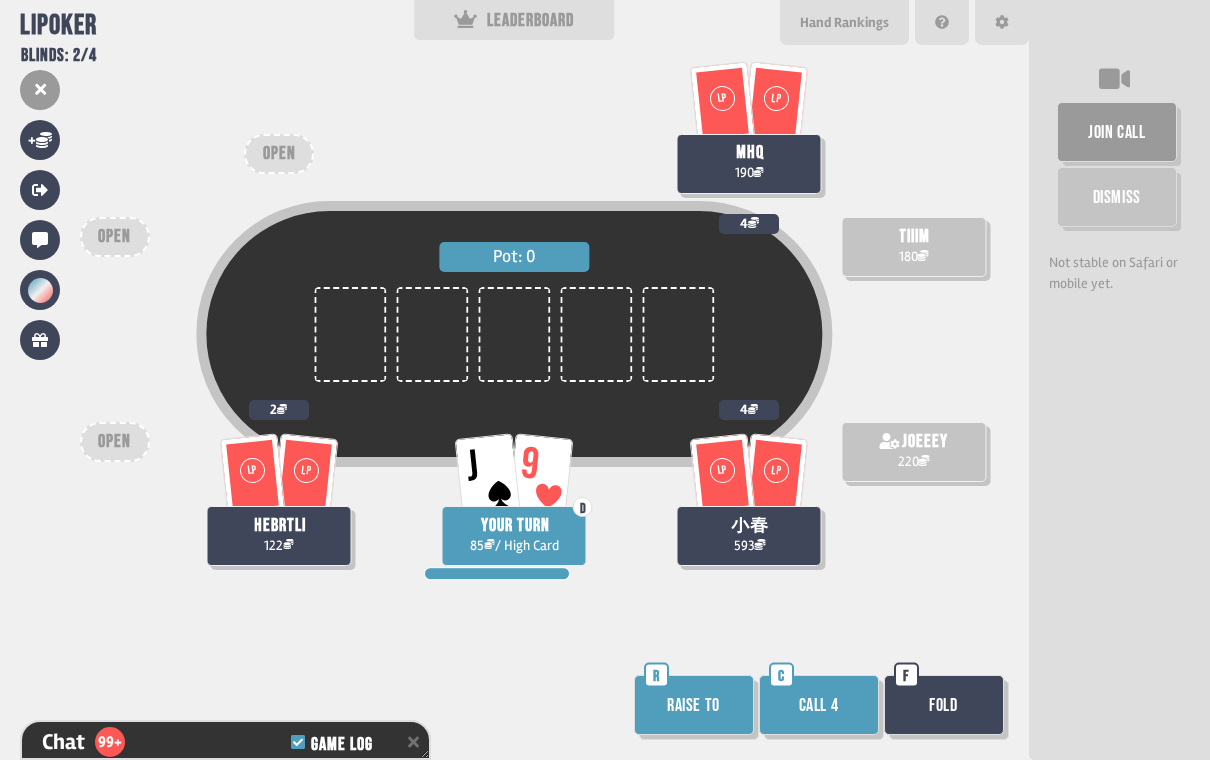 click on "Call 4" at bounding box center (819, 705) 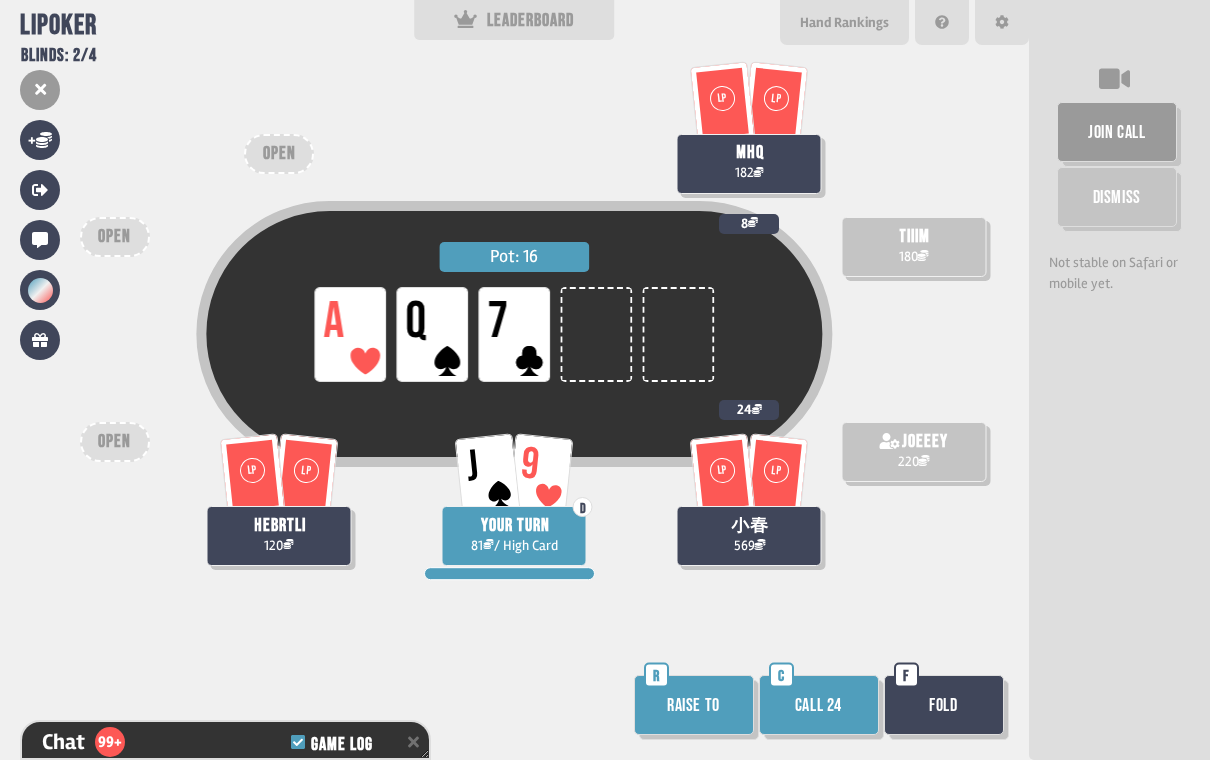 scroll, scrollTop: 8146, scrollLeft: 0, axis: vertical 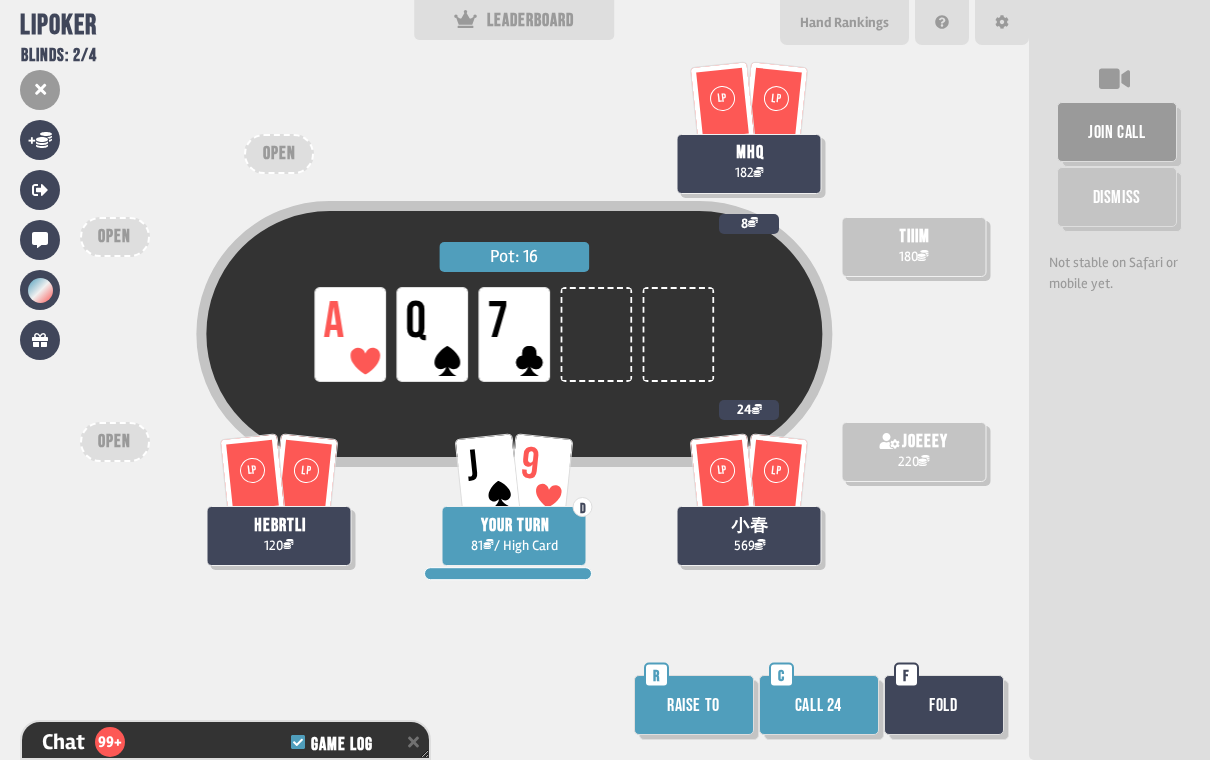 click on "Fold" at bounding box center (944, 705) 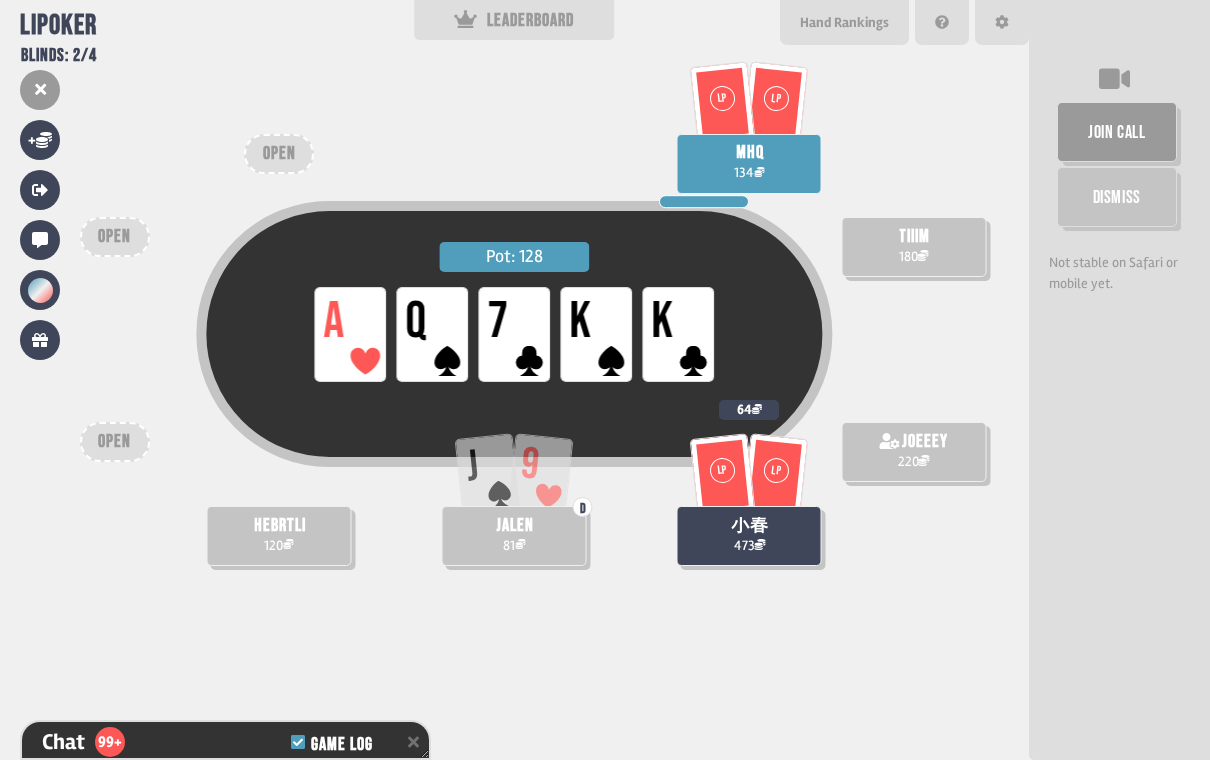 scroll, scrollTop: 8602, scrollLeft: 0, axis: vertical 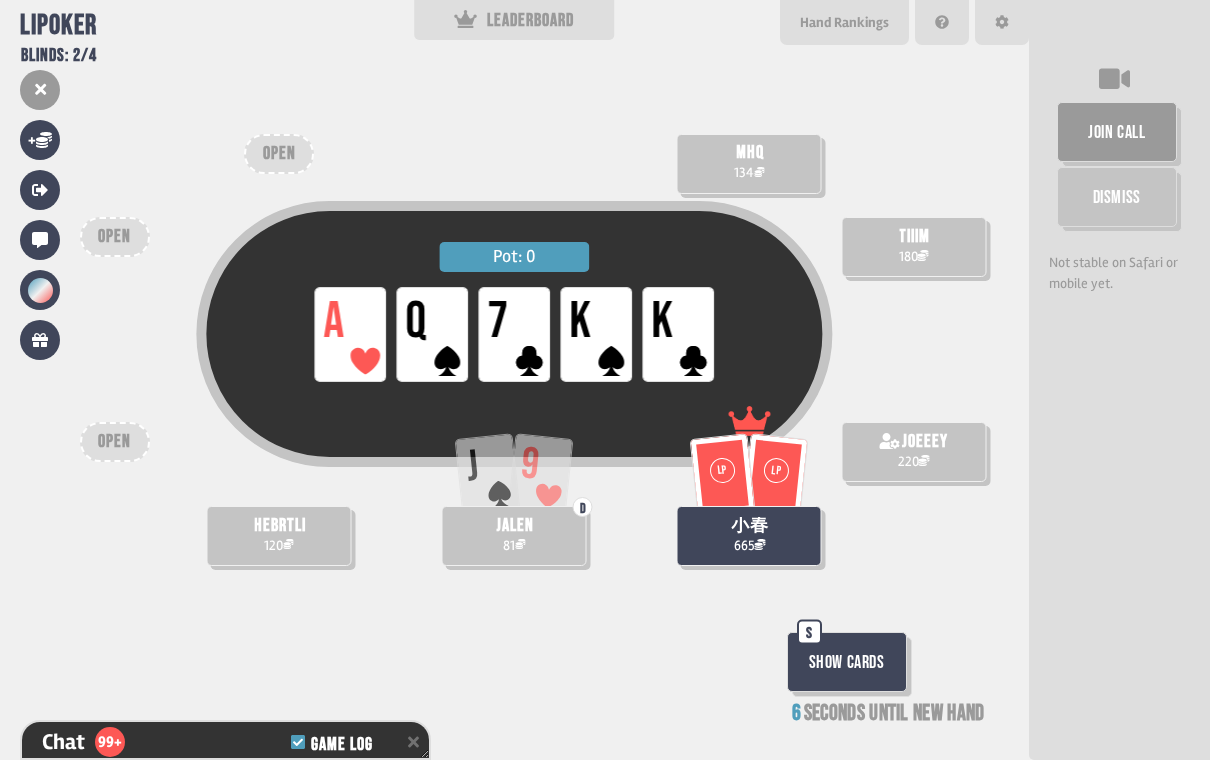 click on "Show Cards" at bounding box center (847, 662) 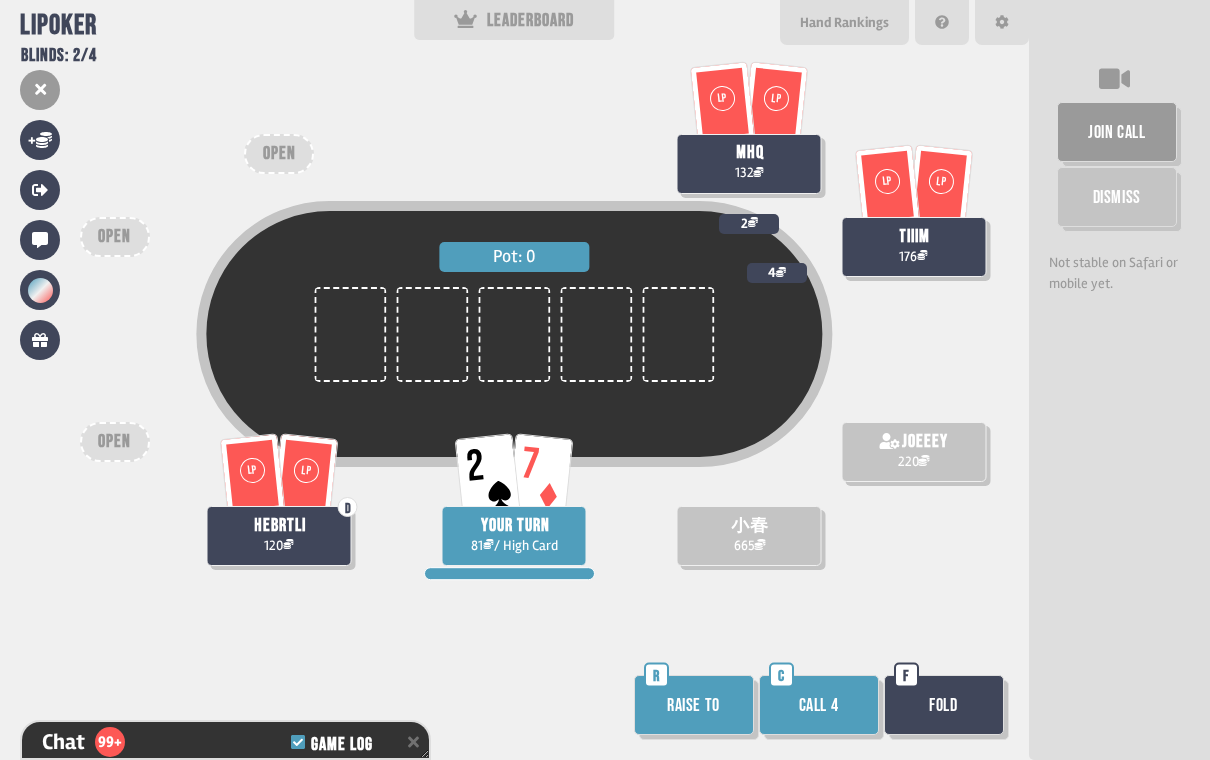 scroll, scrollTop: 8776, scrollLeft: 0, axis: vertical 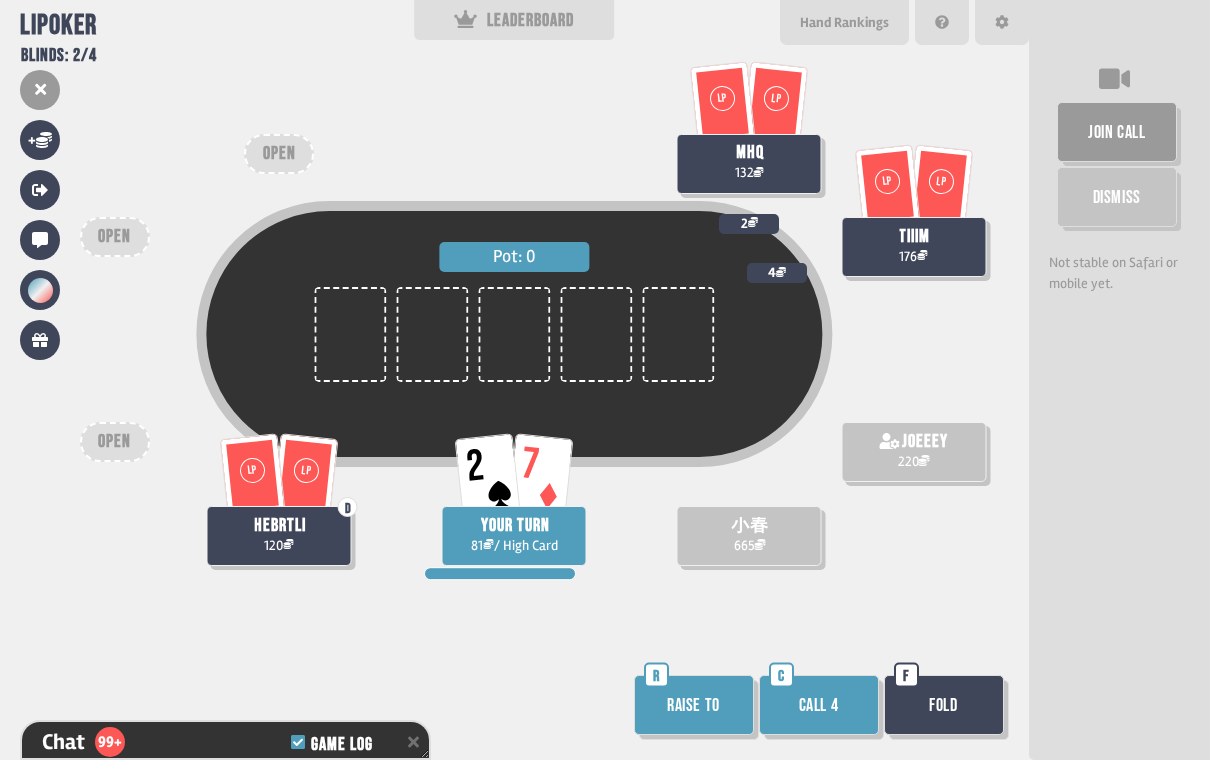 click on "Fold" at bounding box center [944, 705] 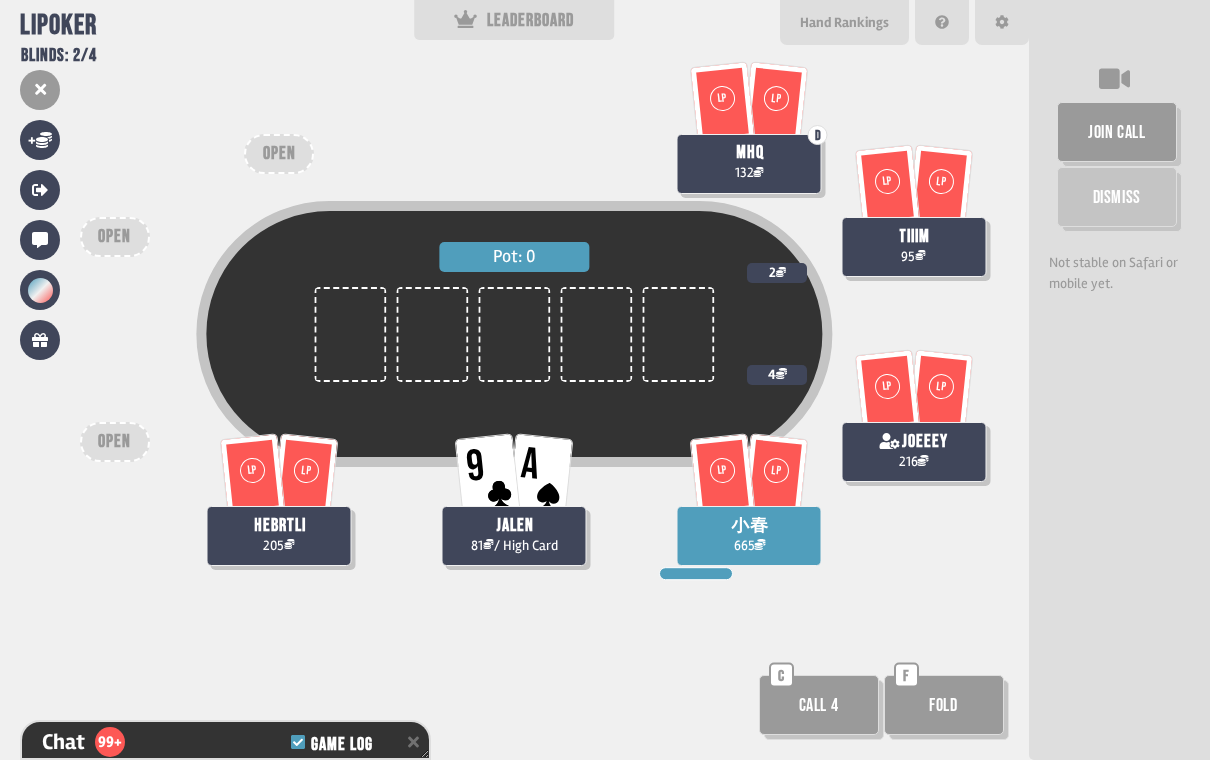 scroll, scrollTop: 9269, scrollLeft: 0, axis: vertical 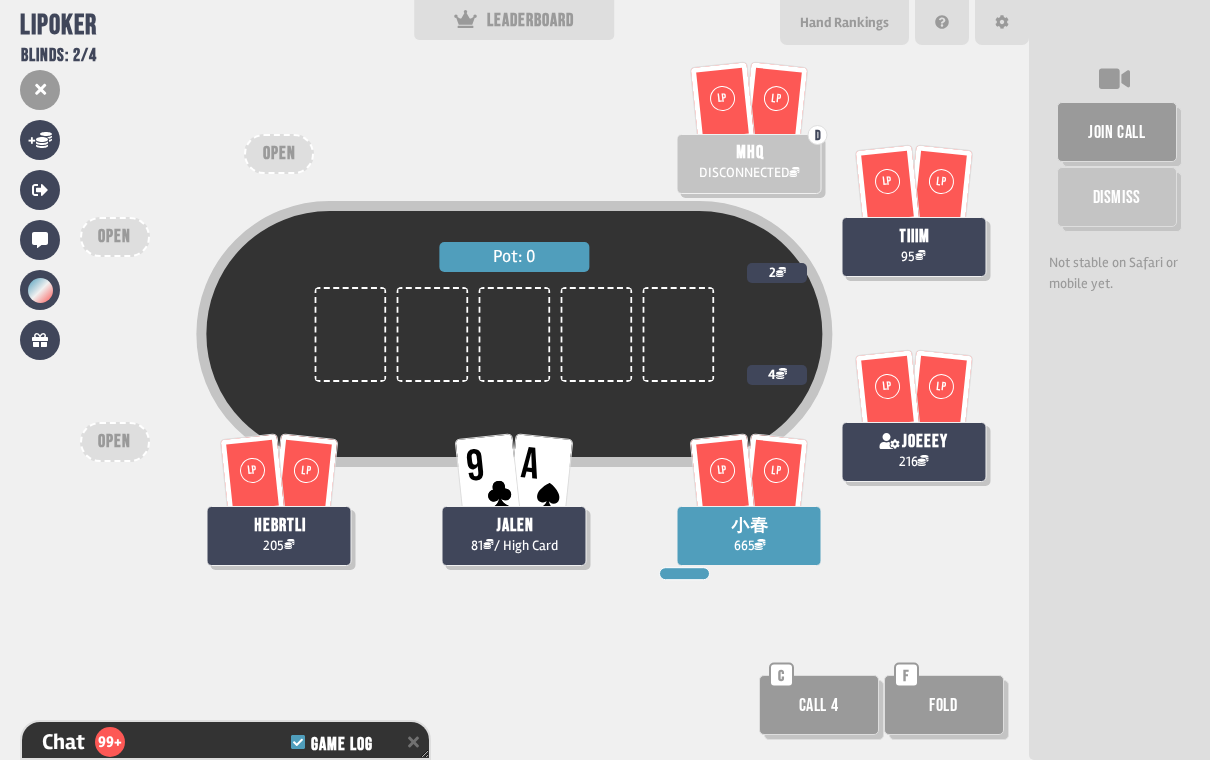 click on "Fold" at bounding box center (944, 705) 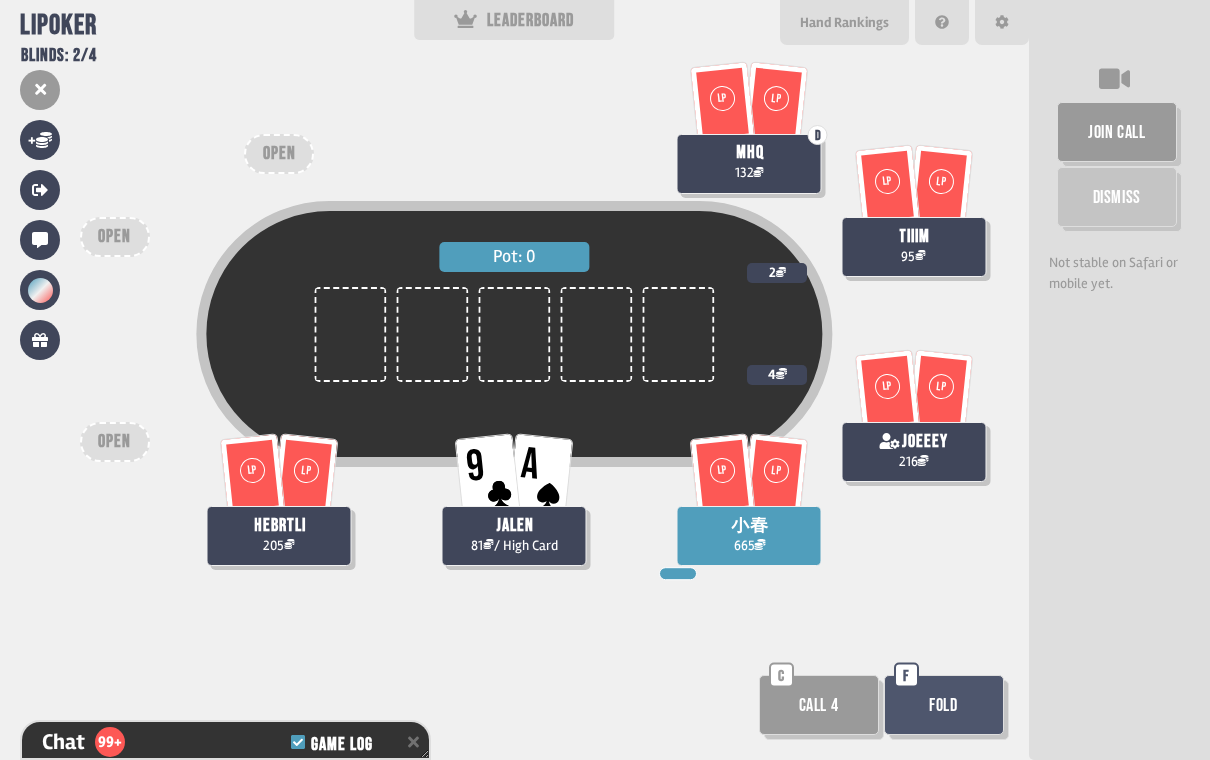 click on "Pot: 0   LP LP hebrtli 205  9 A jalen 81   / High Card LP LP 小春 665  LP LP tiiim 95  2  LP LP joeeey 216  4  LP LP D mhq 132  OPEN OPEN OPEN Call 4 C Fold F" at bounding box center (514, 380) 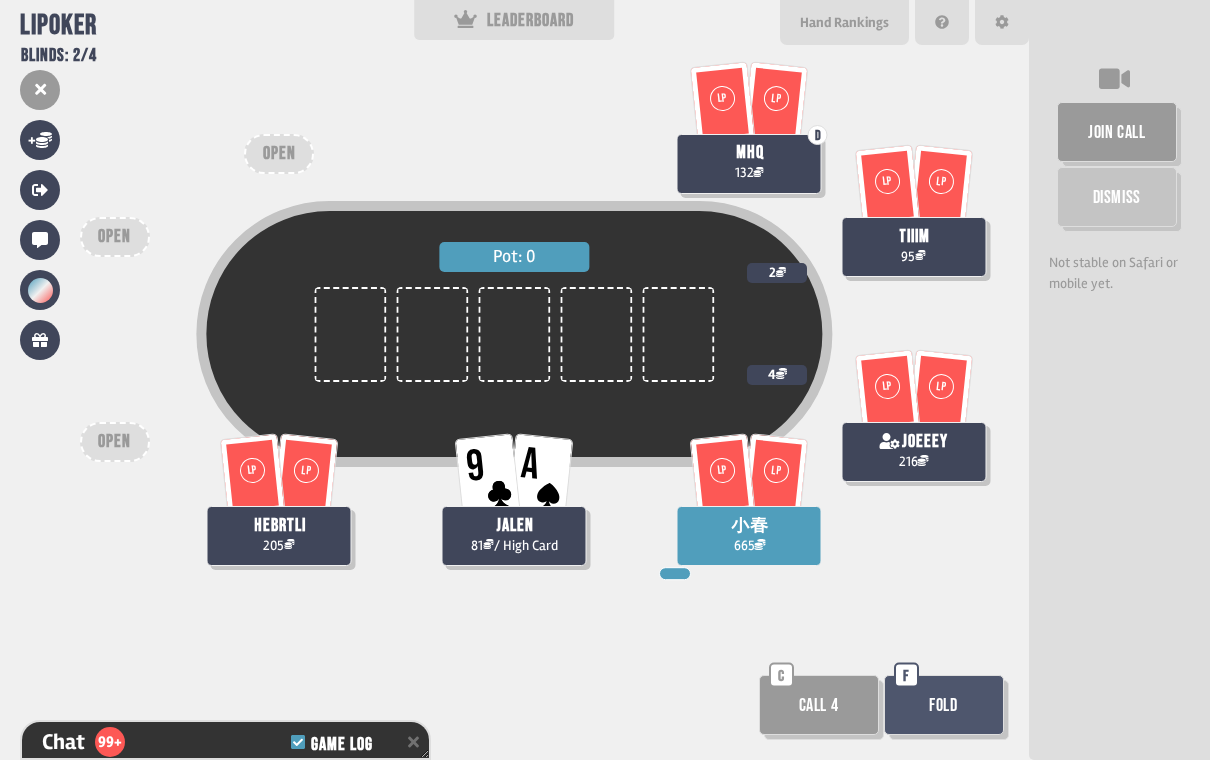 click on "Call 4" at bounding box center [819, 705] 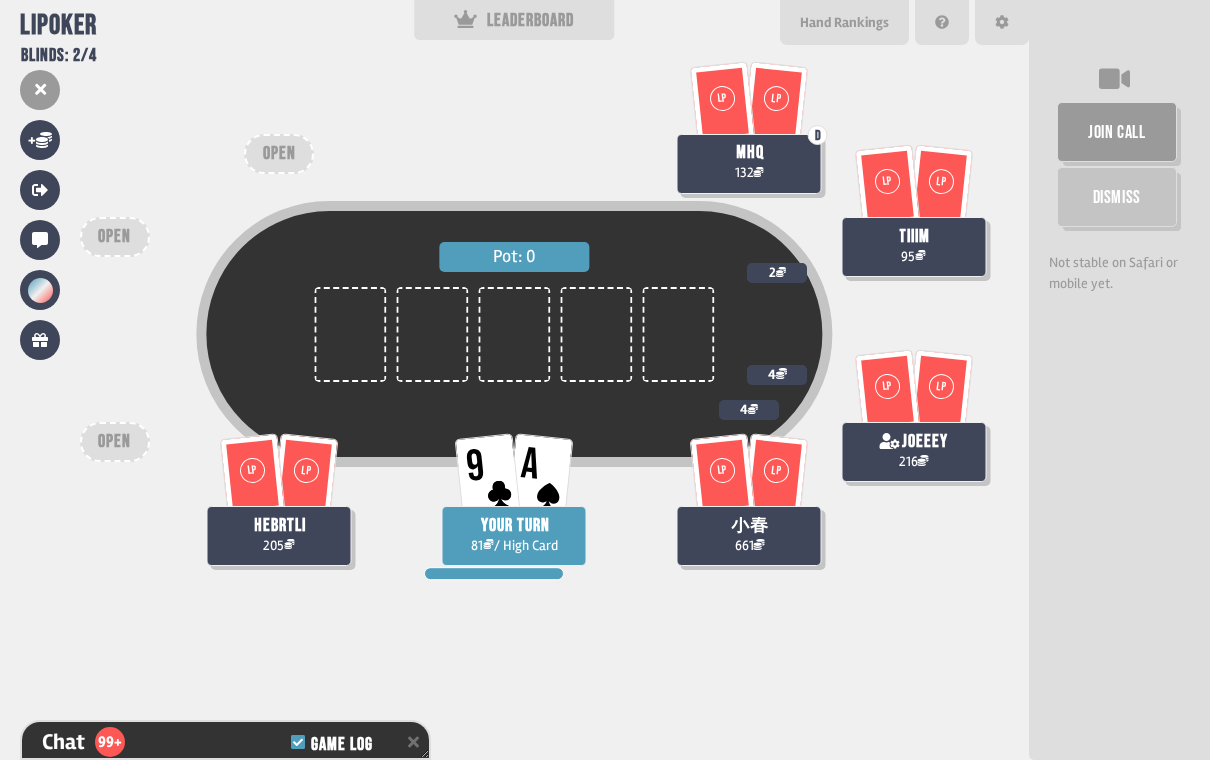scroll, scrollTop: 9327, scrollLeft: 0, axis: vertical 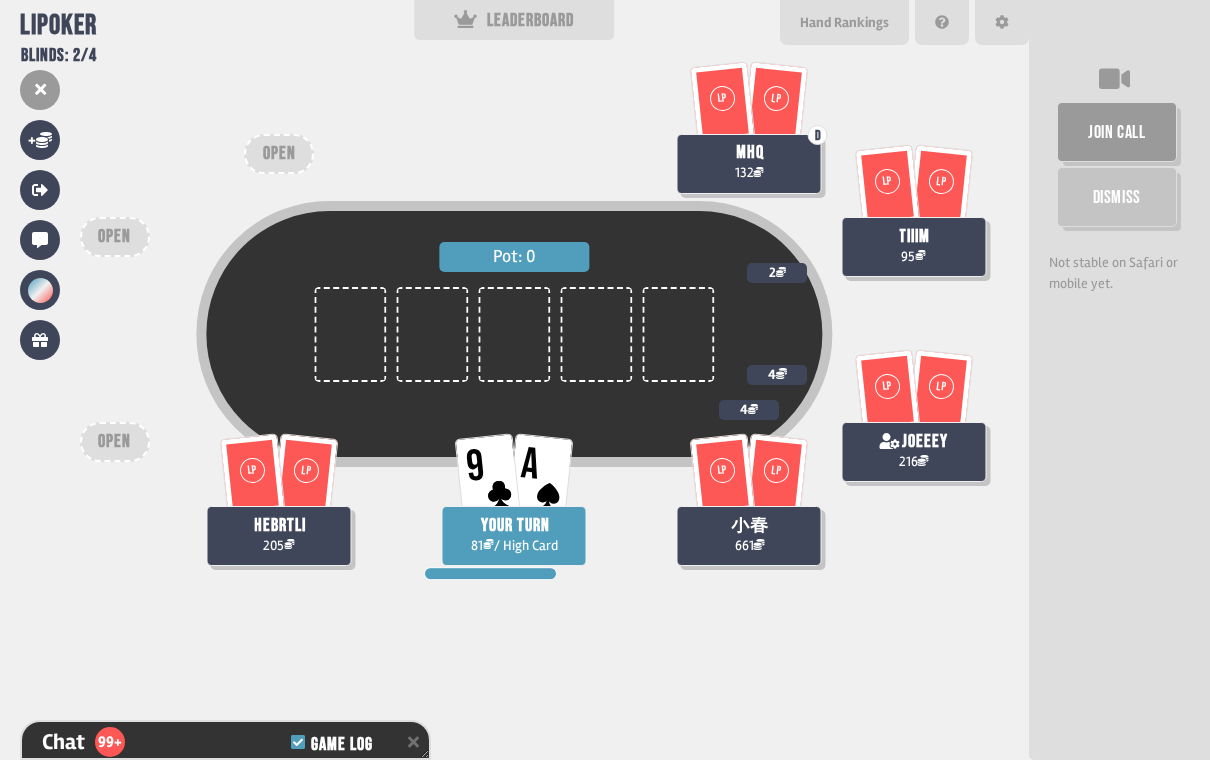 click on "Pot: 0   LP LP hebrtli 205  9 A YOUR TURN 81   / High Card LP LP 小春 661  4  LP LP tiiim 95  2  LP LP joeeey 216  4  LP LP D mhq 132  OPEN OPEN OPEN" at bounding box center [514, 380] 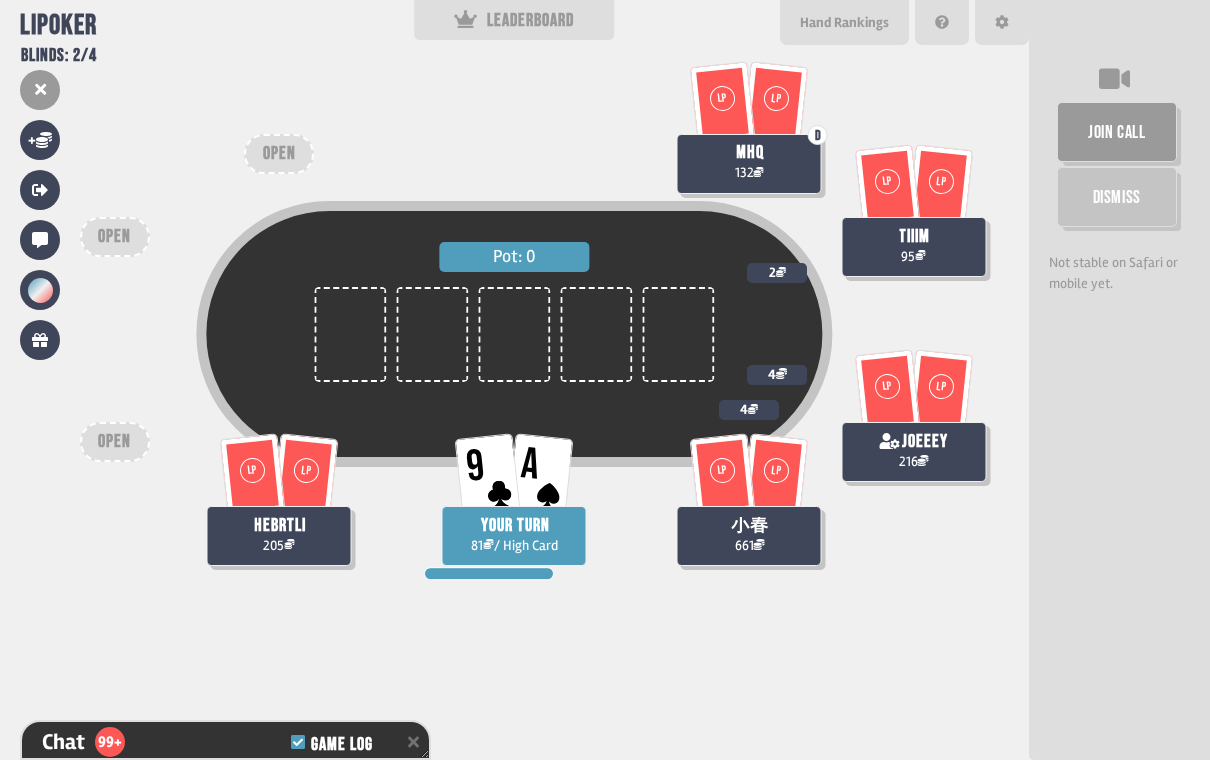 click on "Pot: 0   LP LP hebrtli 205  9 A YOUR TURN 81   / High Card LP LP 小春 661  4  LP LP tiiim 95  2  LP LP joeeey 216  4  LP LP D mhq 132  OPEN OPEN OPEN" at bounding box center (514, 380) 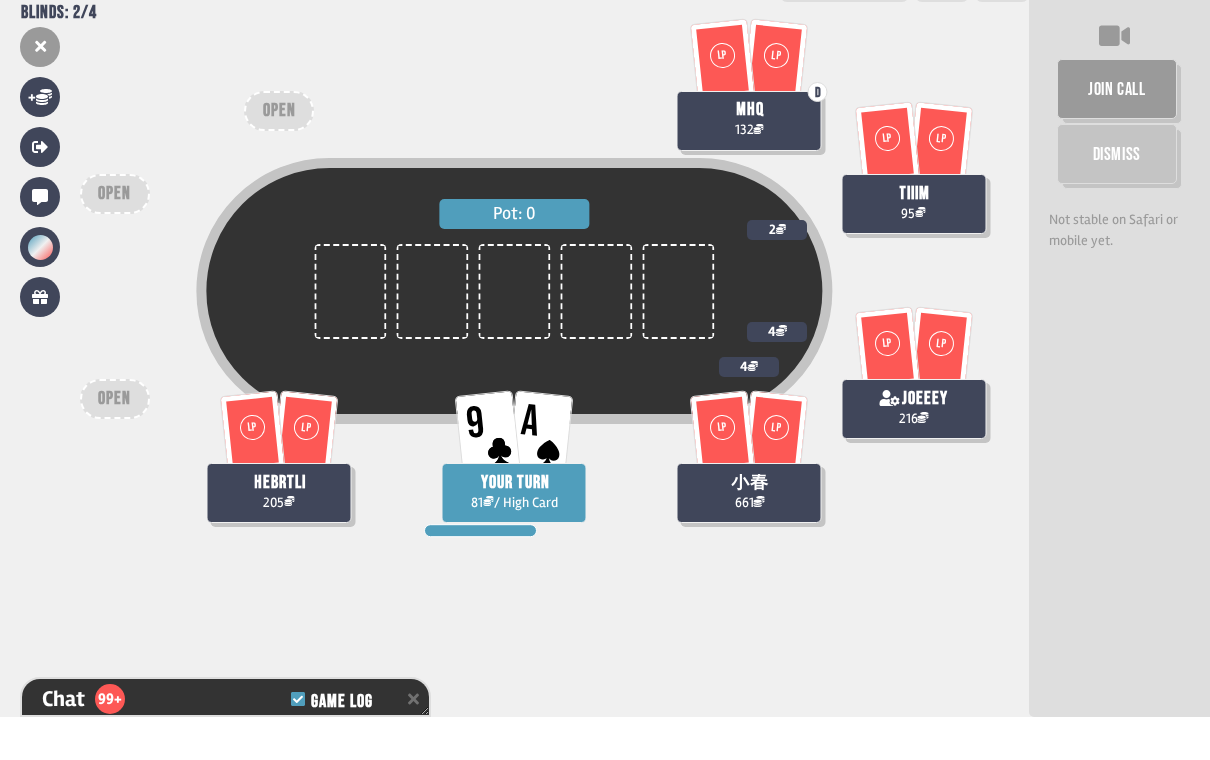 scroll, scrollTop: 31, scrollLeft: 0, axis: vertical 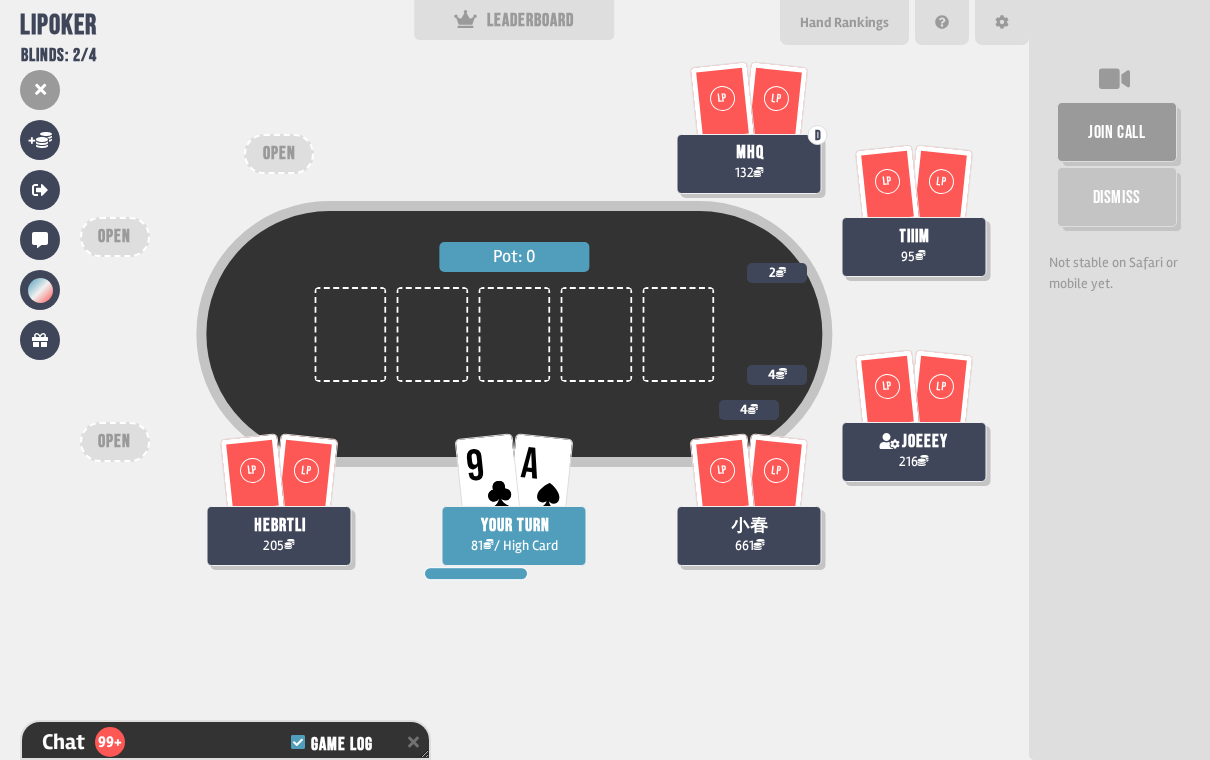click on "Pot: 0   LP LP hebrtli 205  9 A YOUR TURN 81   / High Card LP LP 小春 661  4  LP LP tiiim 95  2  LP LP joeeey 216  4  LP LP D mhq 132  OPEN OPEN OPEN" at bounding box center (514, 380) 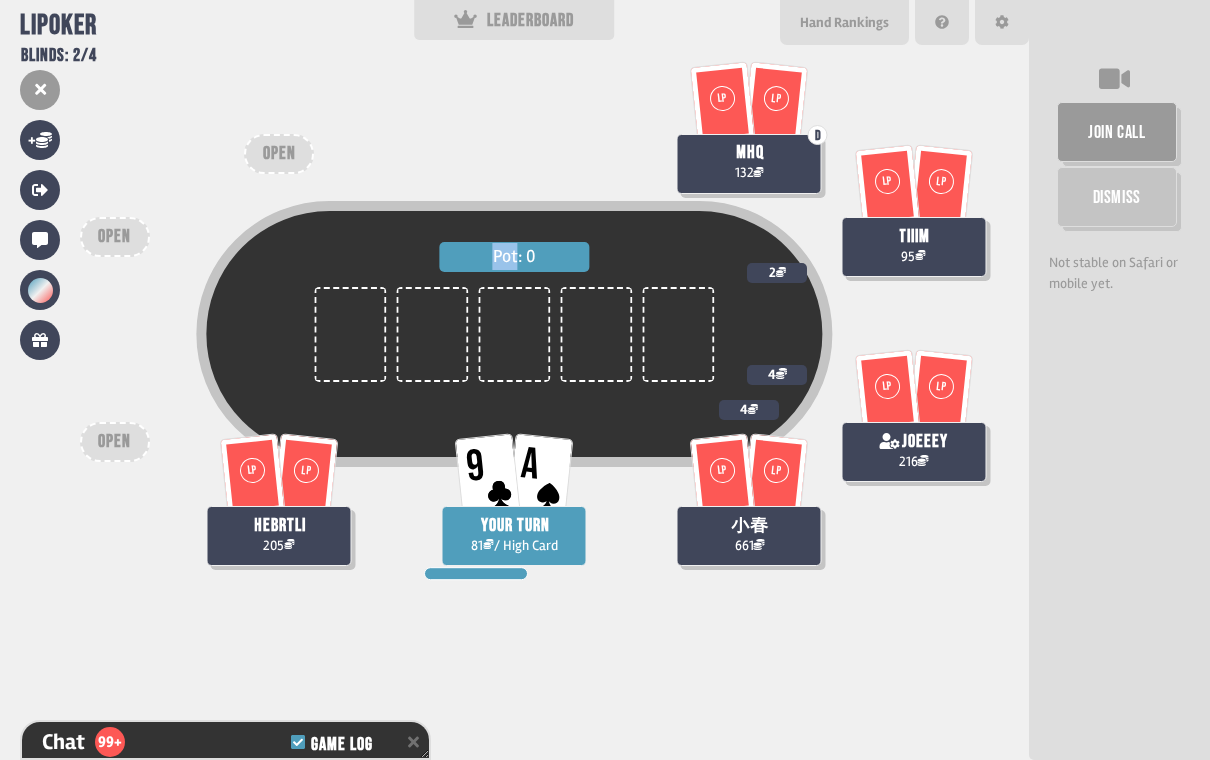 click on "Pot: 0   LP LP hebrtli 205  9 A YOUR TURN 81   / High Card LP LP 小春 661  4  LP LP tiiim 95  2  LP LP joeeey 216  4  LP LP D mhq 132  OPEN OPEN OPEN" at bounding box center (514, 380) 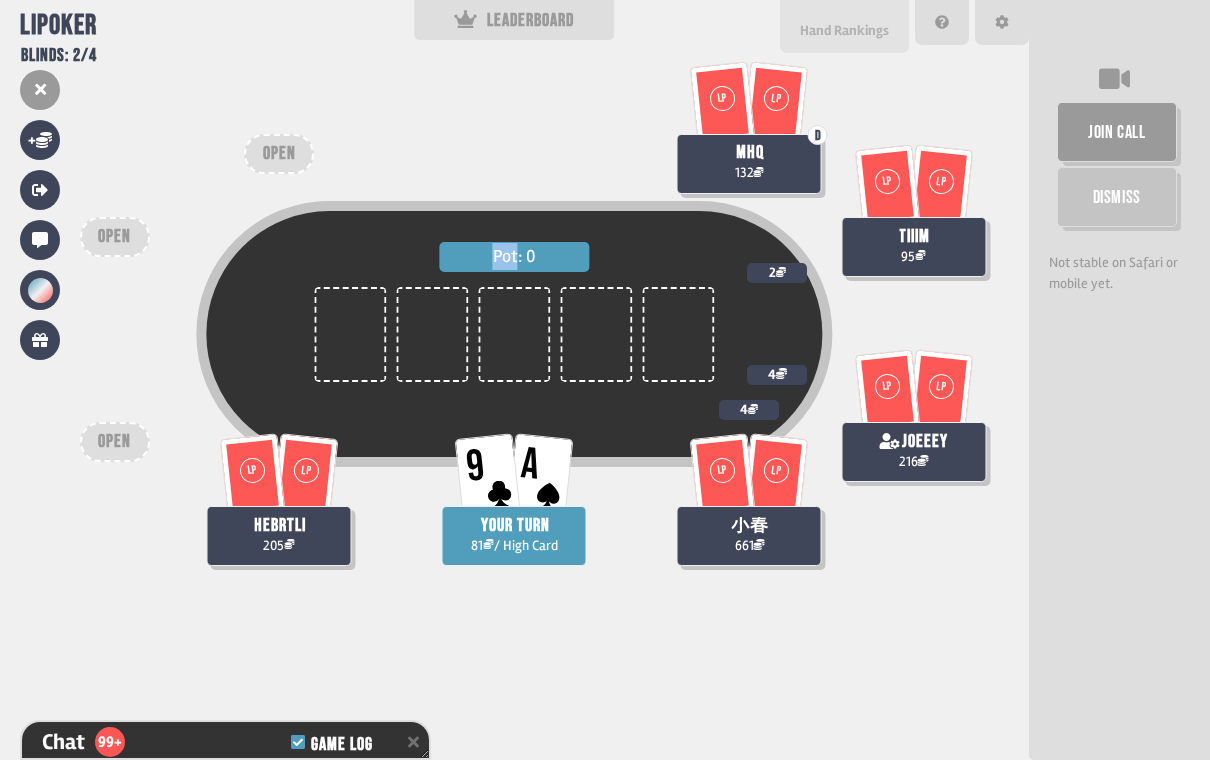 scroll, scrollTop: 9356, scrollLeft: 0, axis: vertical 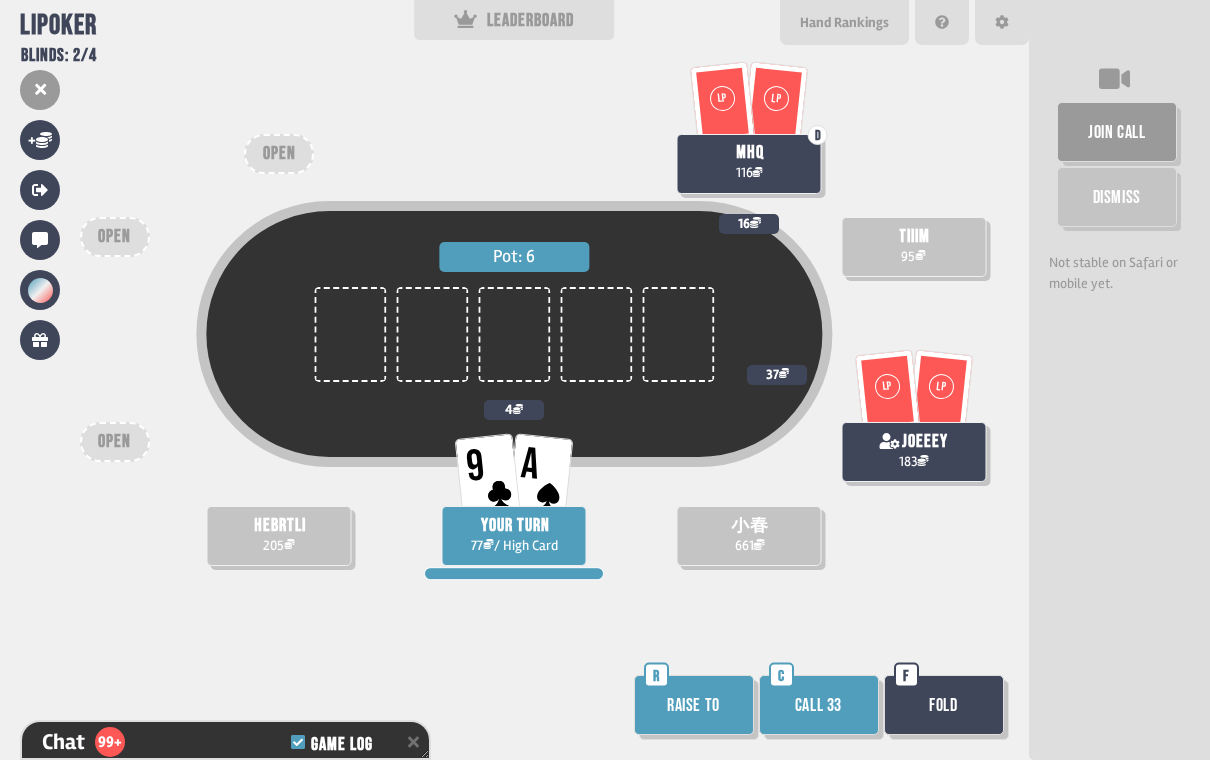 click on "Support us on   Patreon !" at bounding box center (605, 737) 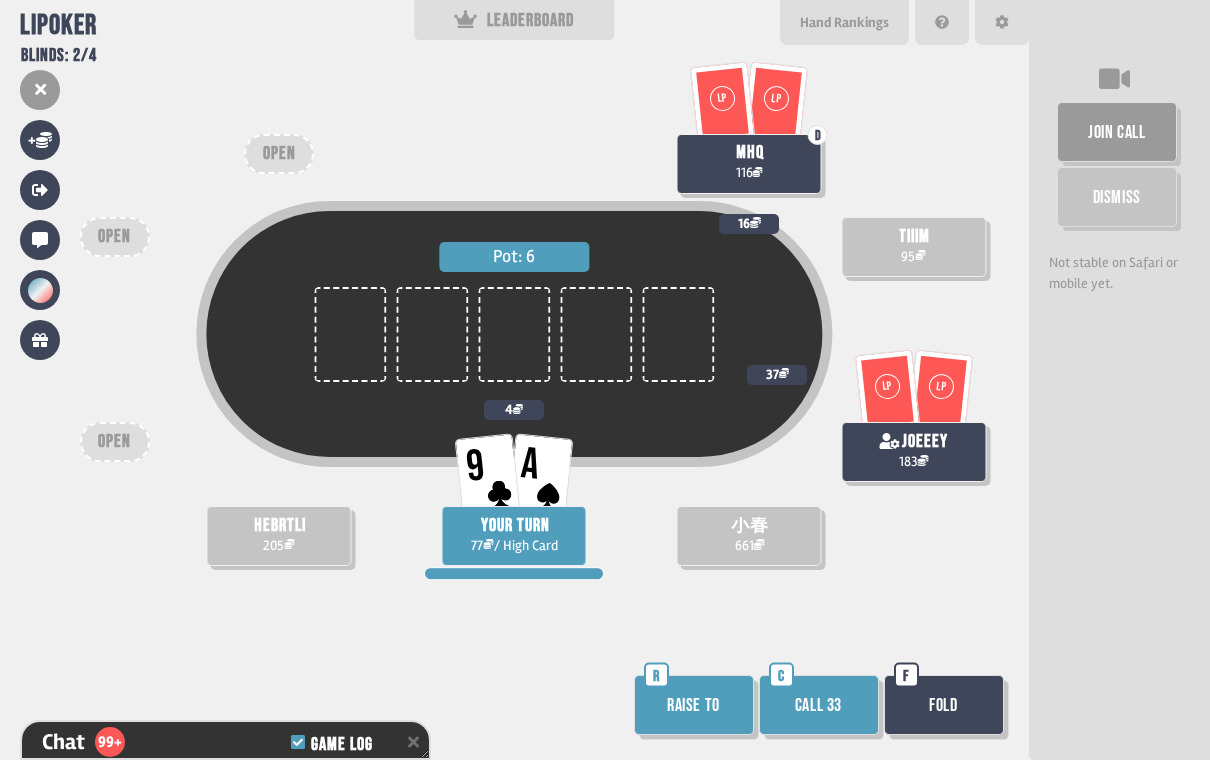 click on "Support us on   Patreon !" at bounding box center [605, 737] 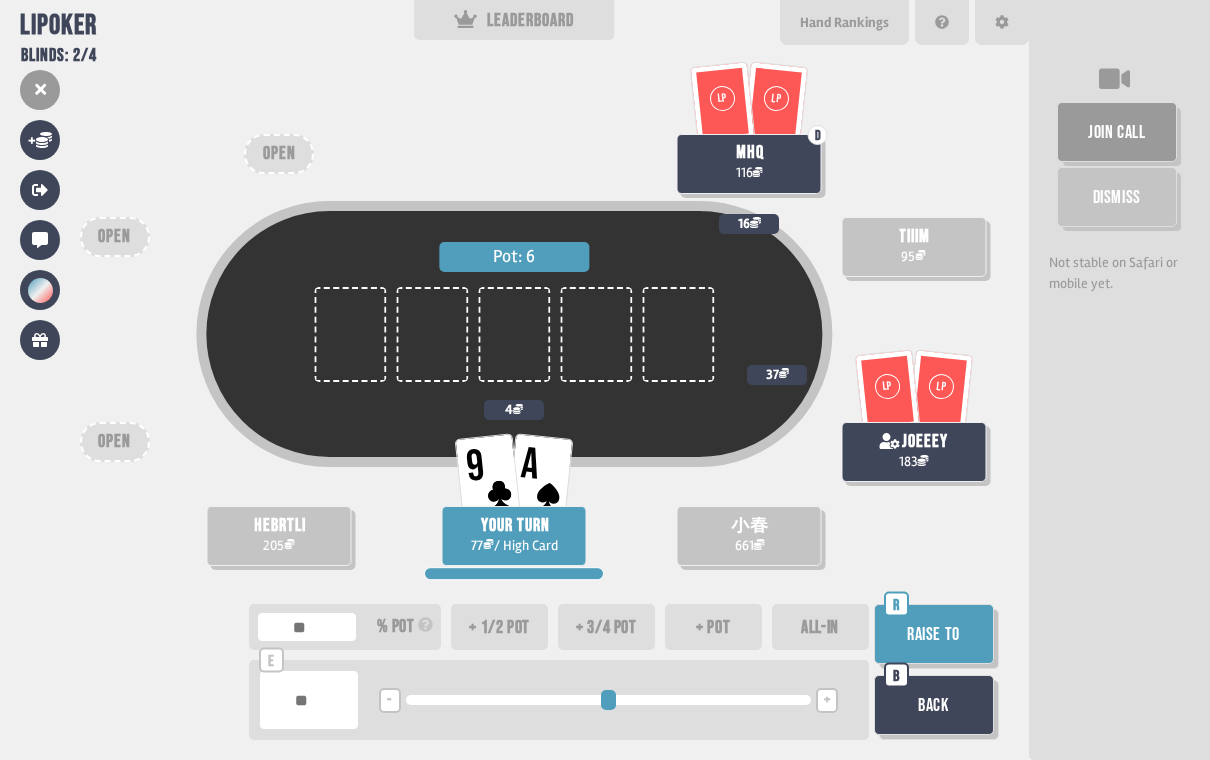 click on "ALL-IN" at bounding box center (820, 627) 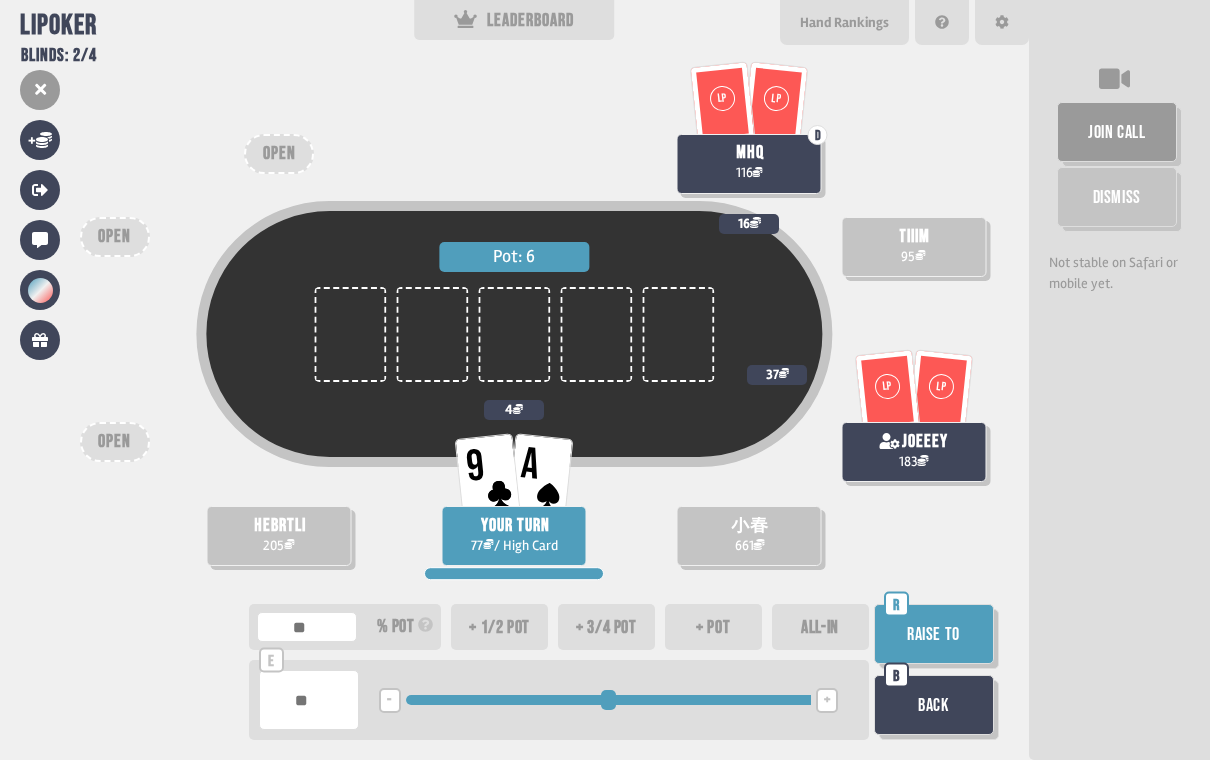 click on "Raise to" at bounding box center (934, 634) 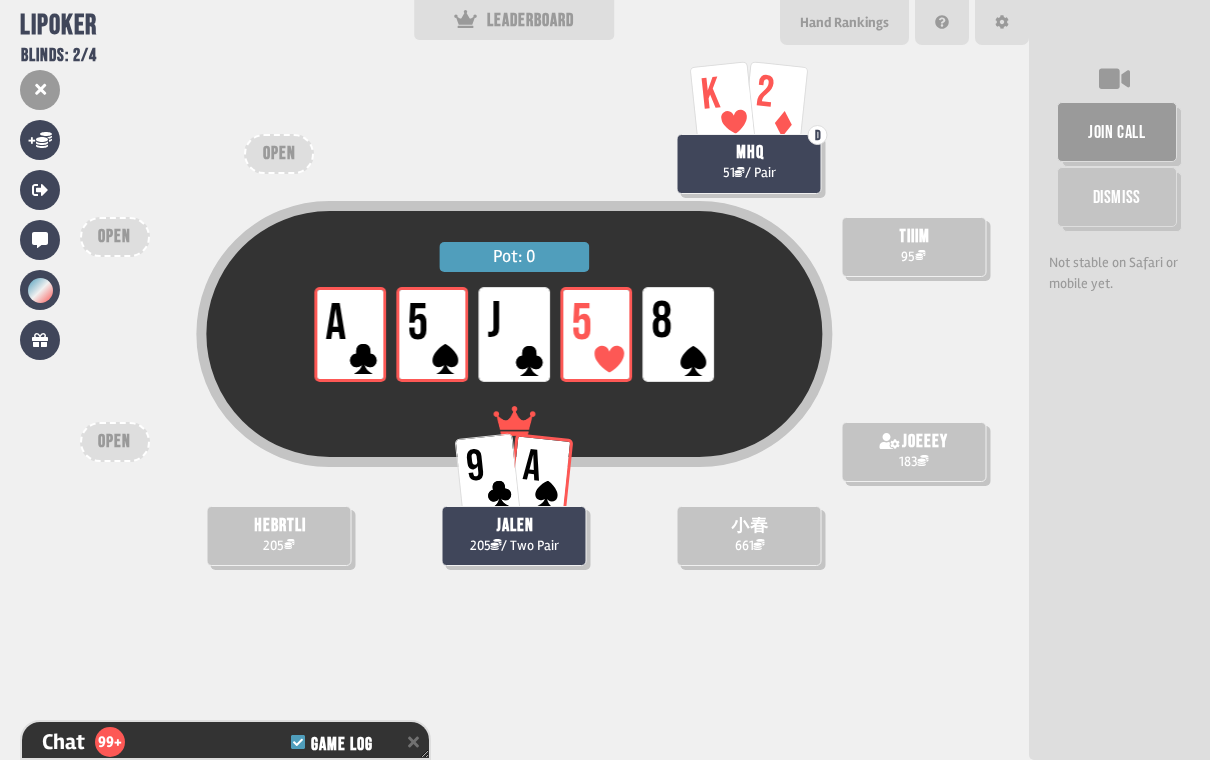 scroll, scrollTop: 9849, scrollLeft: 0, axis: vertical 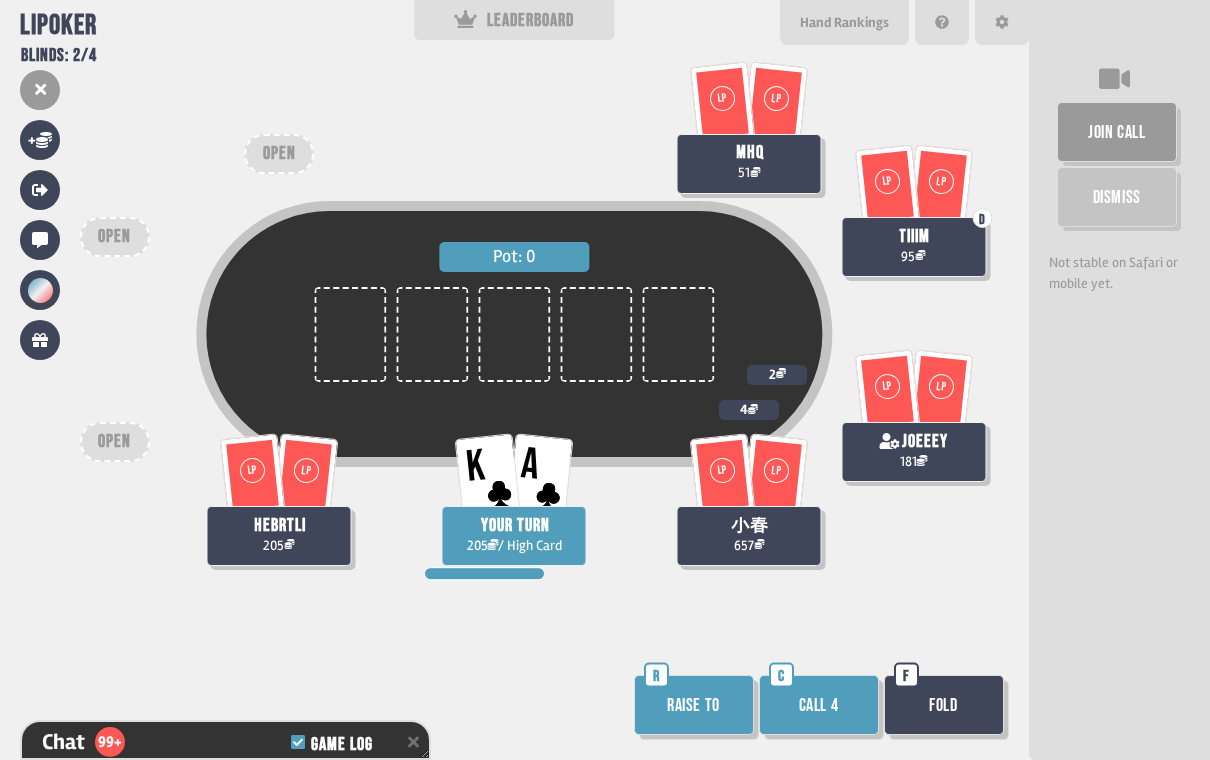 click on "Call 4" at bounding box center [819, 705] 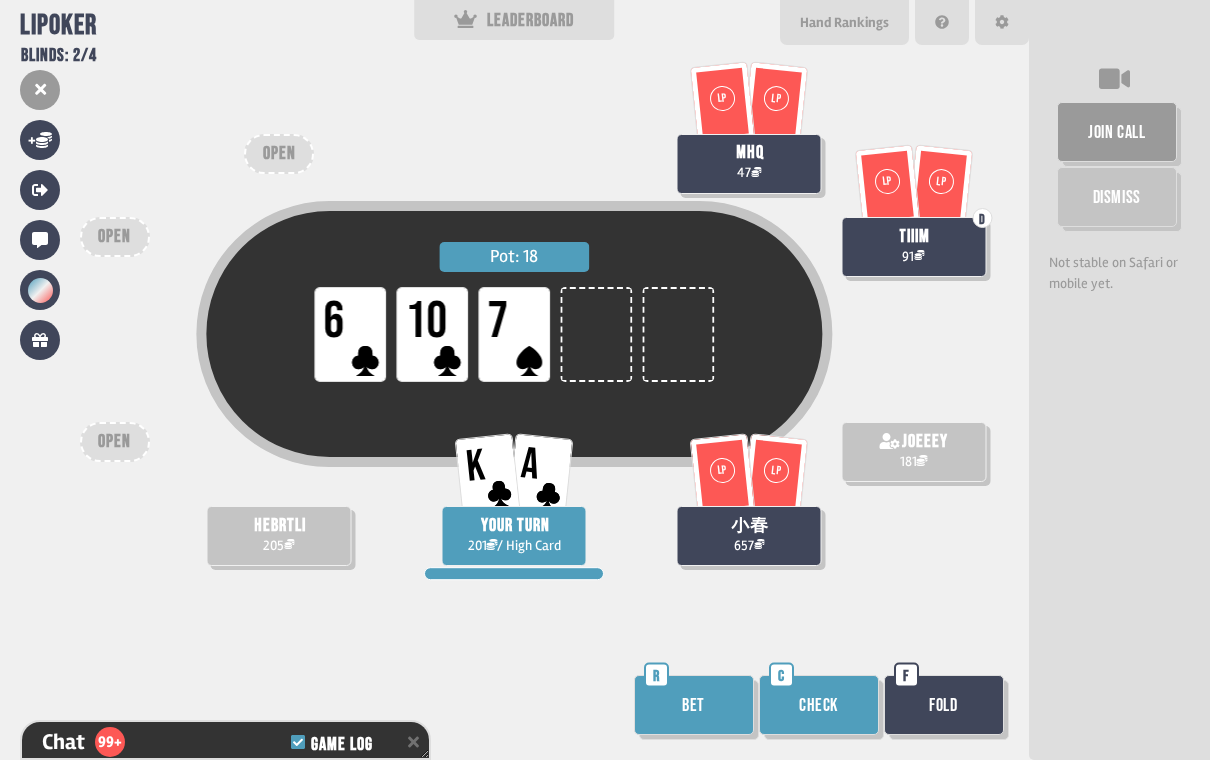 scroll, scrollTop: 10110, scrollLeft: 0, axis: vertical 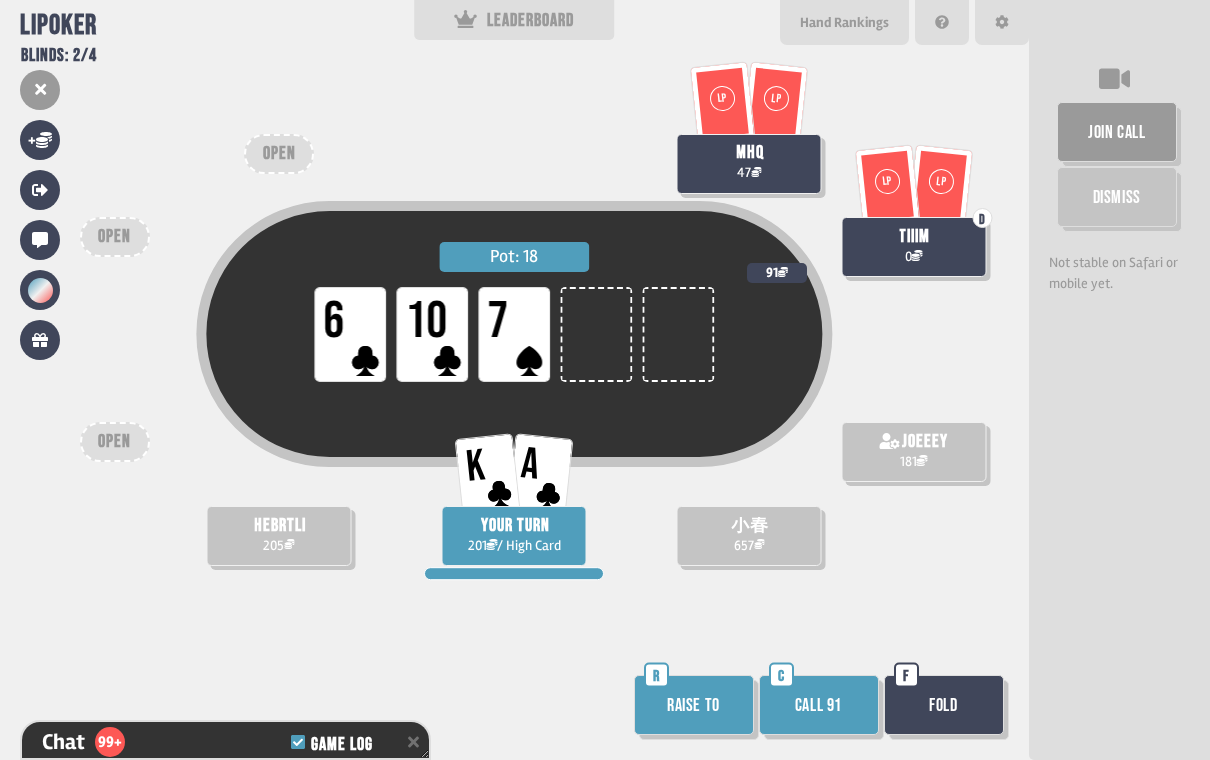 click on "Call 91" at bounding box center [819, 705] 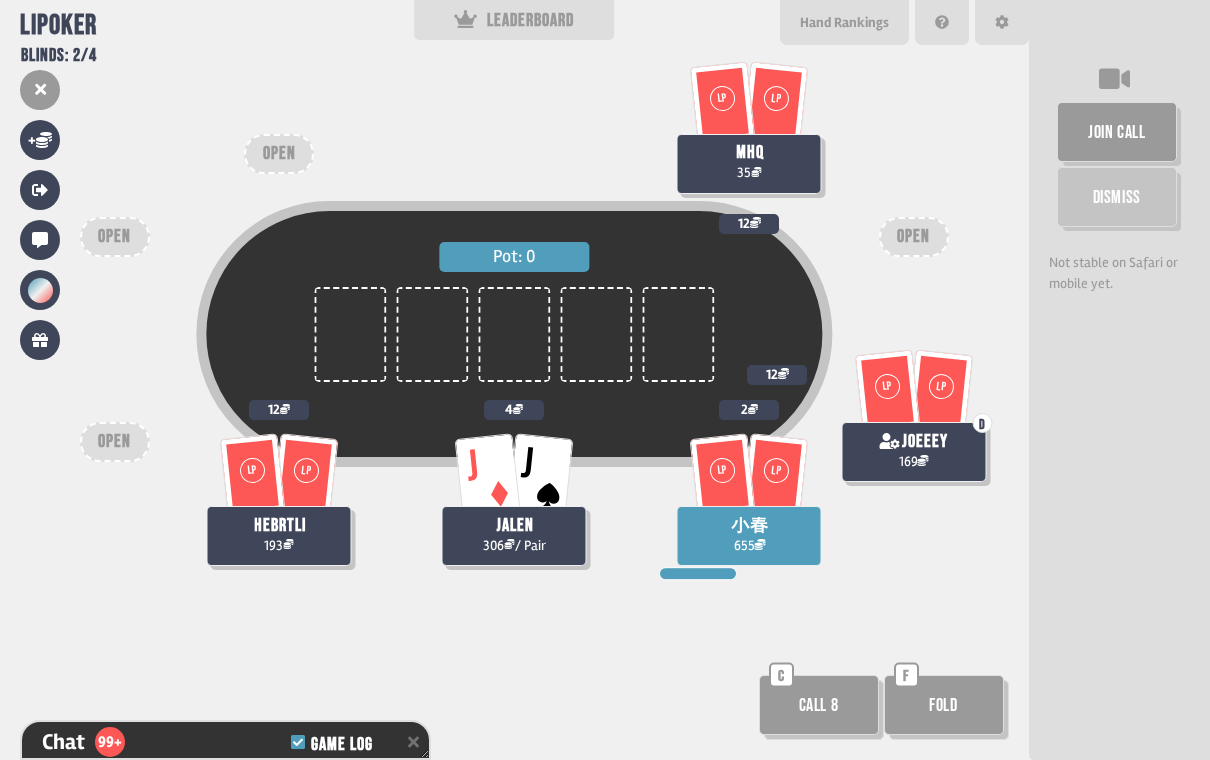 scroll, scrollTop: 10690, scrollLeft: 0, axis: vertical 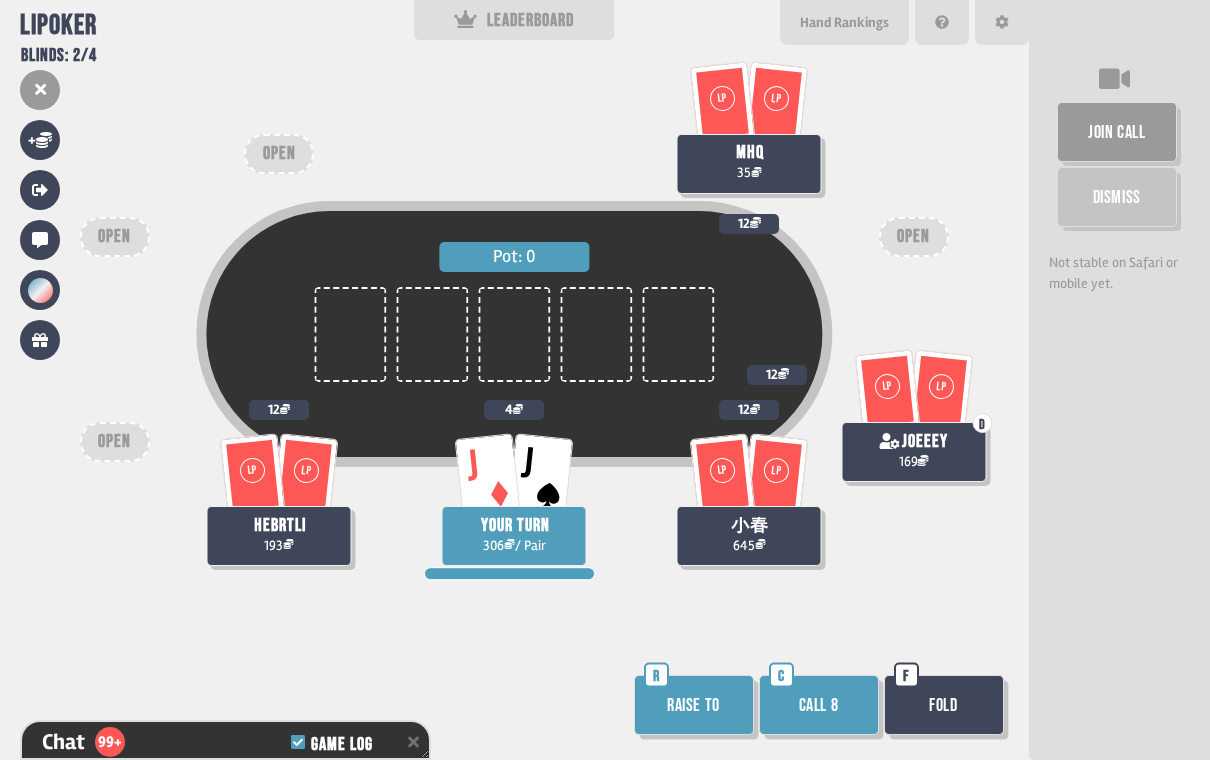 click on "Support us on   Patreon !" at bounding box center [605, 737] 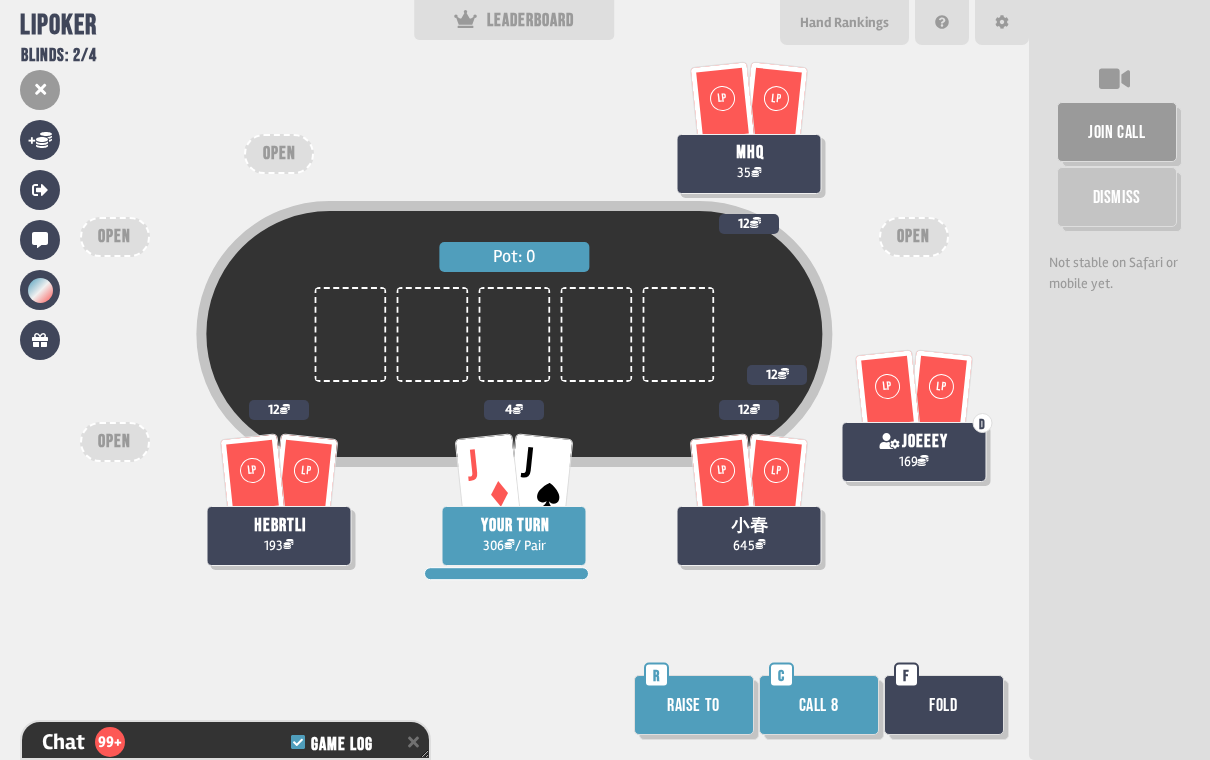 click on "Support us on   Patreon !" at bounding box center (605, 737) 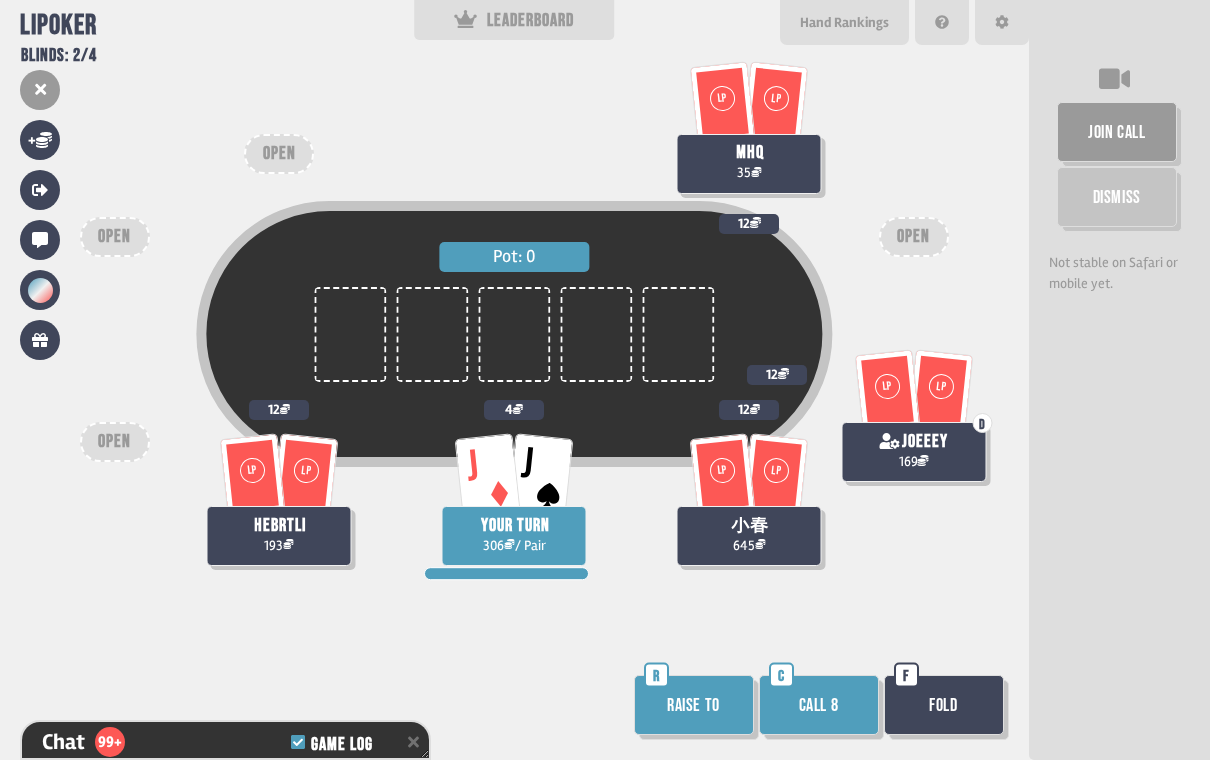 scroll, scrollTop: 10719, scrollLeft: 0, axis: vertical 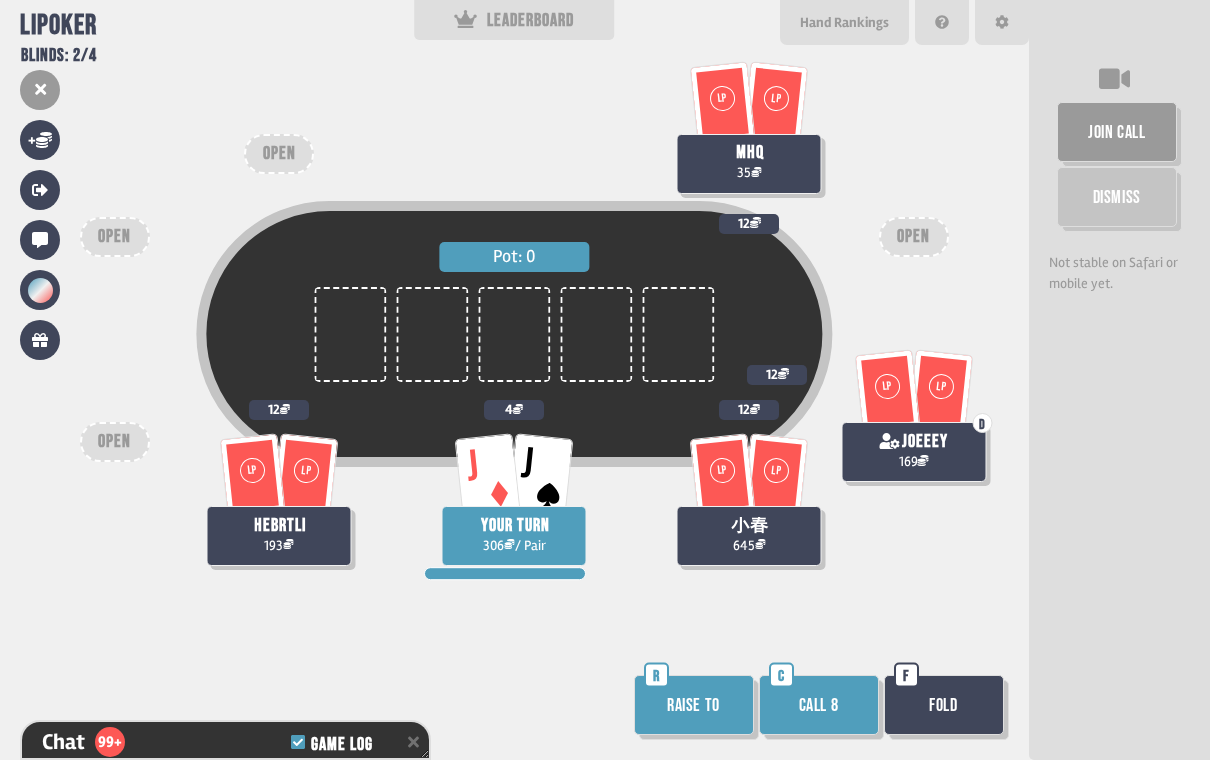 click on "Support us on   Patreon !" at bounding box center [605, 737] 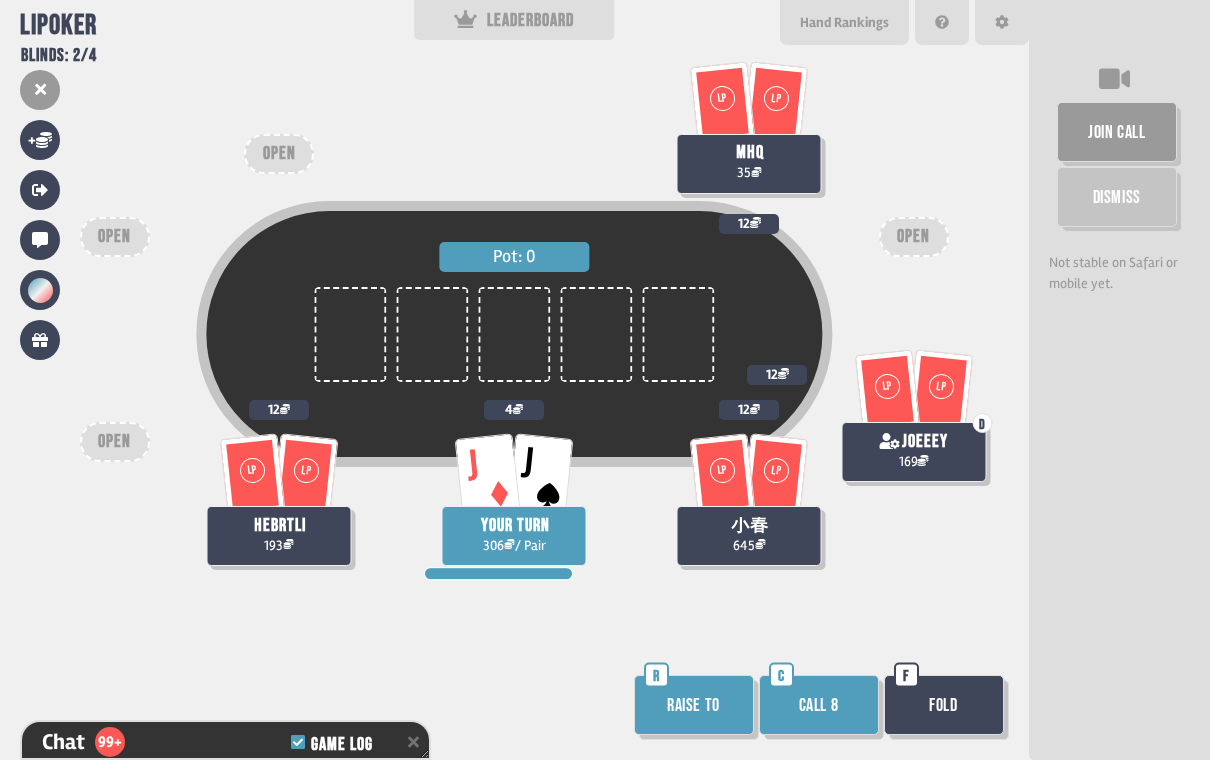 click on "Raise to" at bounding box center [694, 705] 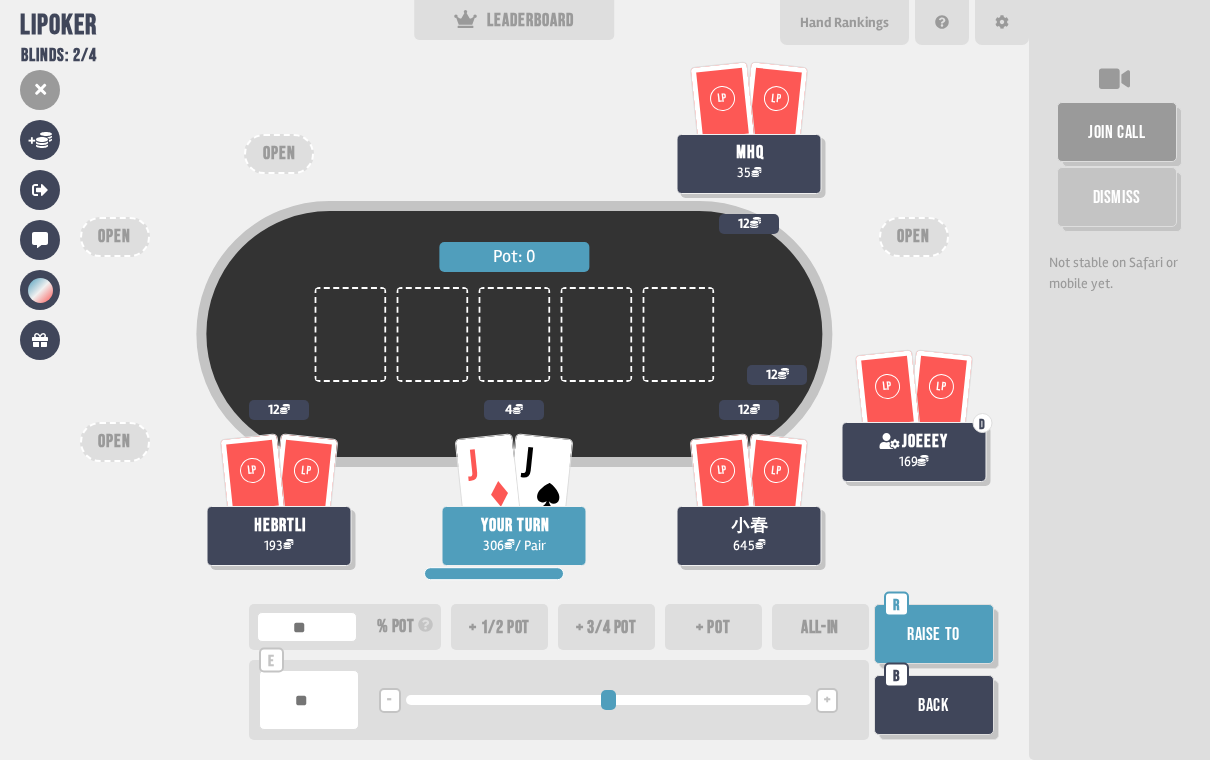 click on "Your current stack 306 Buy in for more + Subtract from stack - Your new stack would be 306 Buy in Support us on   Patreon ! Thank you for your feedback! Share Your Feedback How happy are you with LiPoker? Send How is percent pot to raise calculated? +  Buy in for more Sit out next hand Share your feedback Change theme Check out what we're up to! 👀 Lipoker  Blinds: 2/4 LEADERBOARD   Leaderboard   Show all time players Player Buy In Profit 1 小春 200 +457 2 jalen 200 +110 3 hebrtli 200 +5 4 ma [PERSON_NAME] 200 +0 5 herbertli 200 +0 6 joeeey 200 -19 7 mhq 200 -153 8 tiiim 400 -400 Hand Rankings 1. Royal Flush A K Q J 10 2. Straight Flush 5 4 3 2 A 3. Four of a Kind 4 4 4 4 4. Full House 8 8 5 5 5 5. Flush 9 2 4 6 A 6. Straight 9 8 7 6 5 7. Three of a Kind 2 2 2 8. Two Pair 9 9 K K 9. Pair 6 6 10. High Card A F.A.Q Why was Lipoker created? How is the deck being shuffled?   link . Who shows their cards during showdown? How can I donate?   Lipoker@Patreon I have a few more questions, whom should I contact?   ! *" at bounding box center [605, 380] 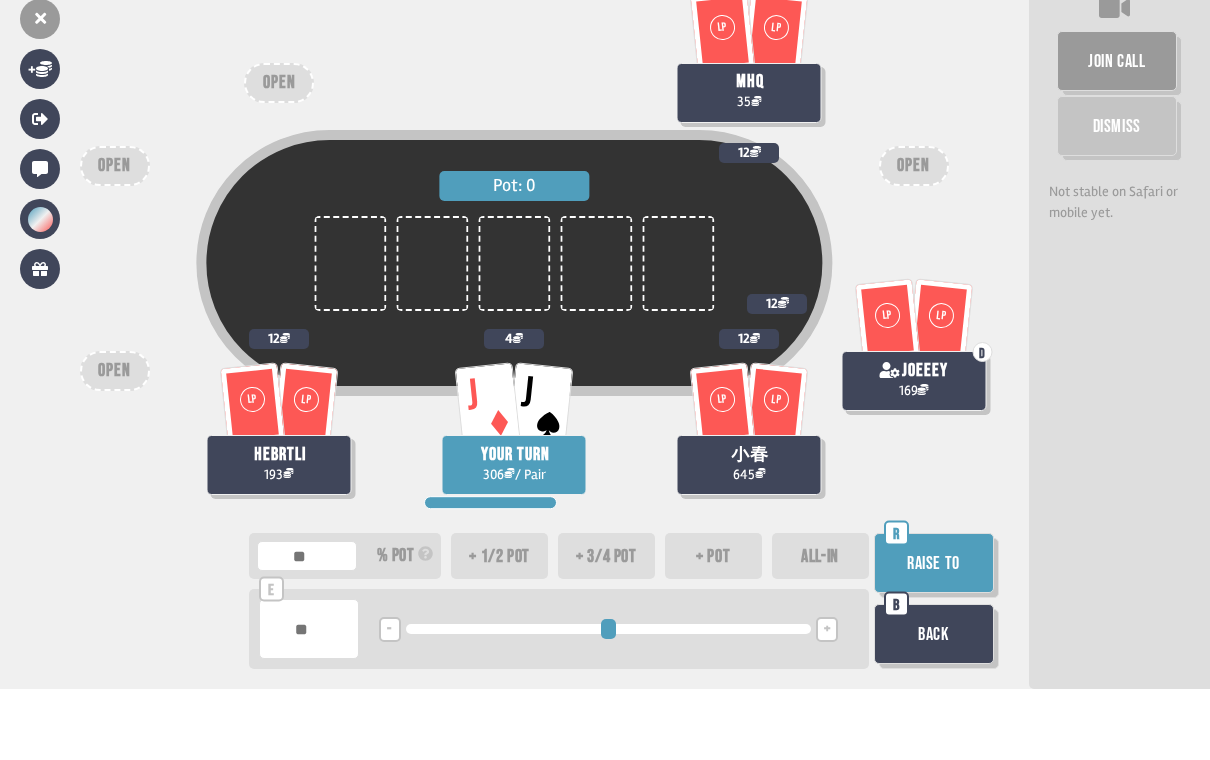type on "***" 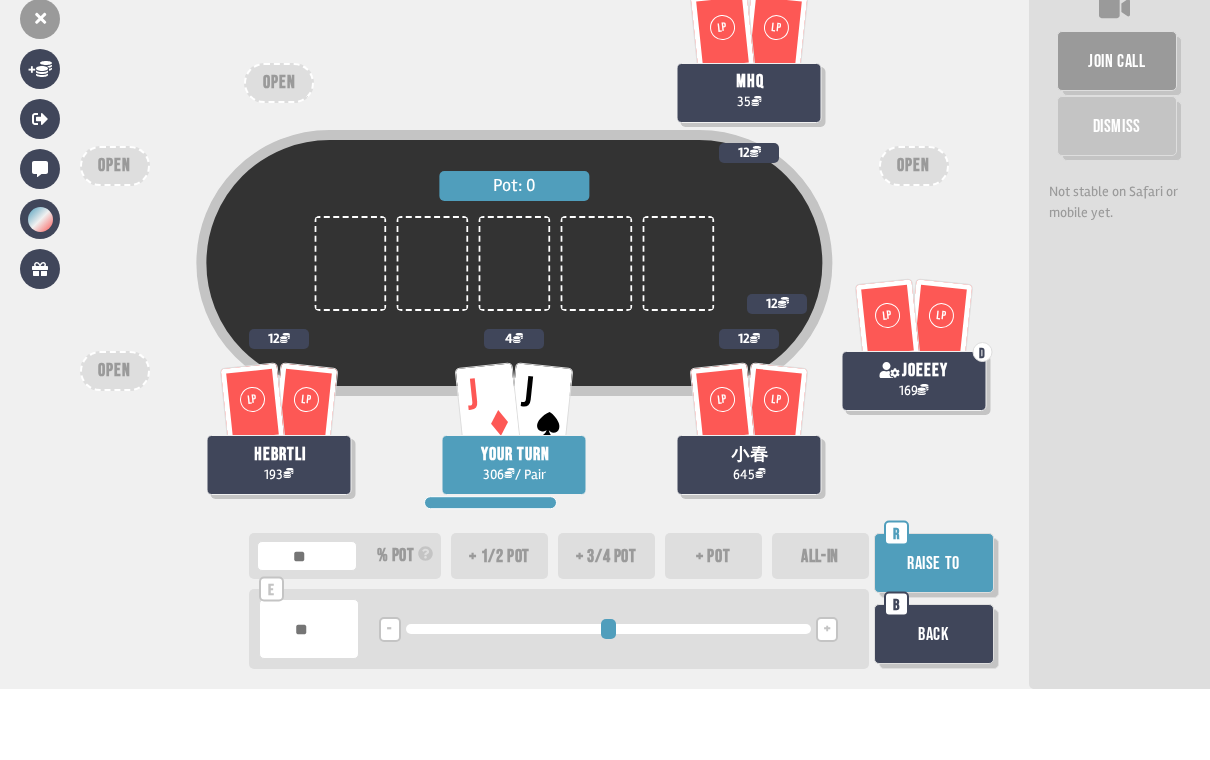 scroll, scrollTop: 31, scrollLeft: 0, axis: vertical 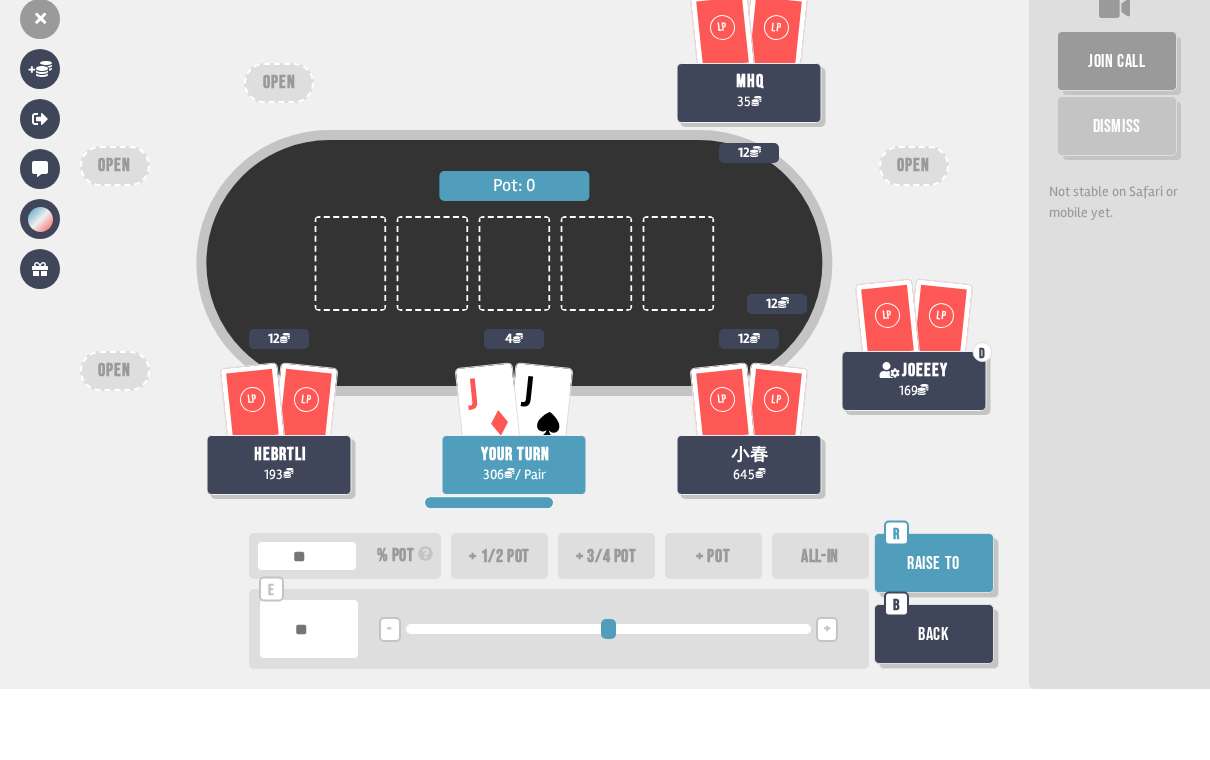 type on "**" 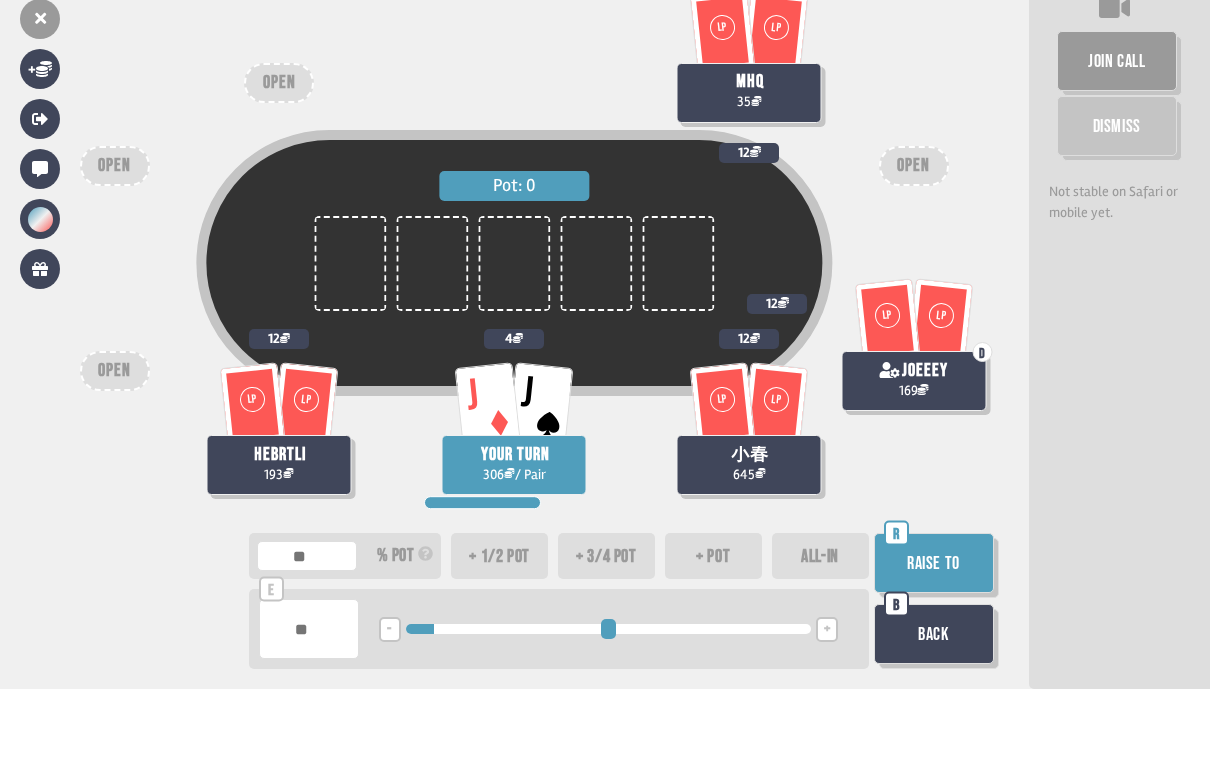 click on "Raise to" at bounding box center (934, 634) 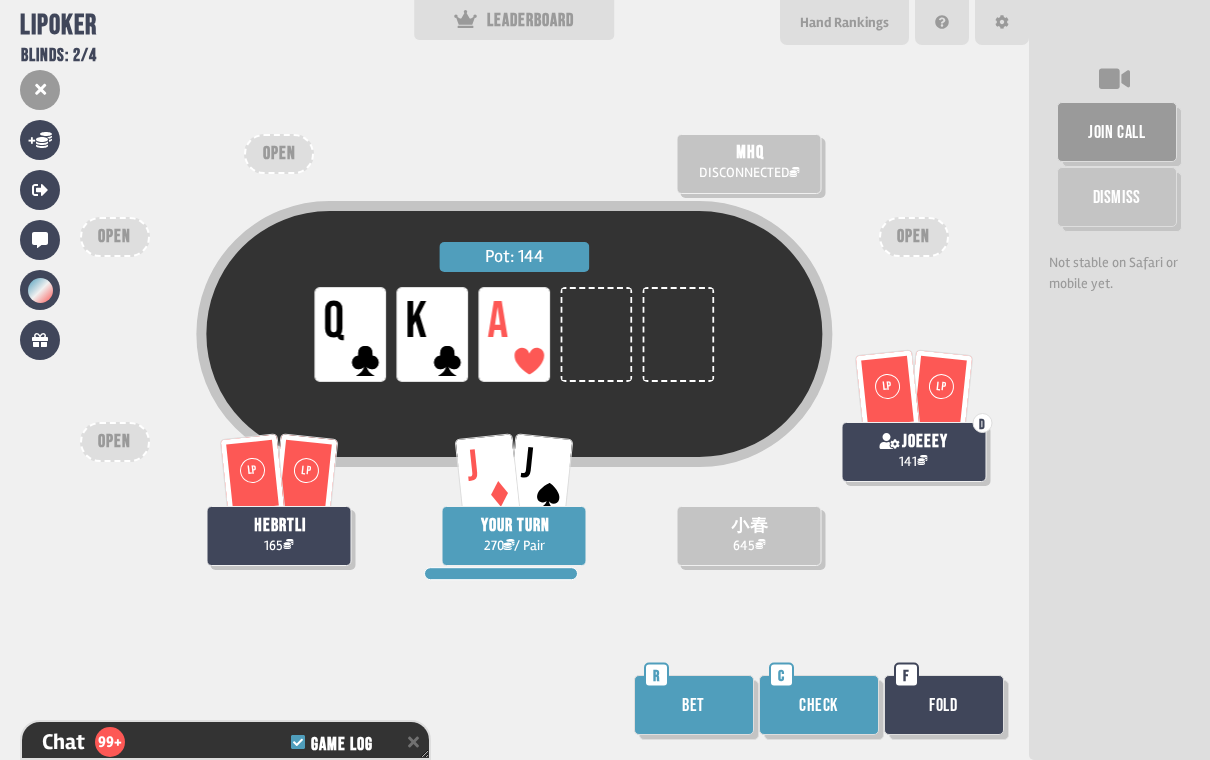 scroll, scrollTop: 10951, scrollLeft: 0, axis: vertical 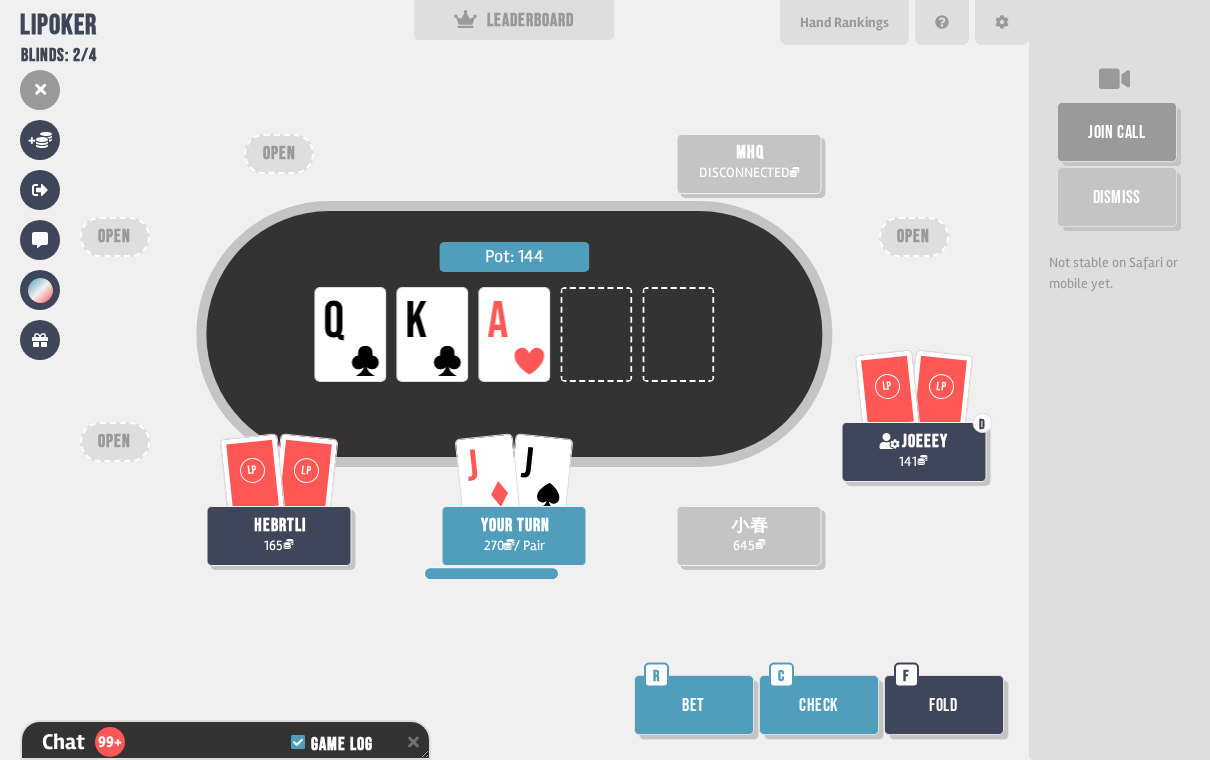 click on "Bet" at bounding box center [694, 705] 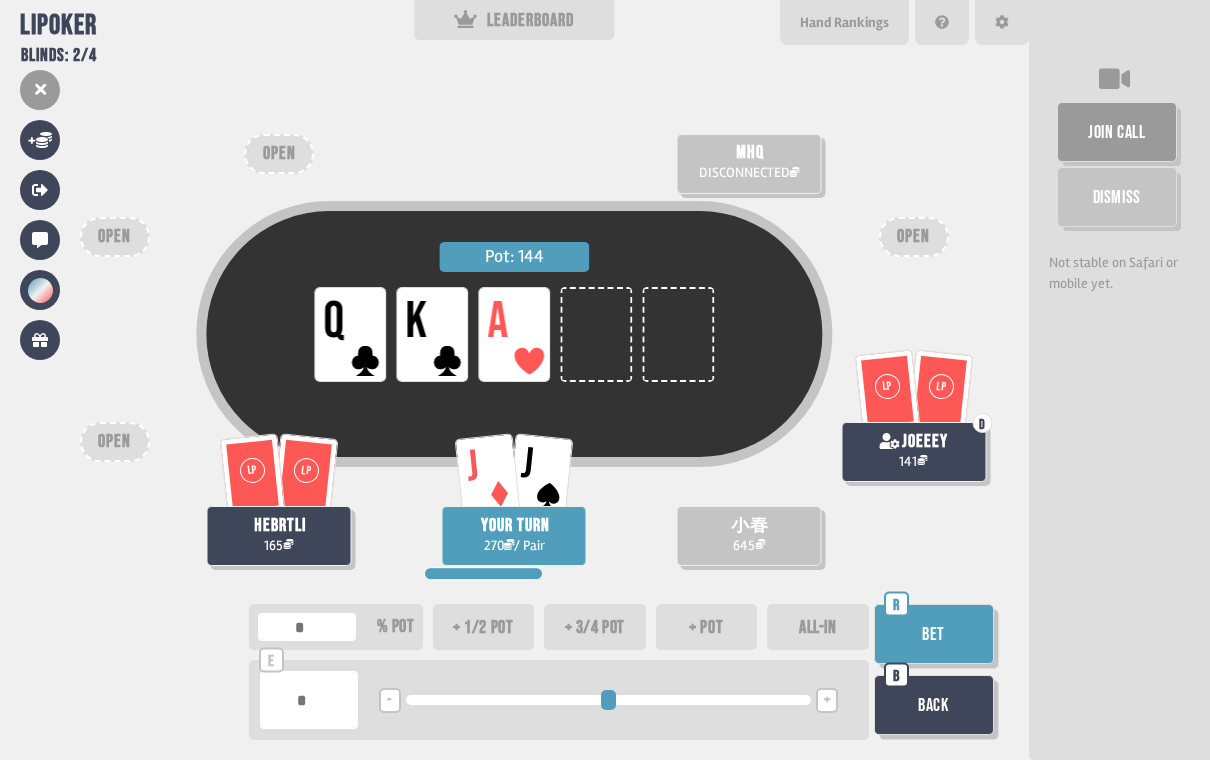 click on "+ 1/2 pot" at bounding box center (484, 627) 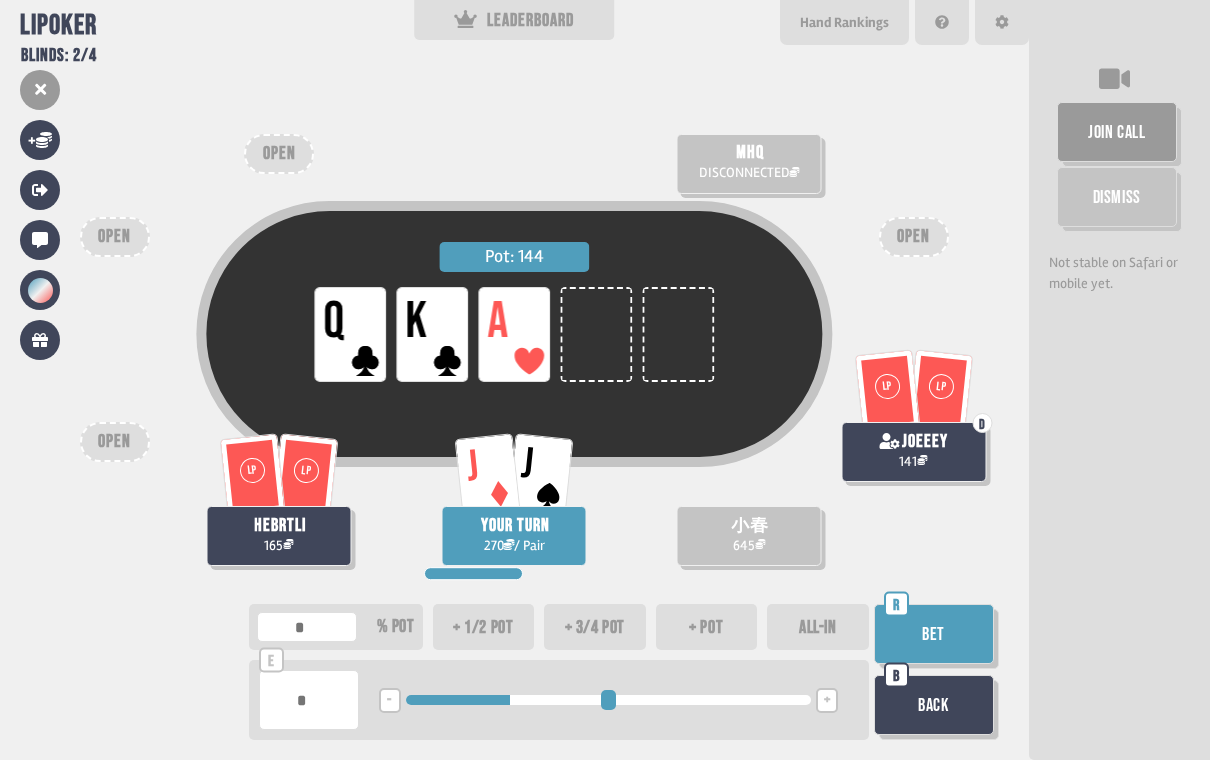 click at bounding box center (608, 700) 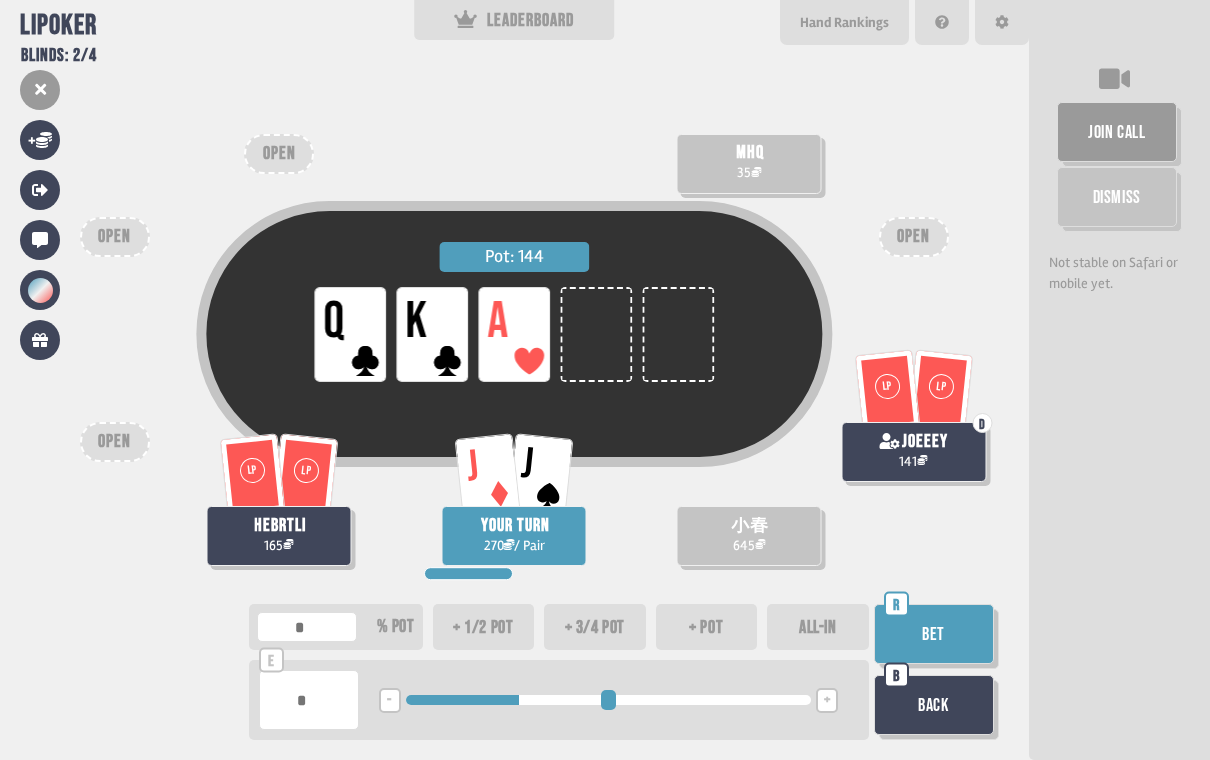 click on "**" at bounding box center [309, 700] 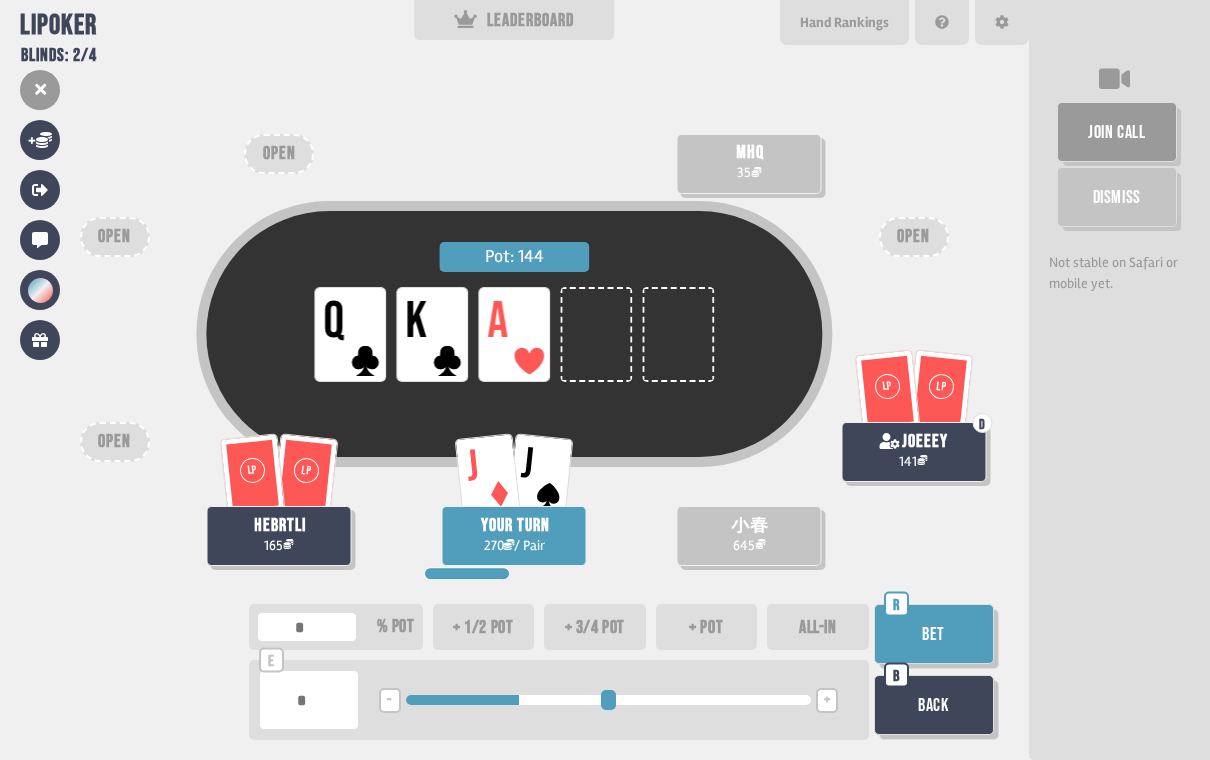 scroll, scrollTop: 32, scrollLeft: 0, axis: vertical 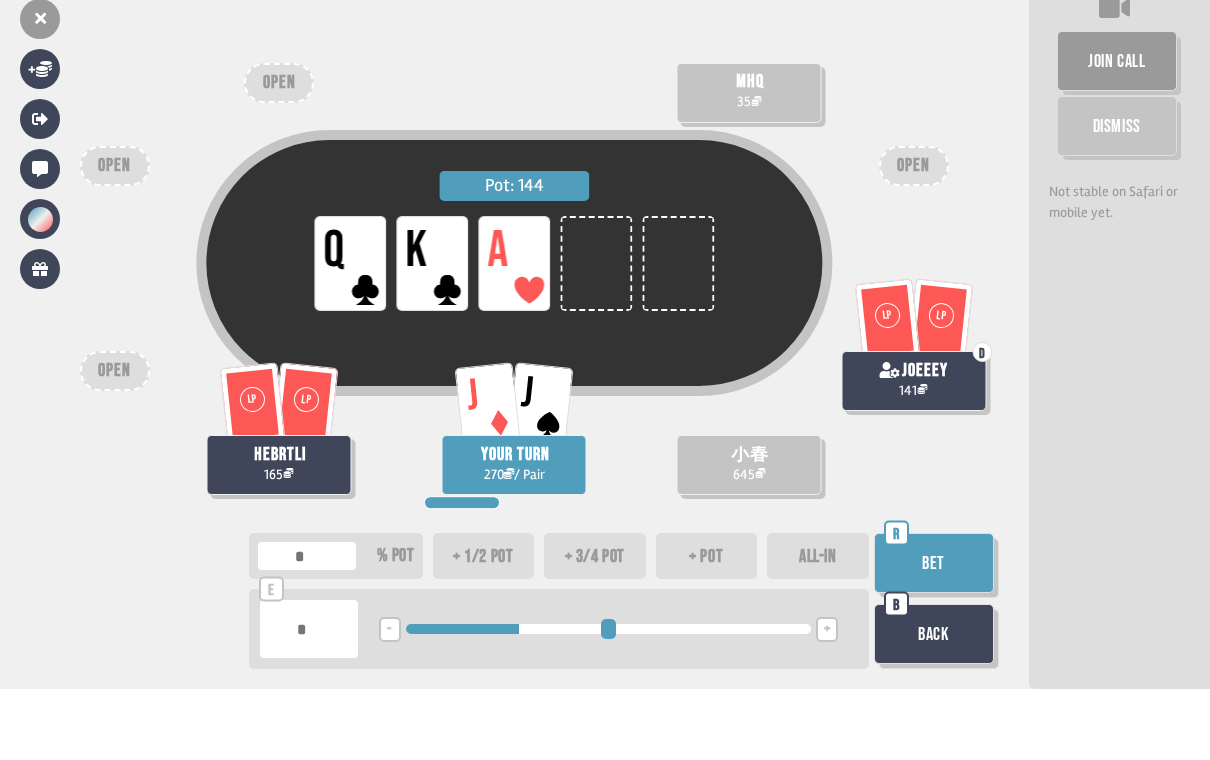 click on "**" at bounding box center [309, 700] 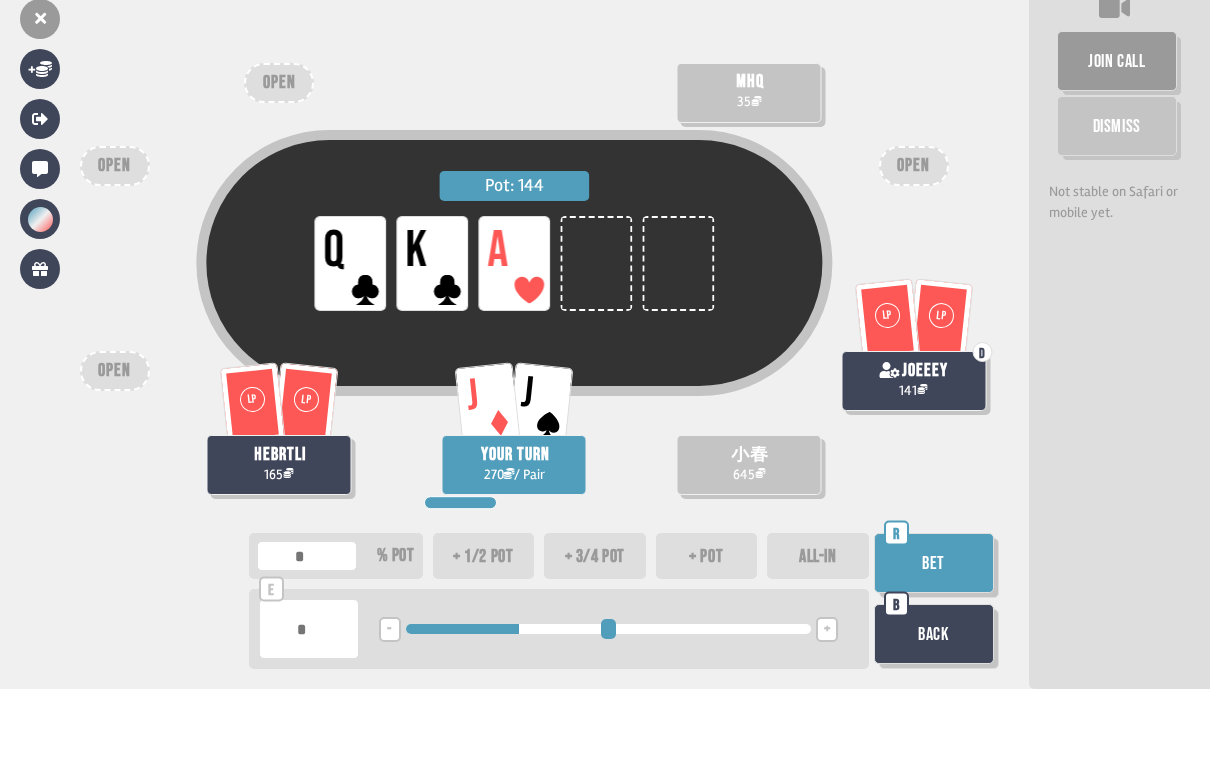 type on "*" 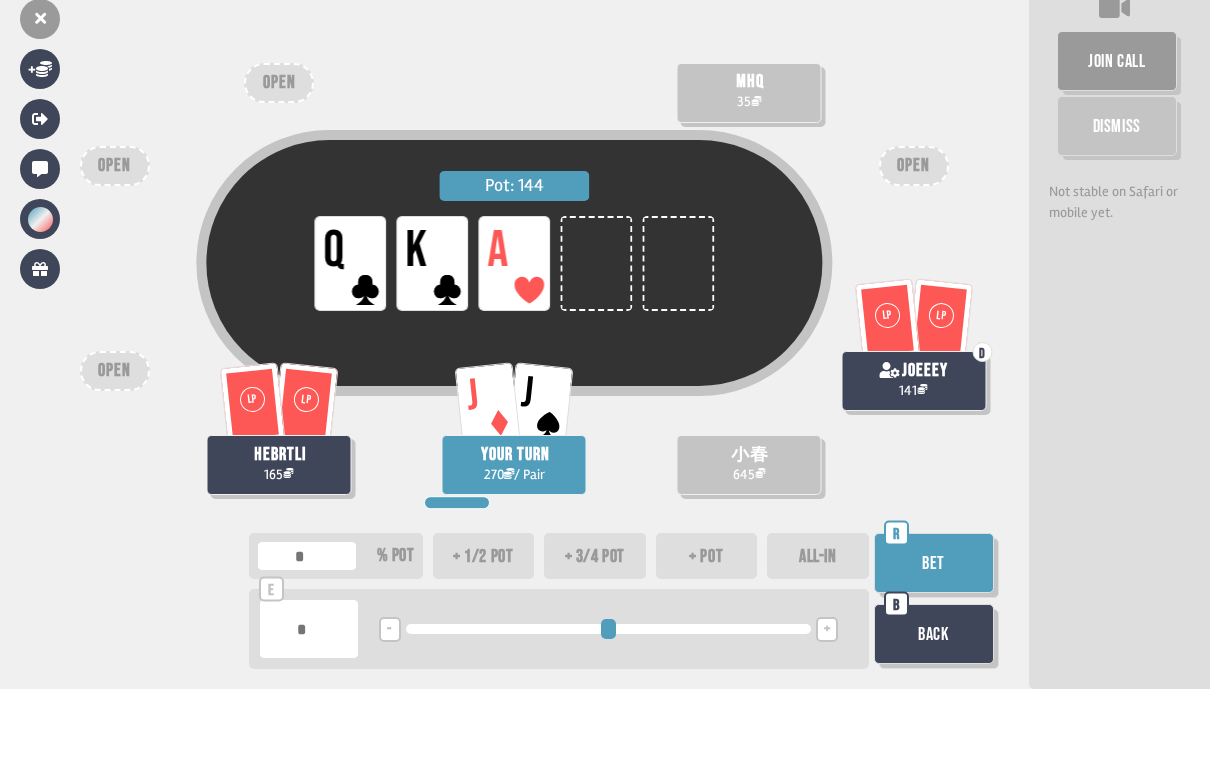 type on "*" 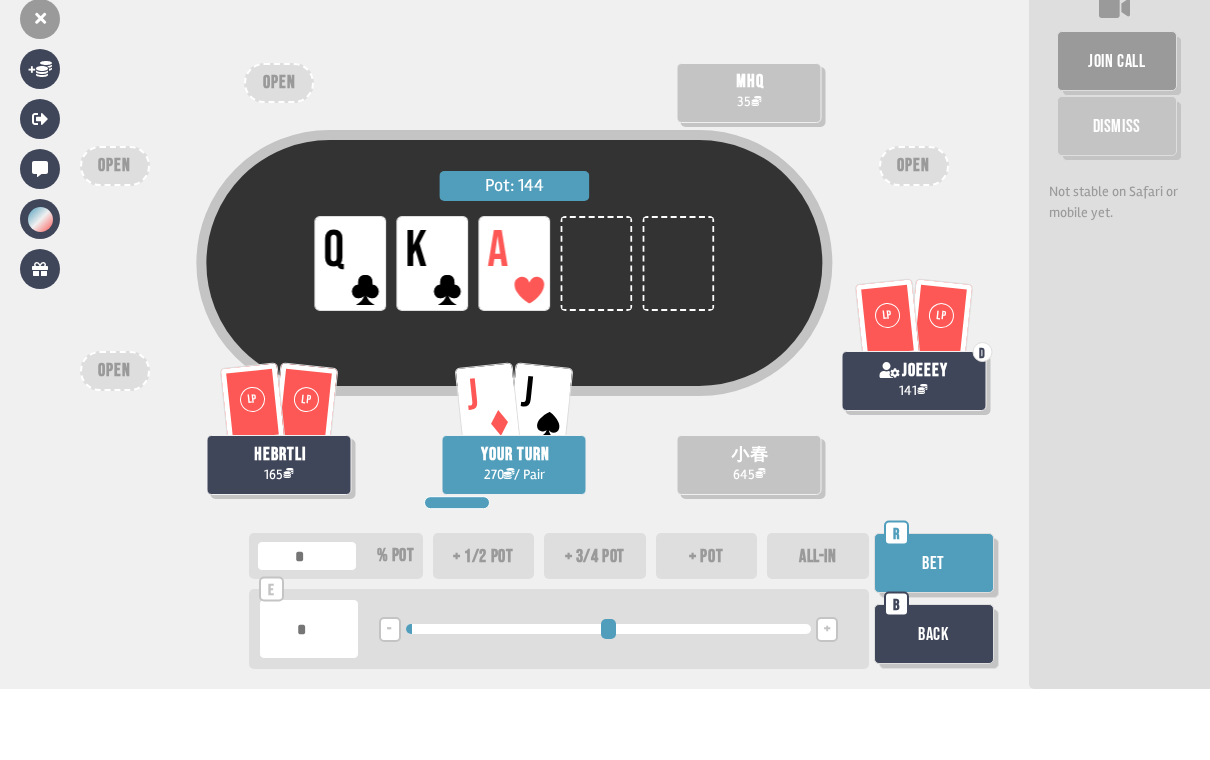 type on "**" 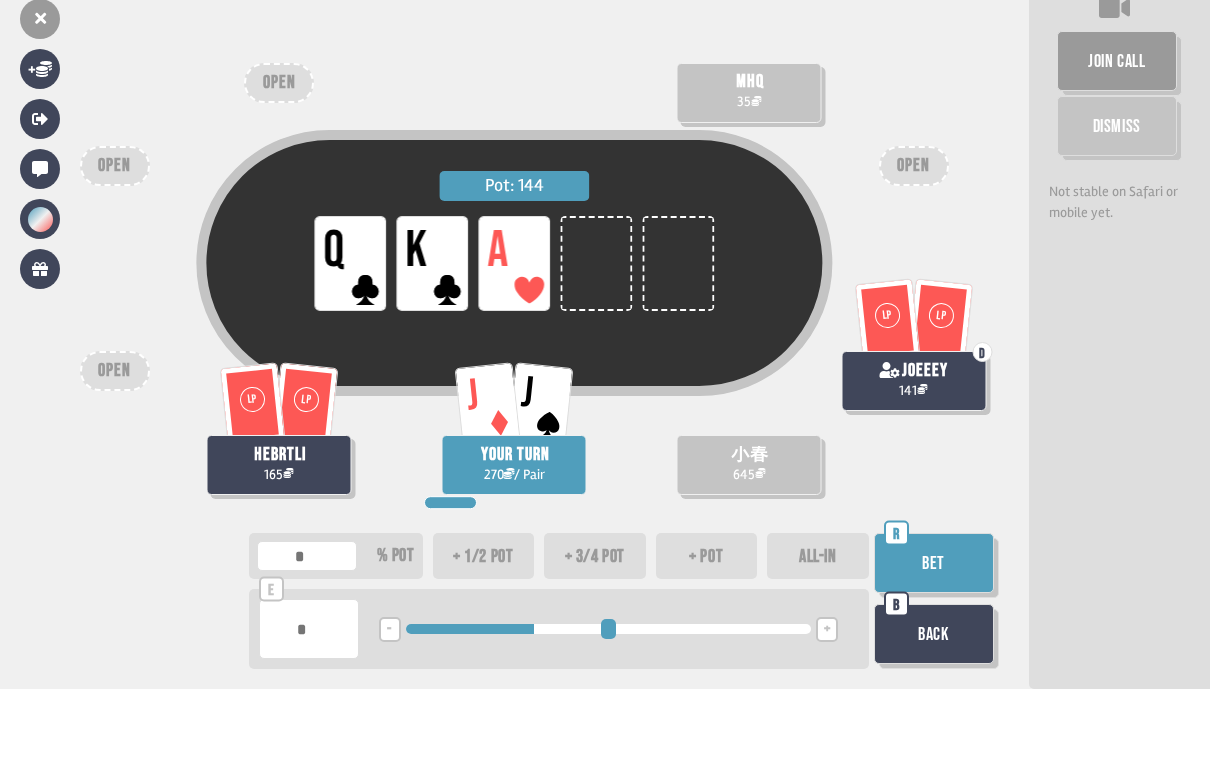 click on "Bet" at bounding box center [934, 634] 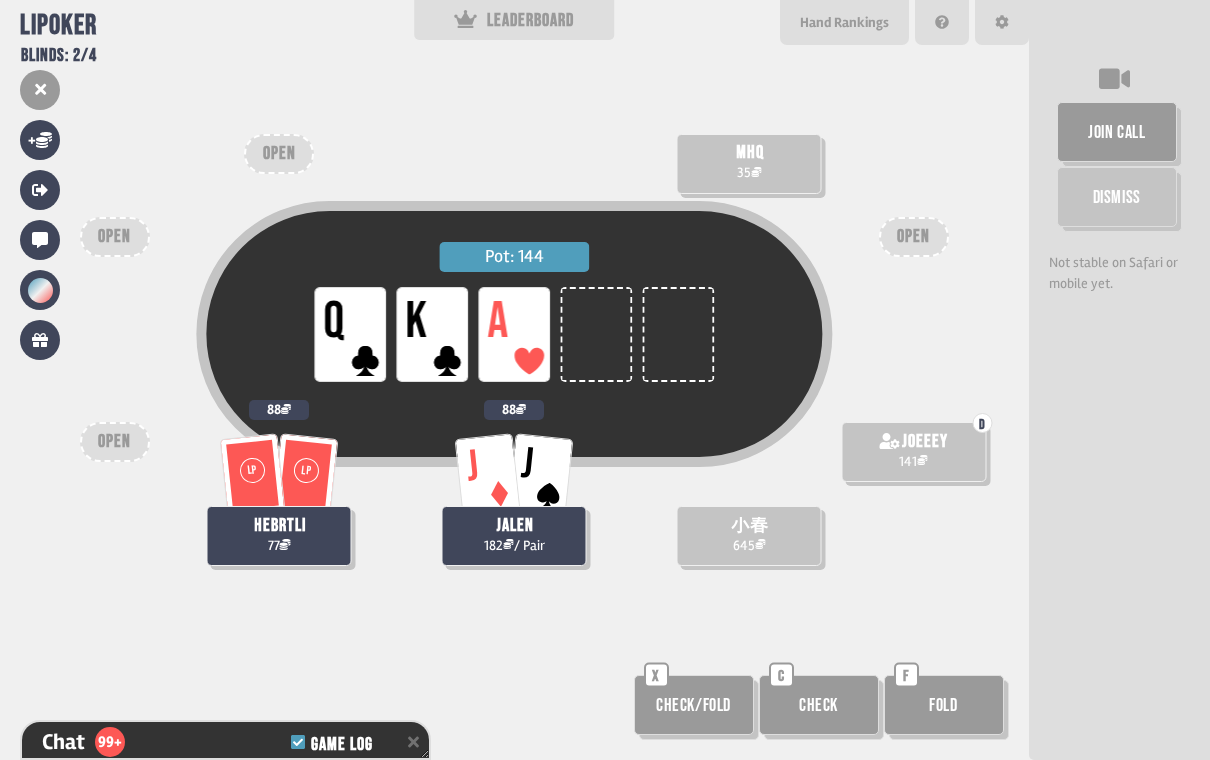 scroll, scrollTop: 11096, scrollLeft: 0, axis: vertical 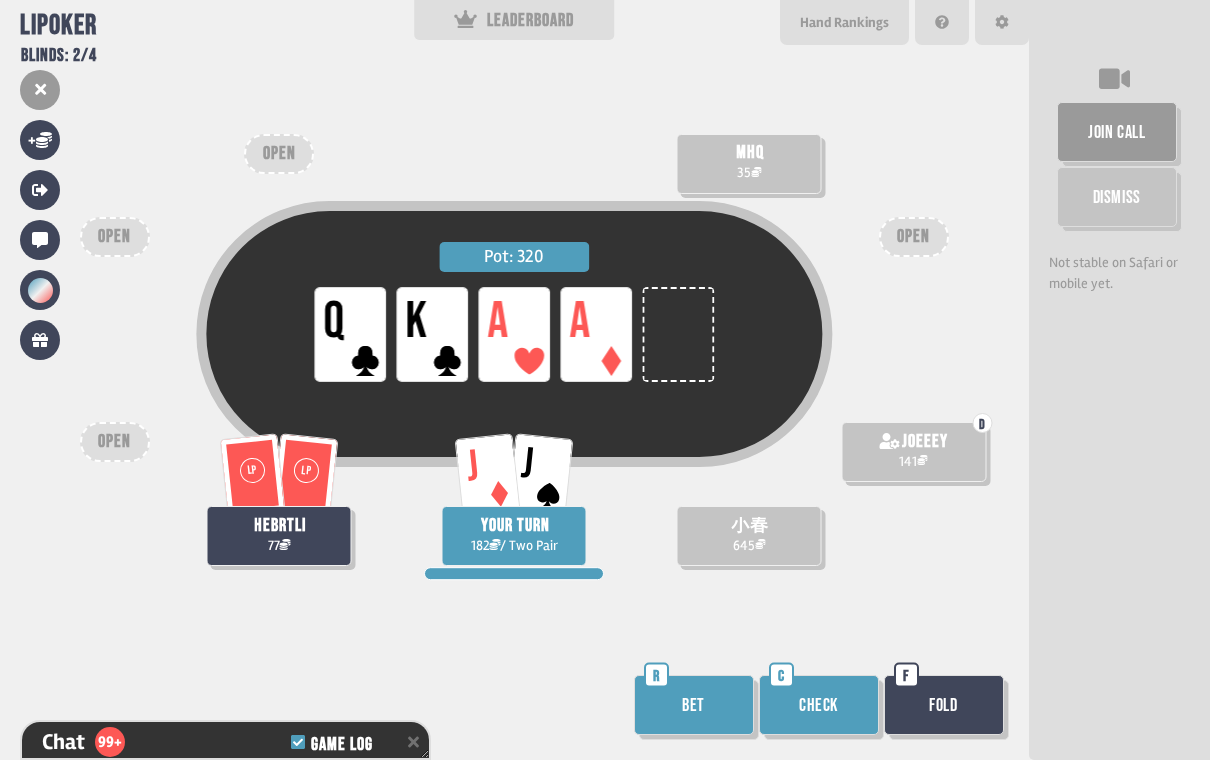 click on "Support us on   Patreon !" at bounding box center [605, 737] 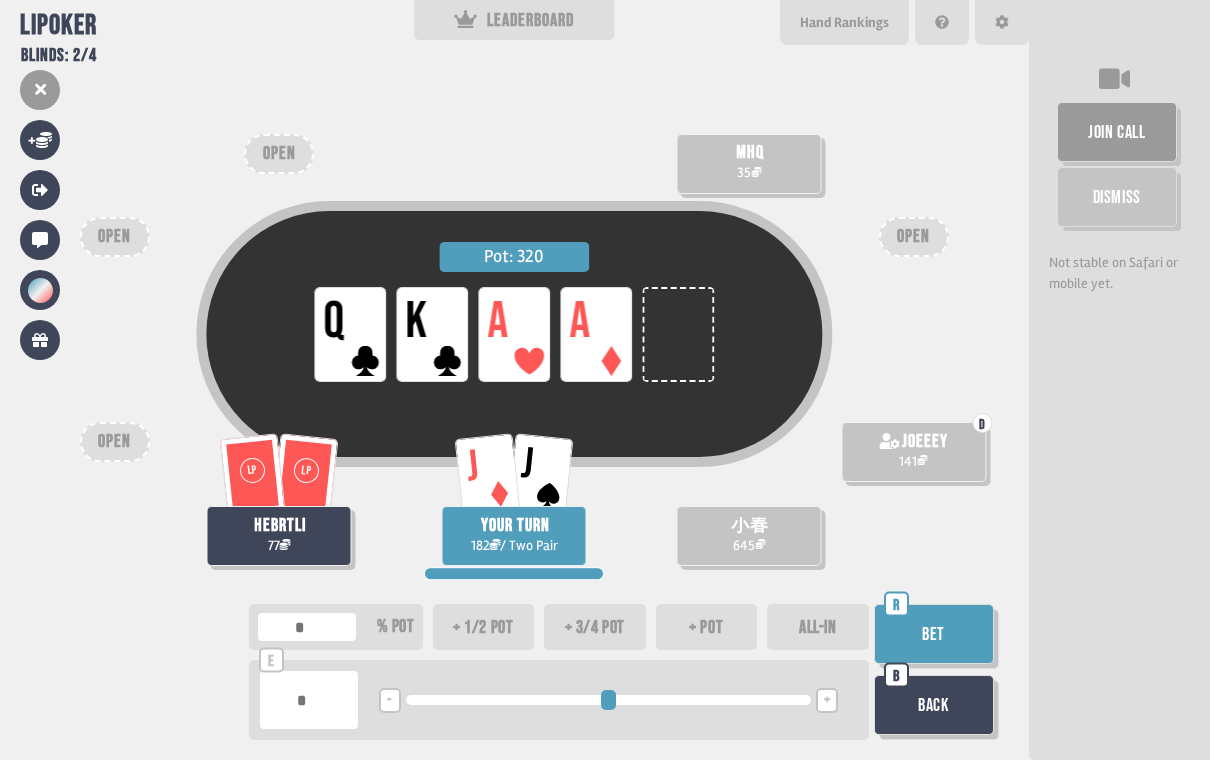click on "+ 1/2 pot" at bounding box center (484, 627) 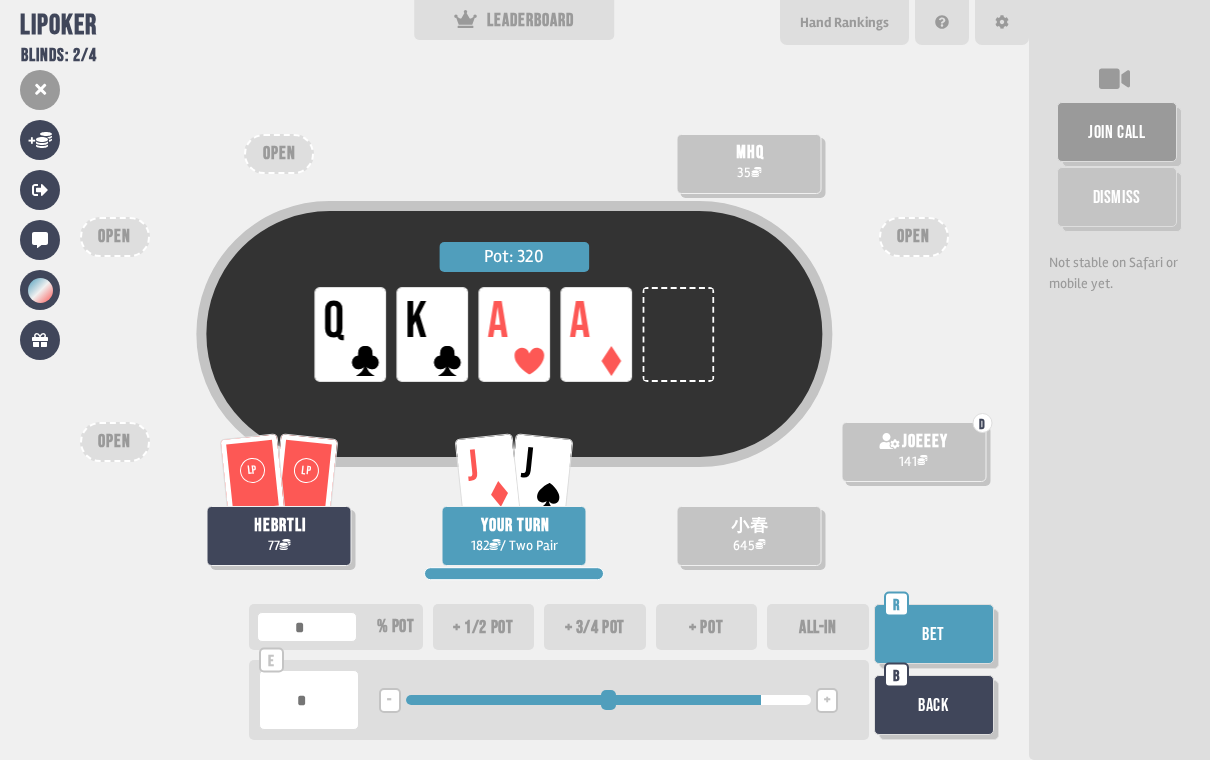 drag, startPoint x: 334, startPoint y: 712, endPoint x: 334, endPoint y: 784, distance: 72 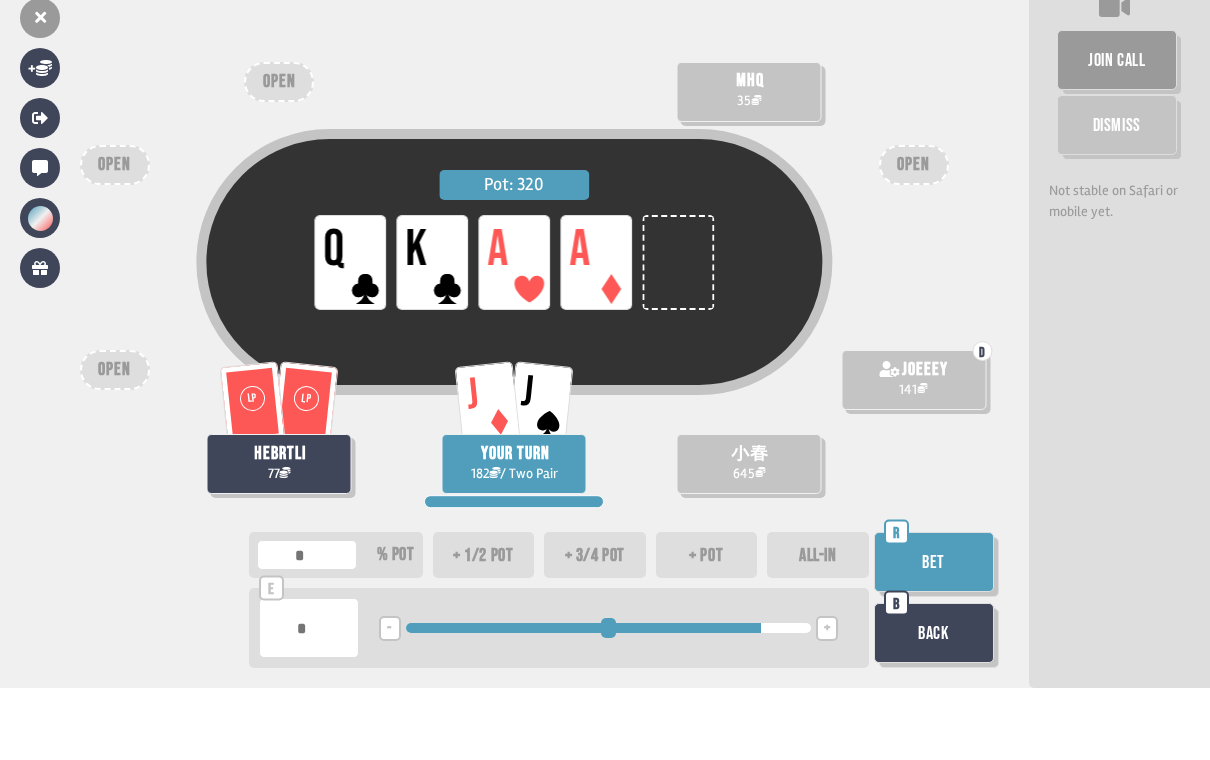 type on "*" 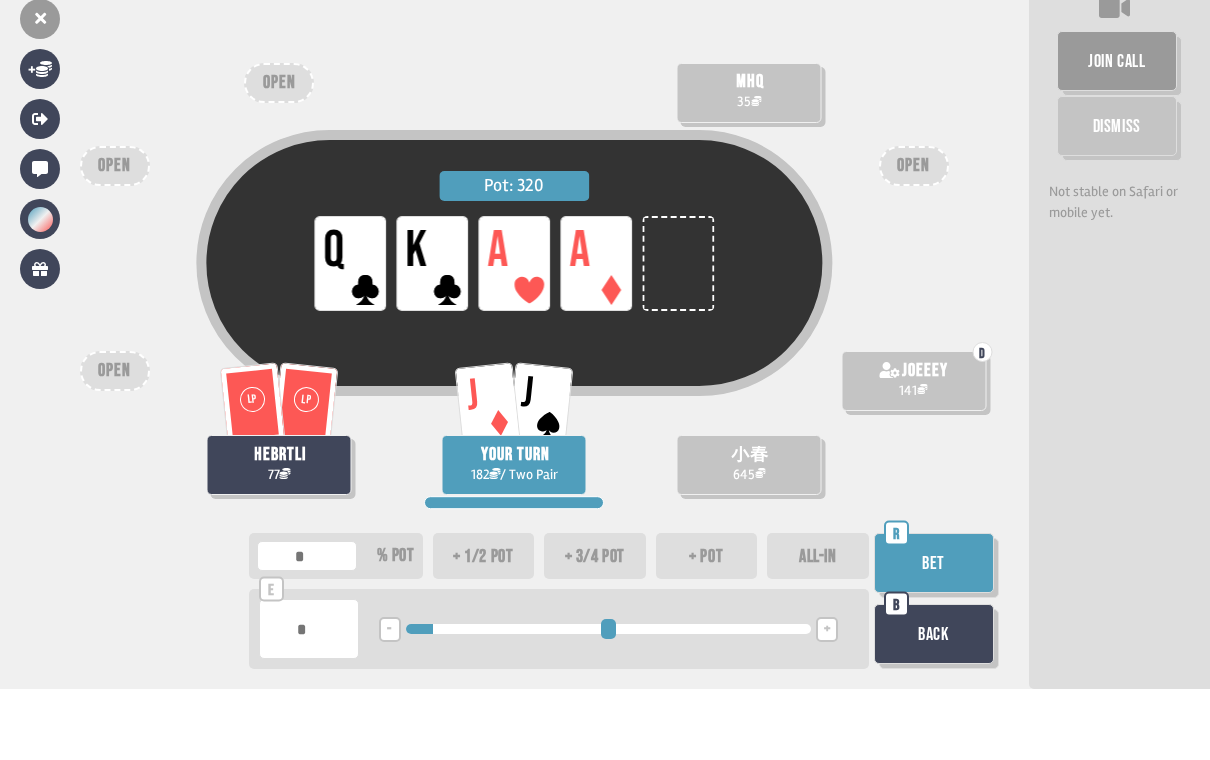 type on "*" 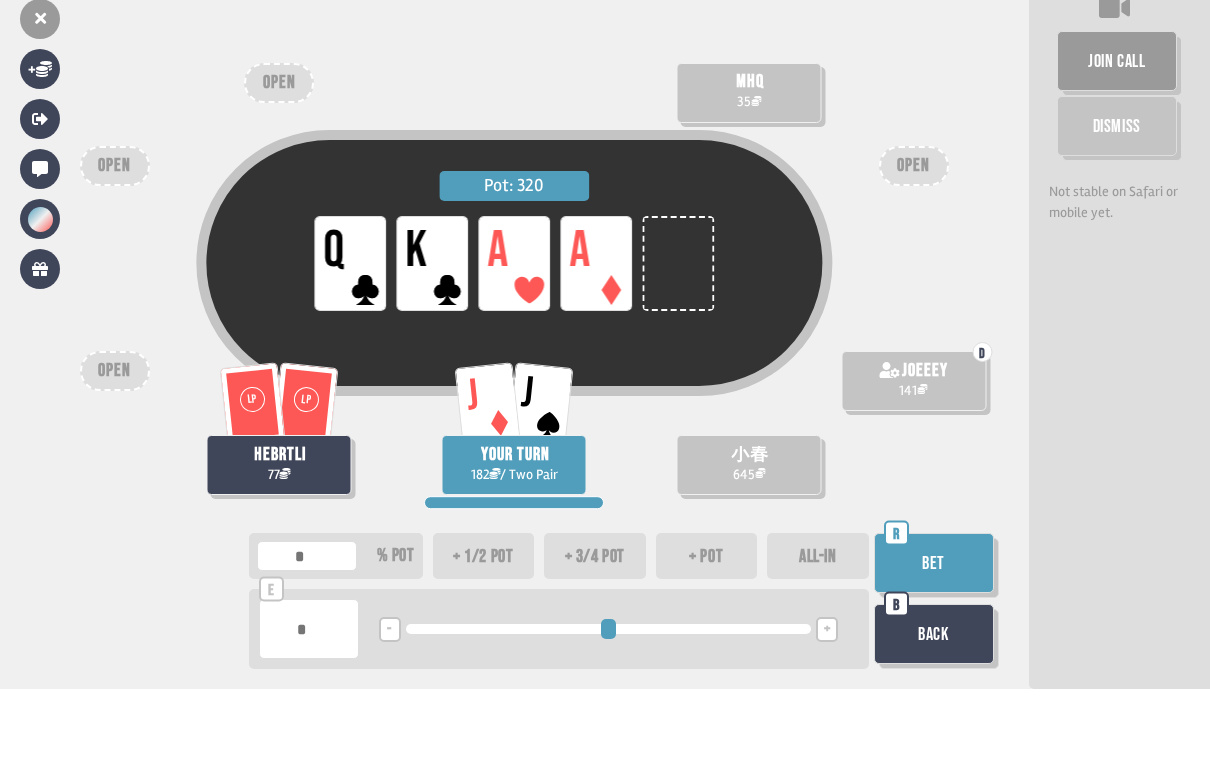 type 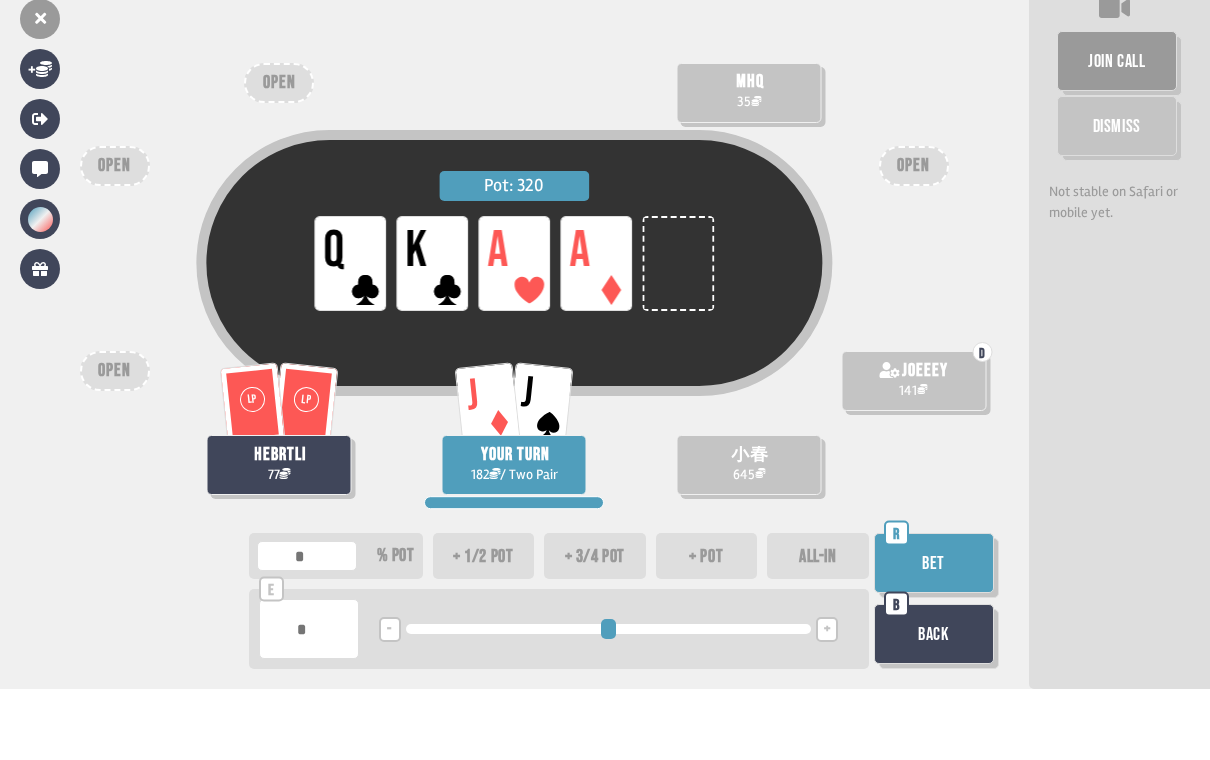 type on "*" 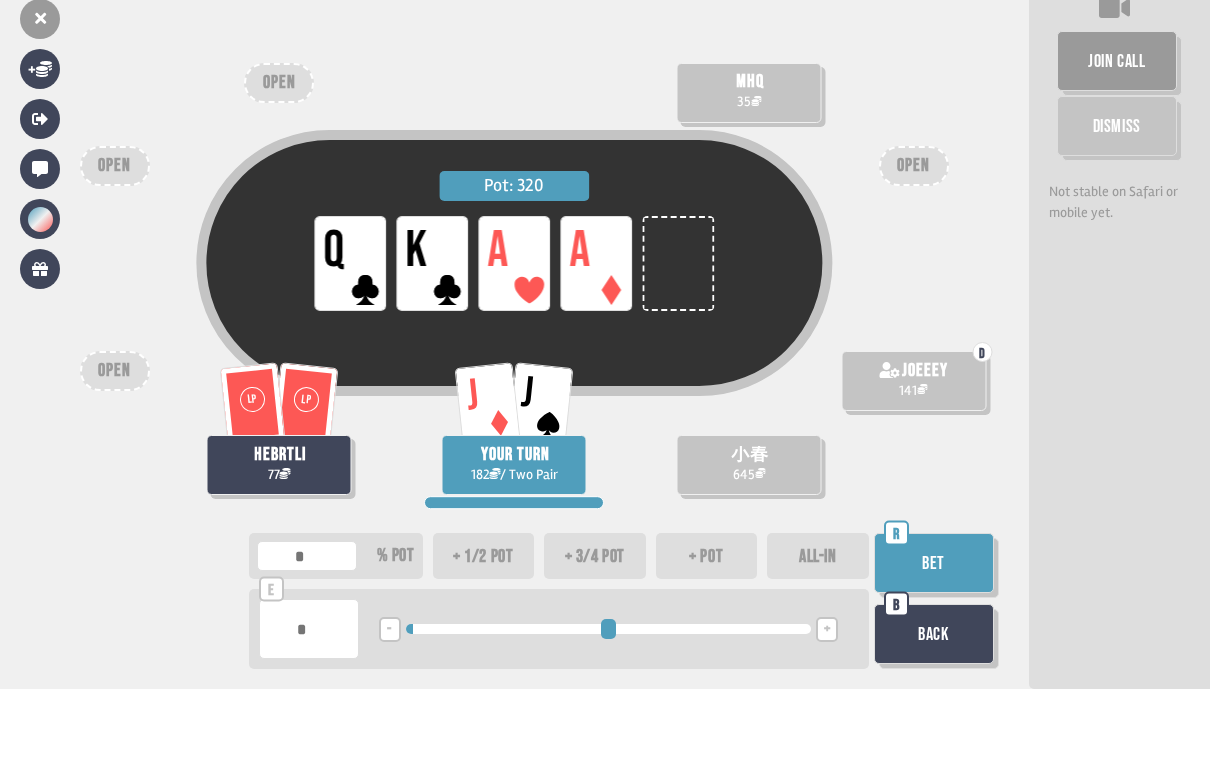 type on "**" 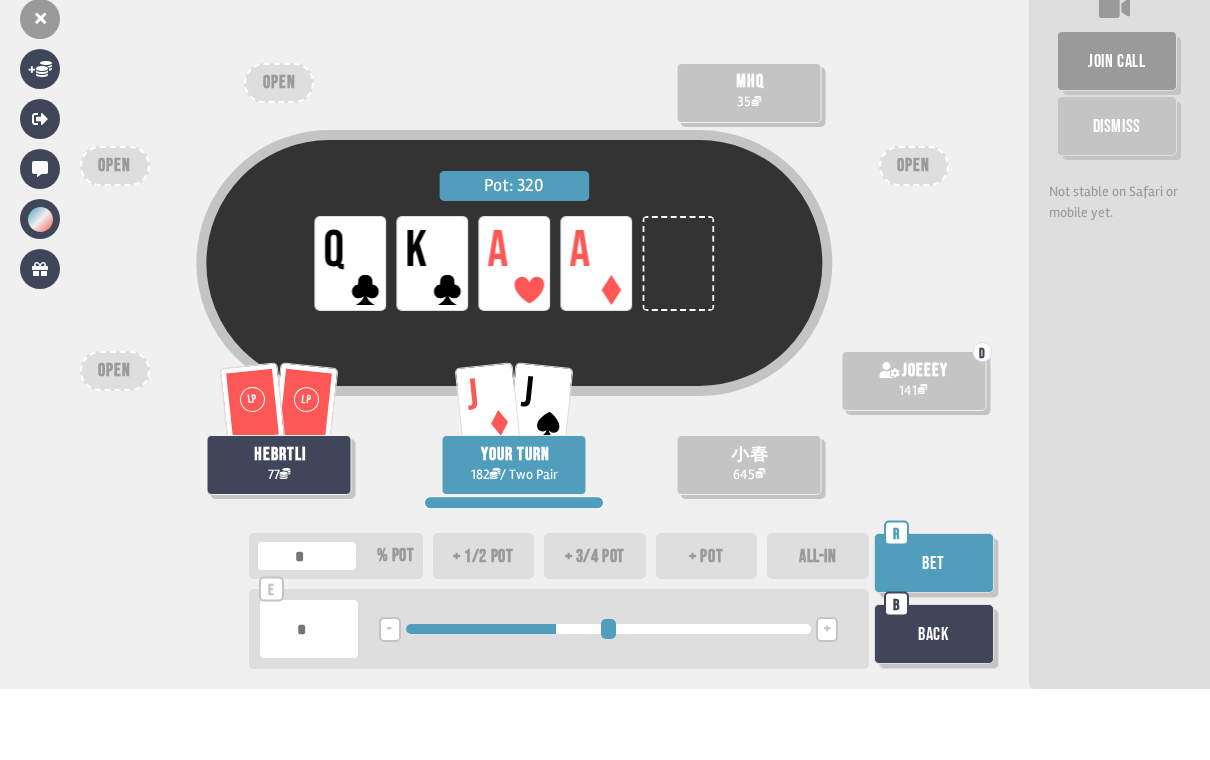 click on "Bet" at bounding box center [934, 634] 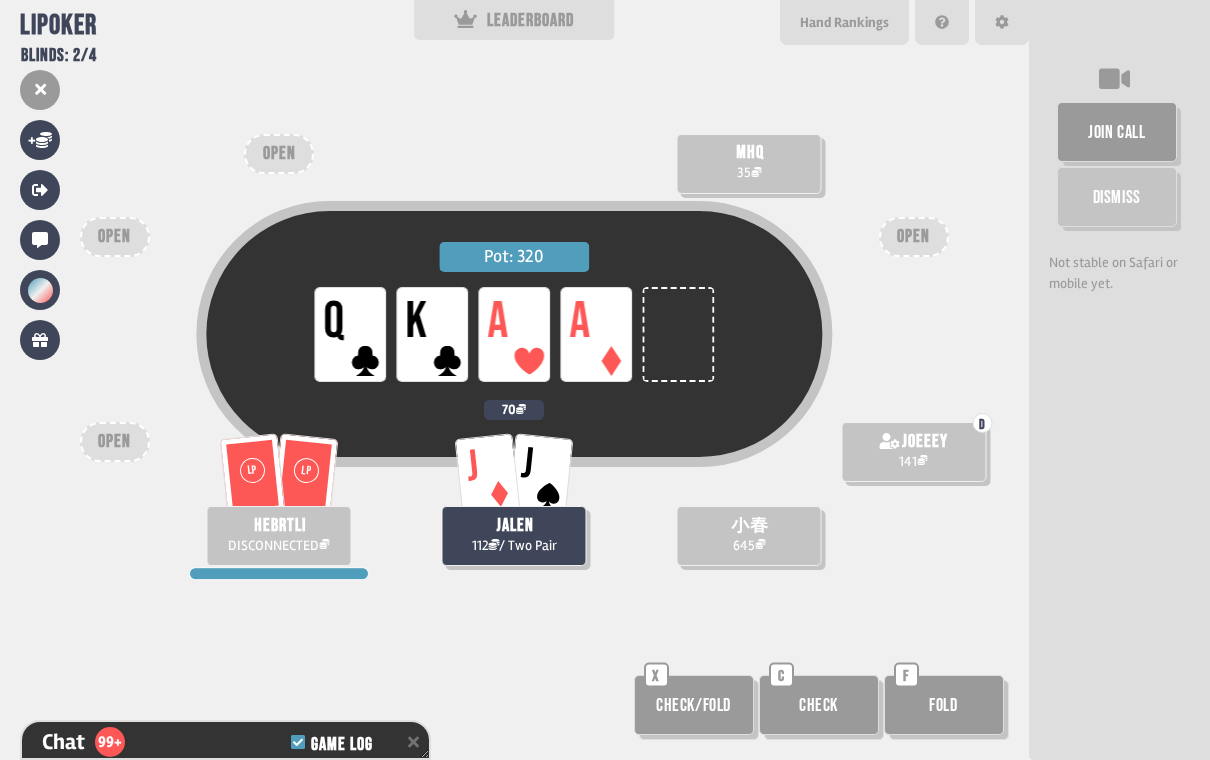 scroll, scrollTop: 11270, scrollLeft: 0, axis: vertical 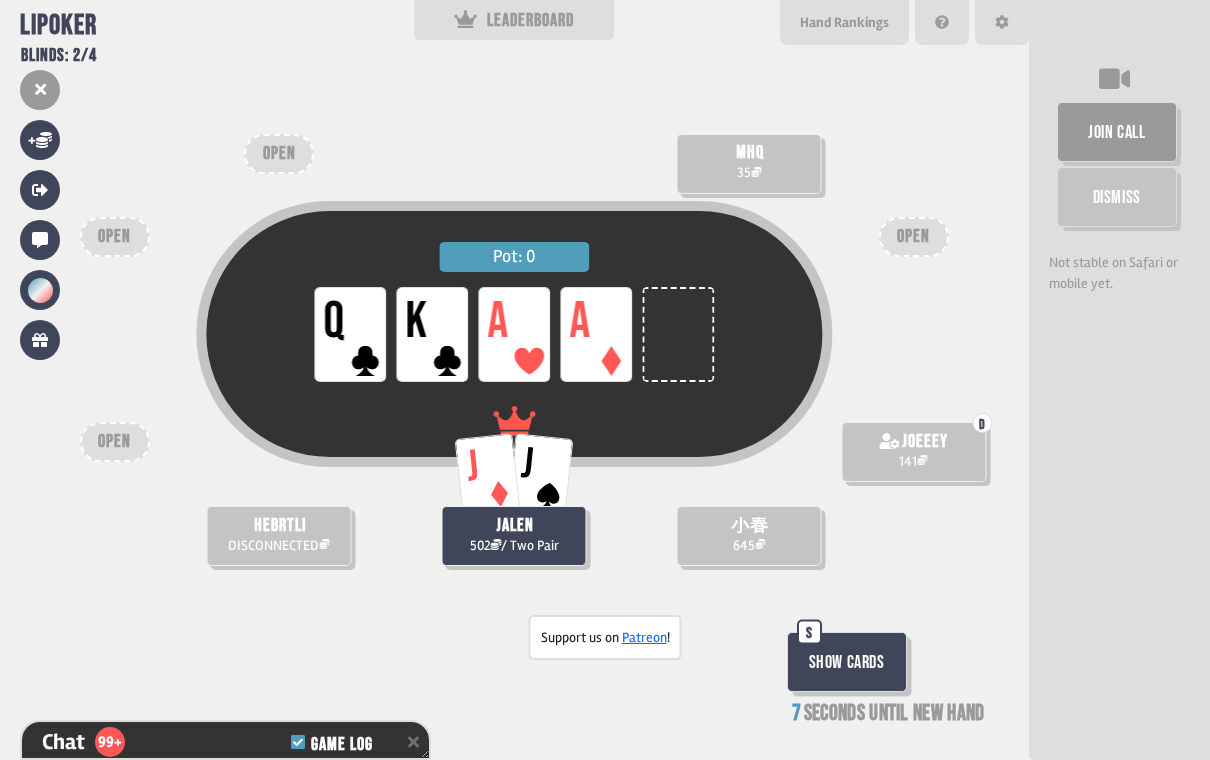 click on "Show Cards" at bounding box center (847, 662) 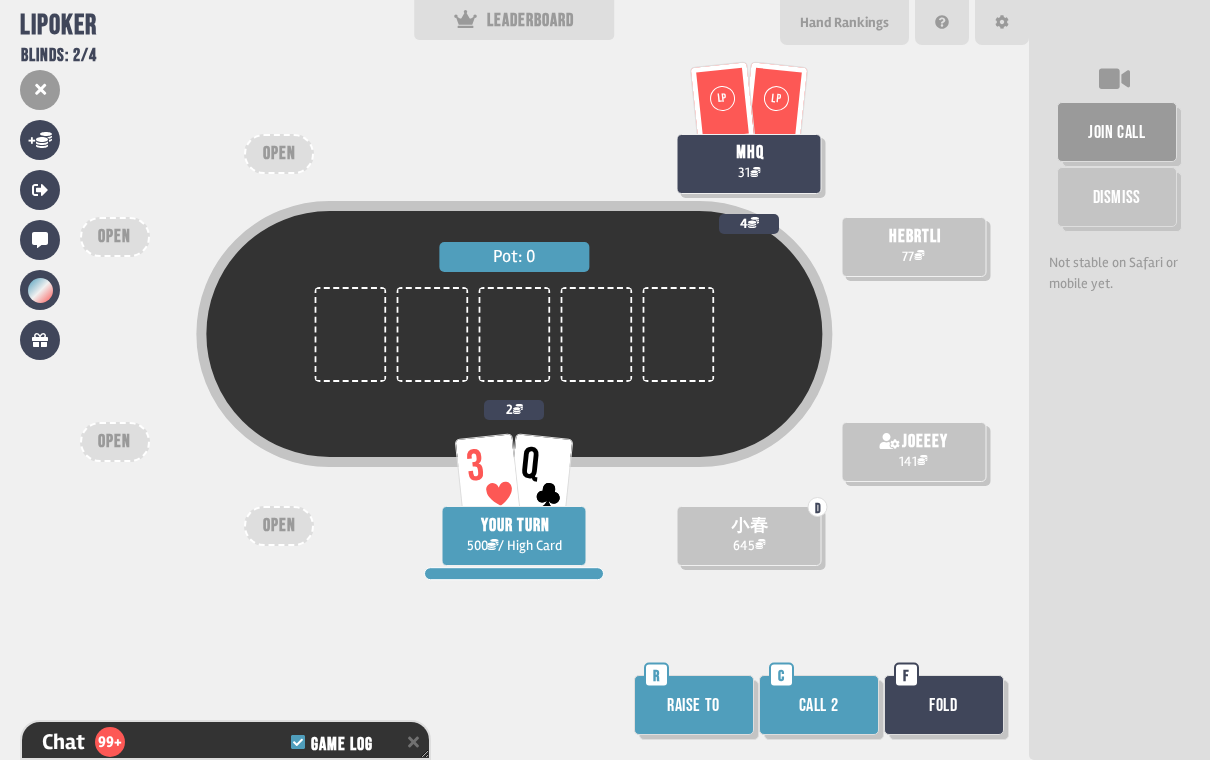 scroll, scrollTop: 11531, scrollLeft: 0, axis: vertical 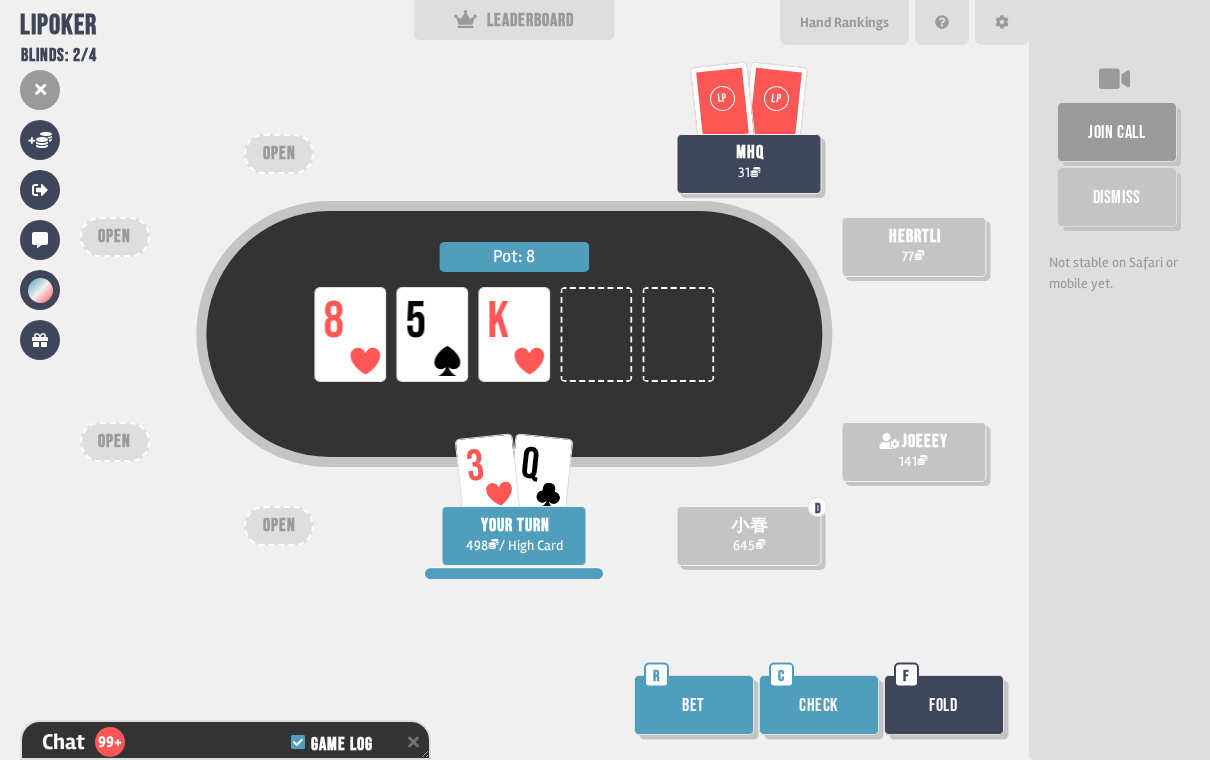 click on "Check" at bounding box center (819, 705) 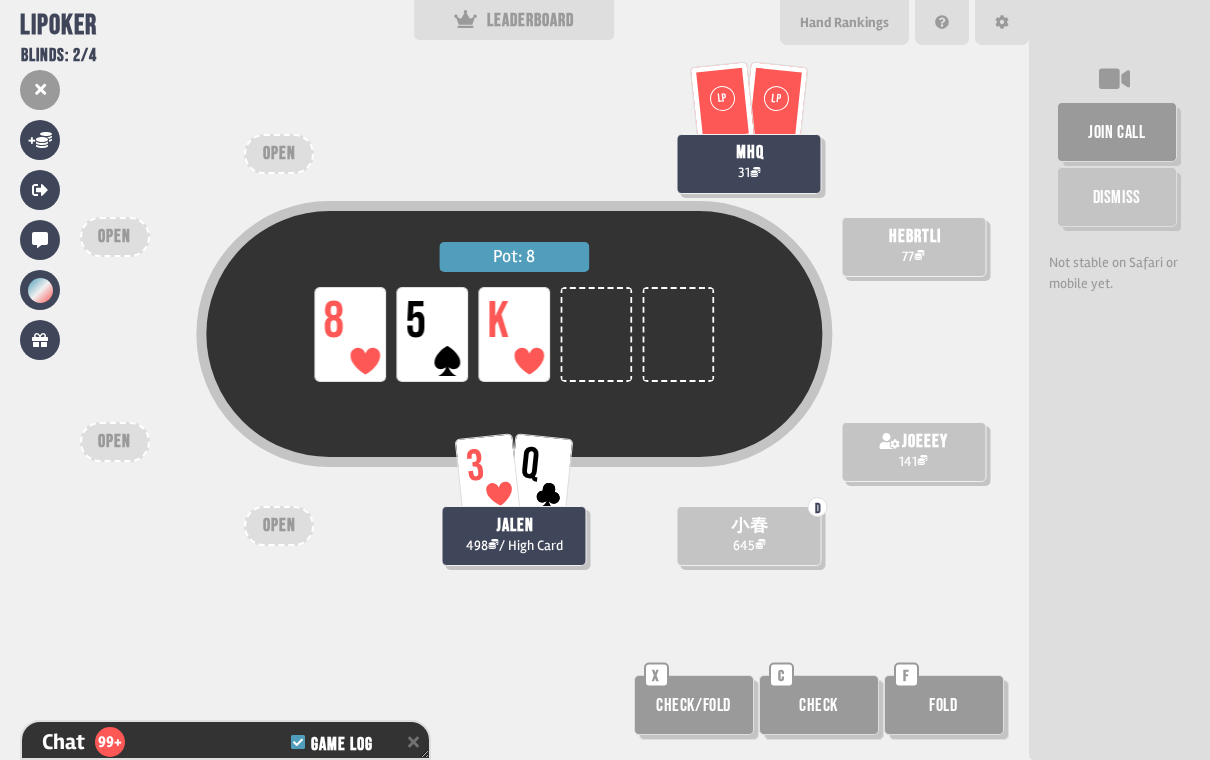 scroll, scrollTop: 11734, scrollLeft: 0, axis: vertical 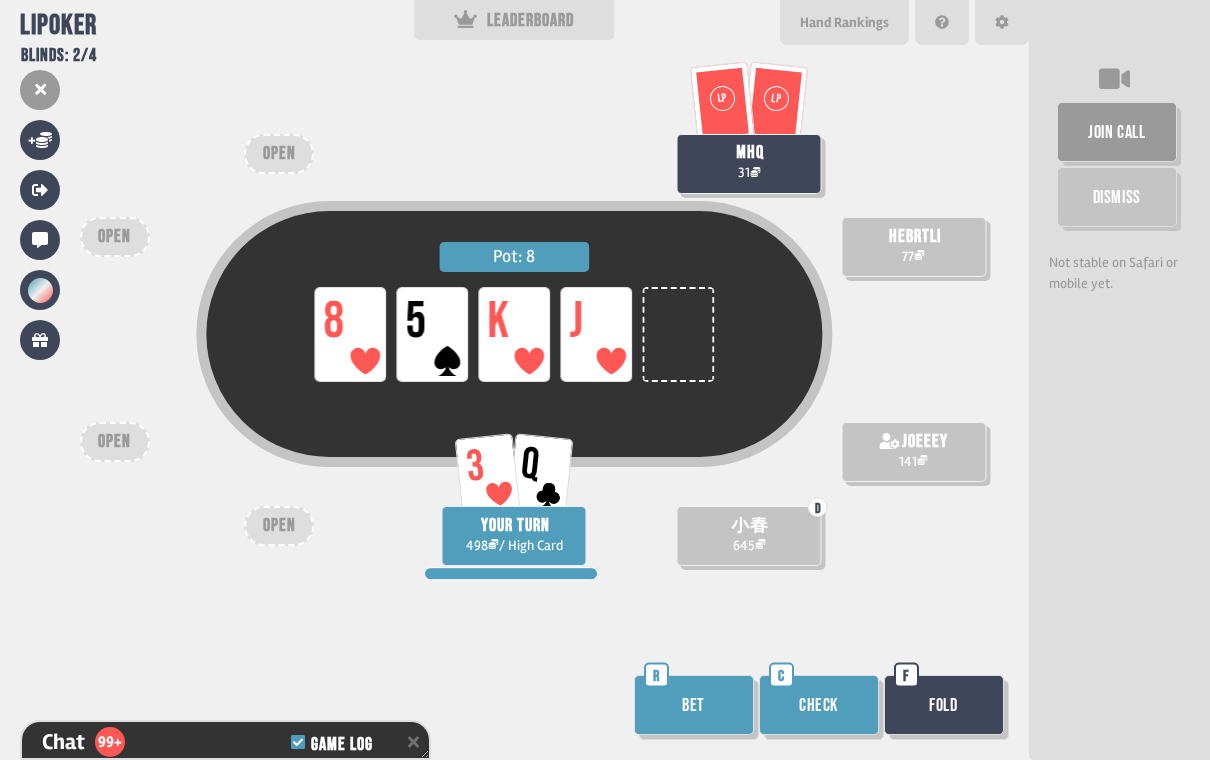 click on "Check" at bounding box center [819, 705] 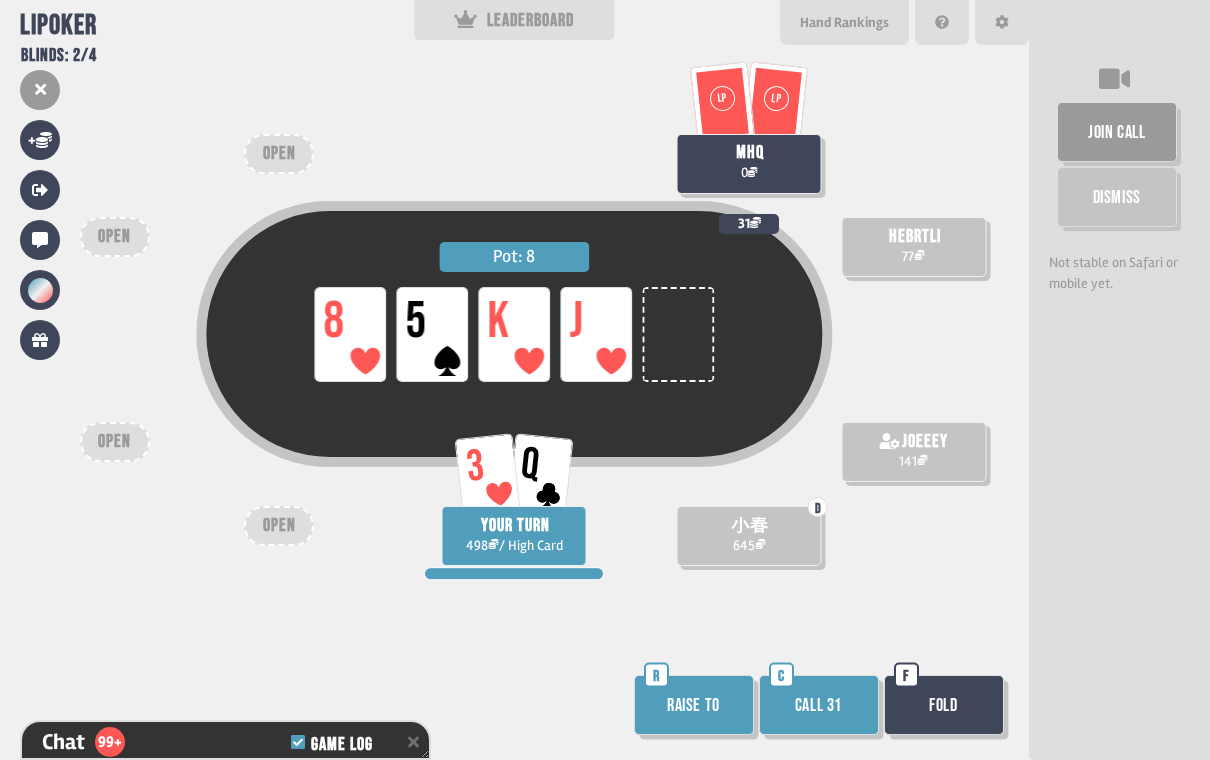 scroll, scrollTop: 11850, scrollLeft: 0, axis: vertical 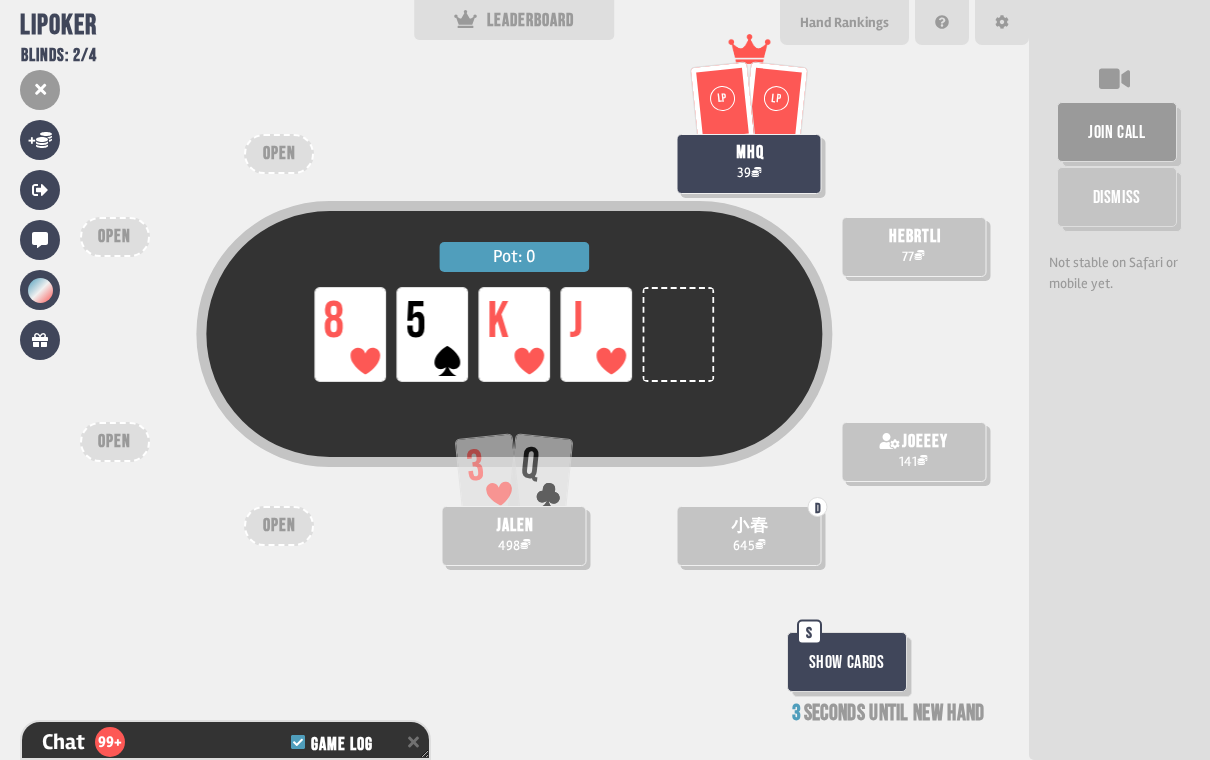 click on "Show Cards" at bounding box center (847, 662) 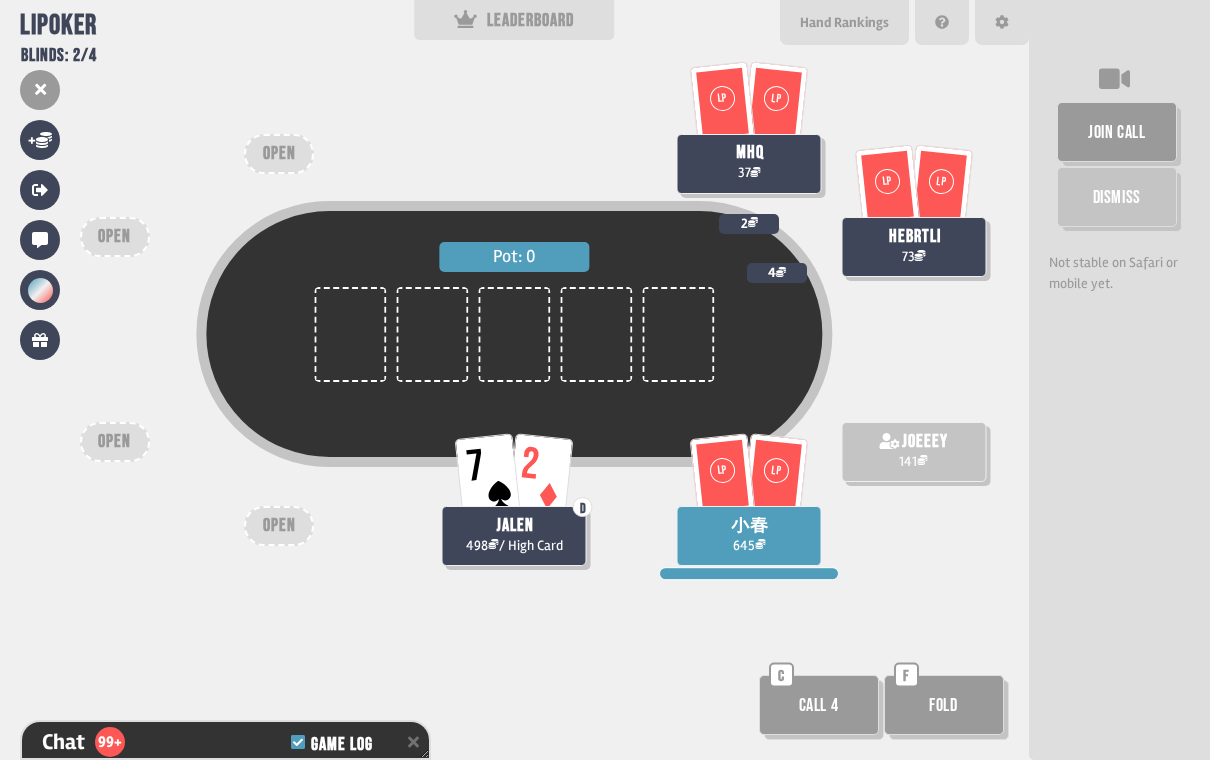 scroll, scrollTop: 12024, scrollLeft: 0, axis: vertical 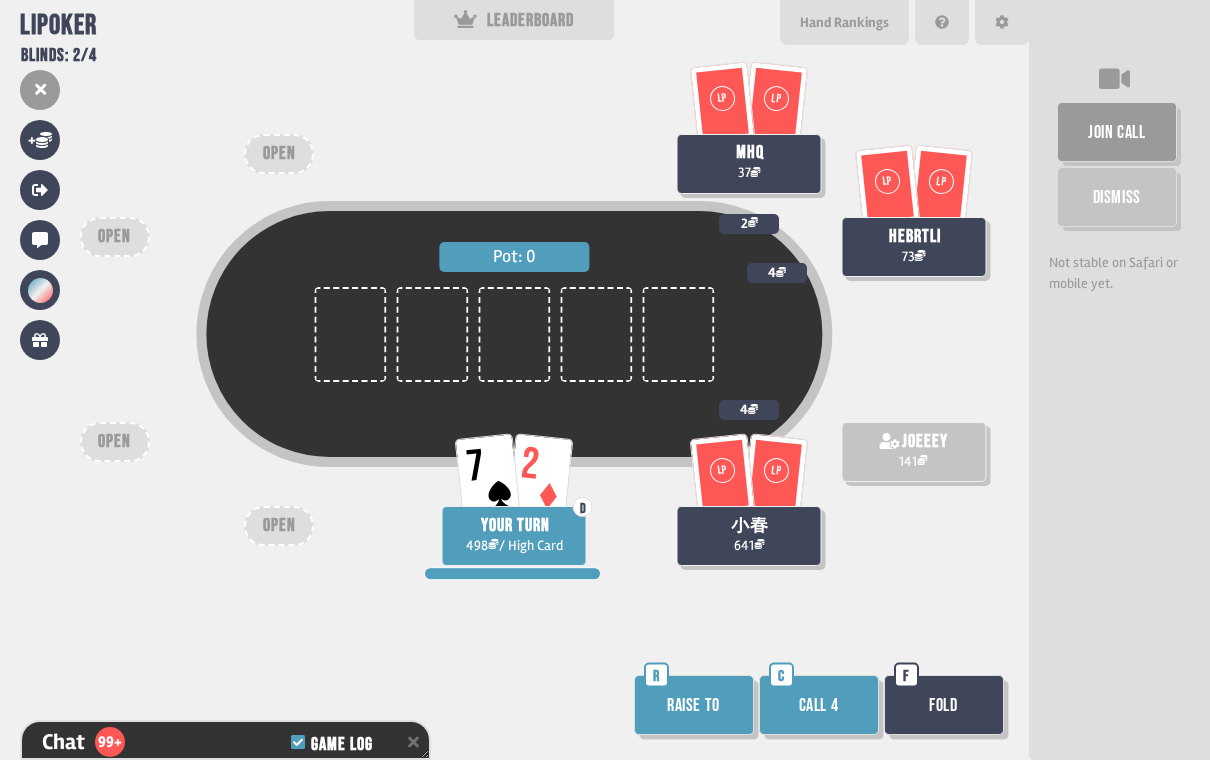 click on "Fold" at bounding box center [944, 705] 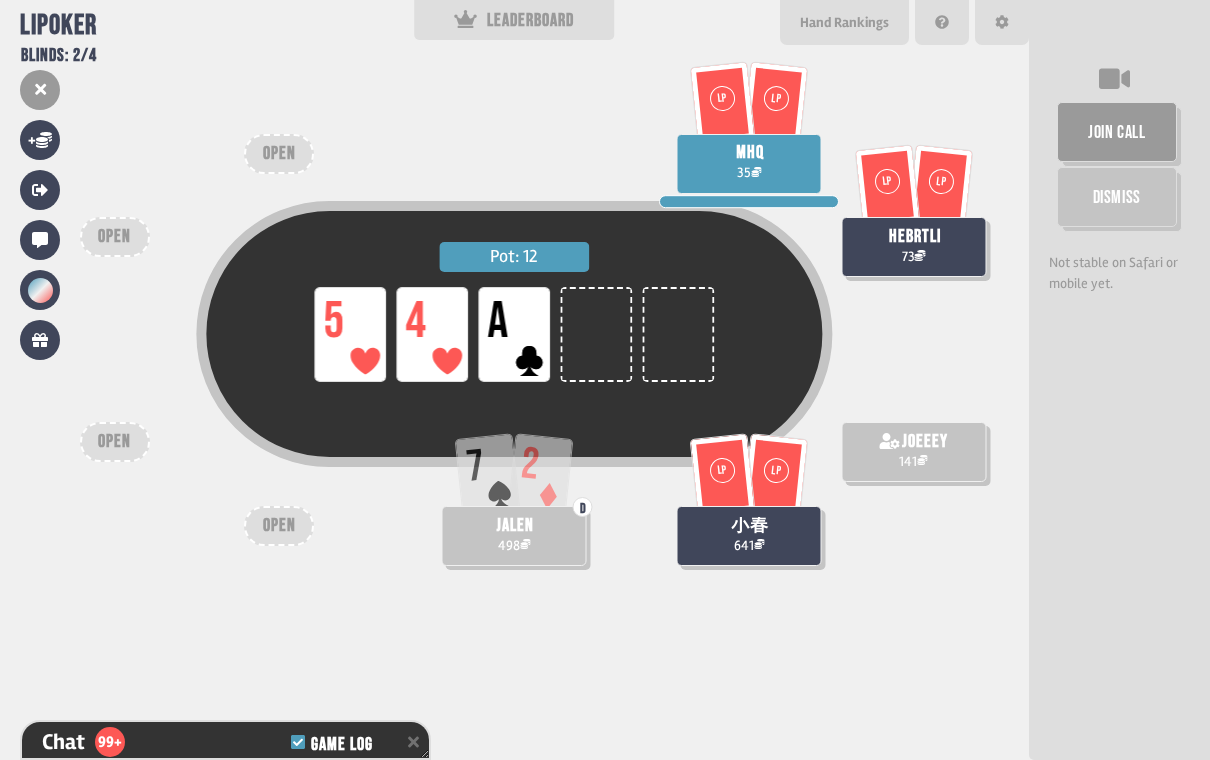 scroll, scrollTop: 12198, scrollLeft: 0, axis: vertical 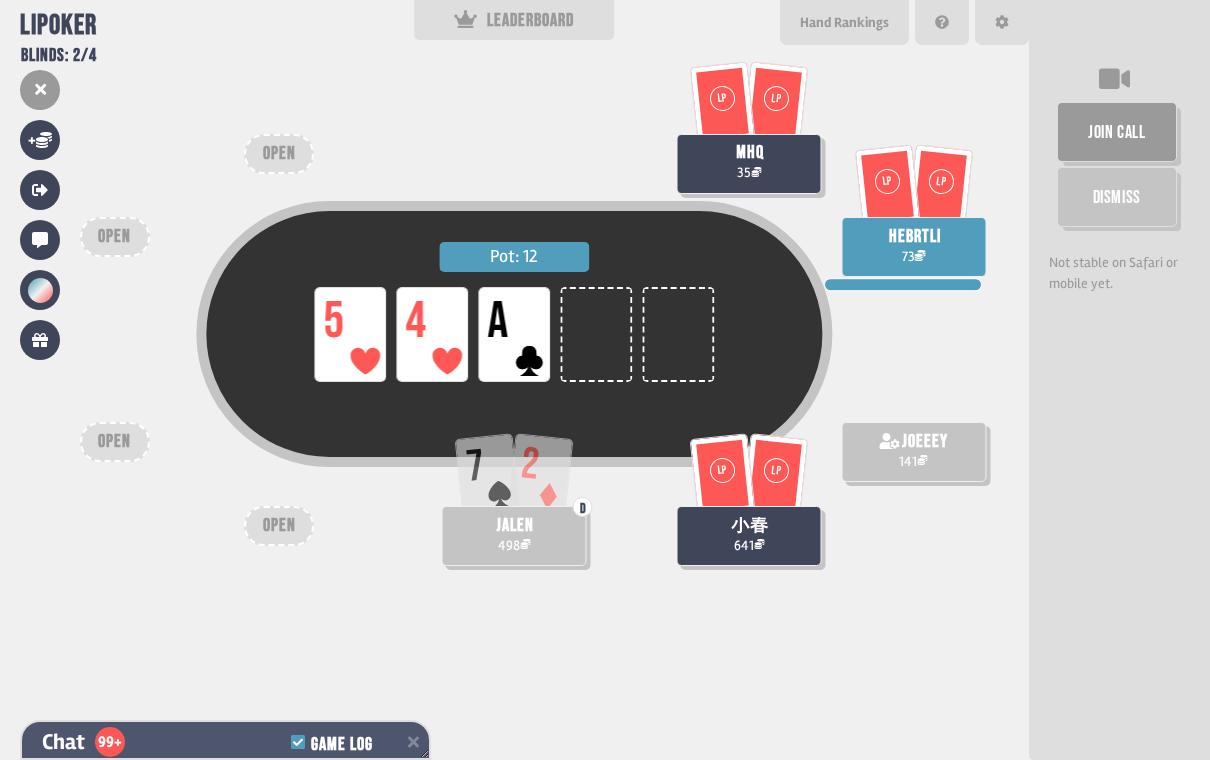 click on "Chat   99+ Game Log" at bounding box center (225, 742) 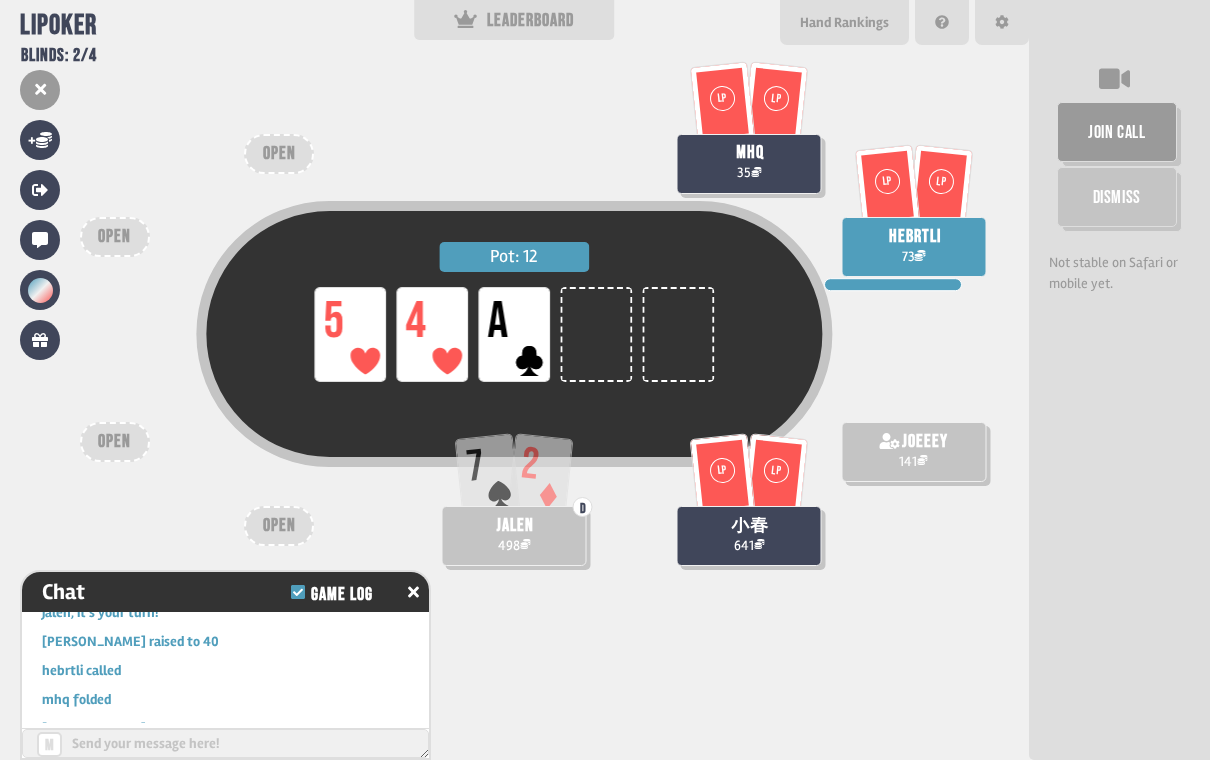 scroll, scrollTop: 10640, scrollLeft: 0, axis: vertical 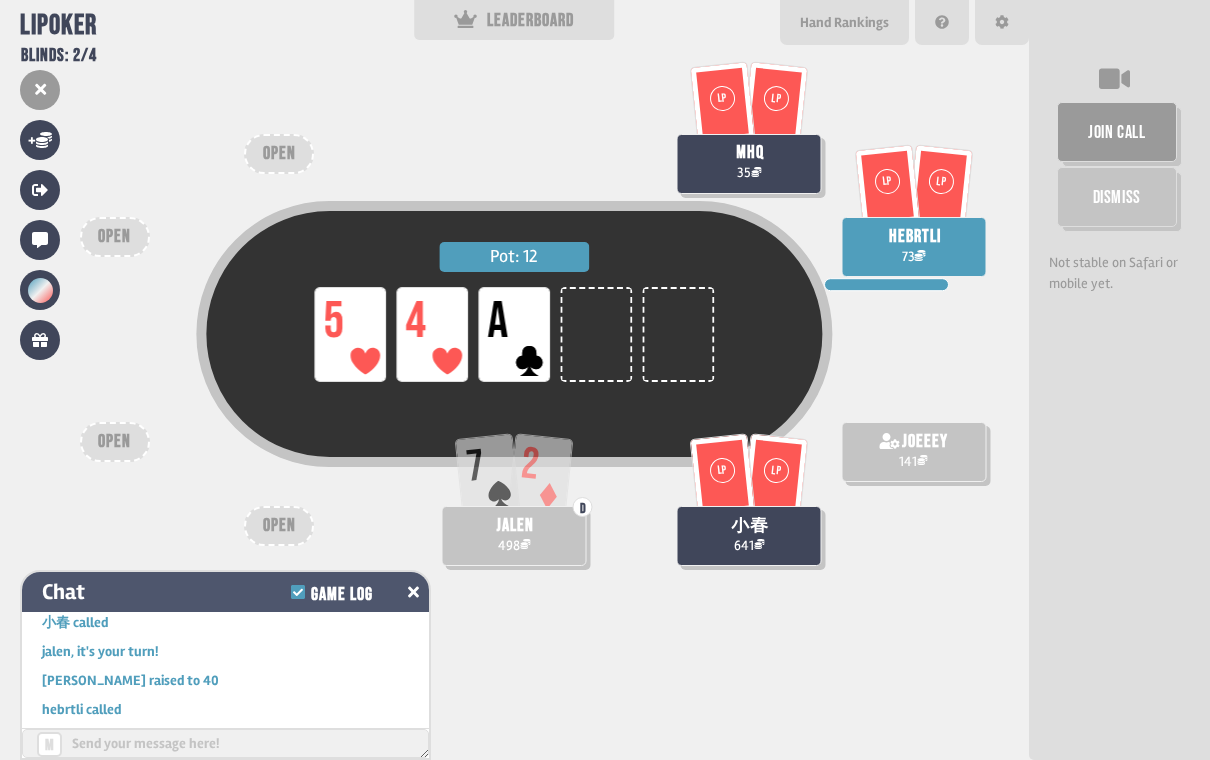 click 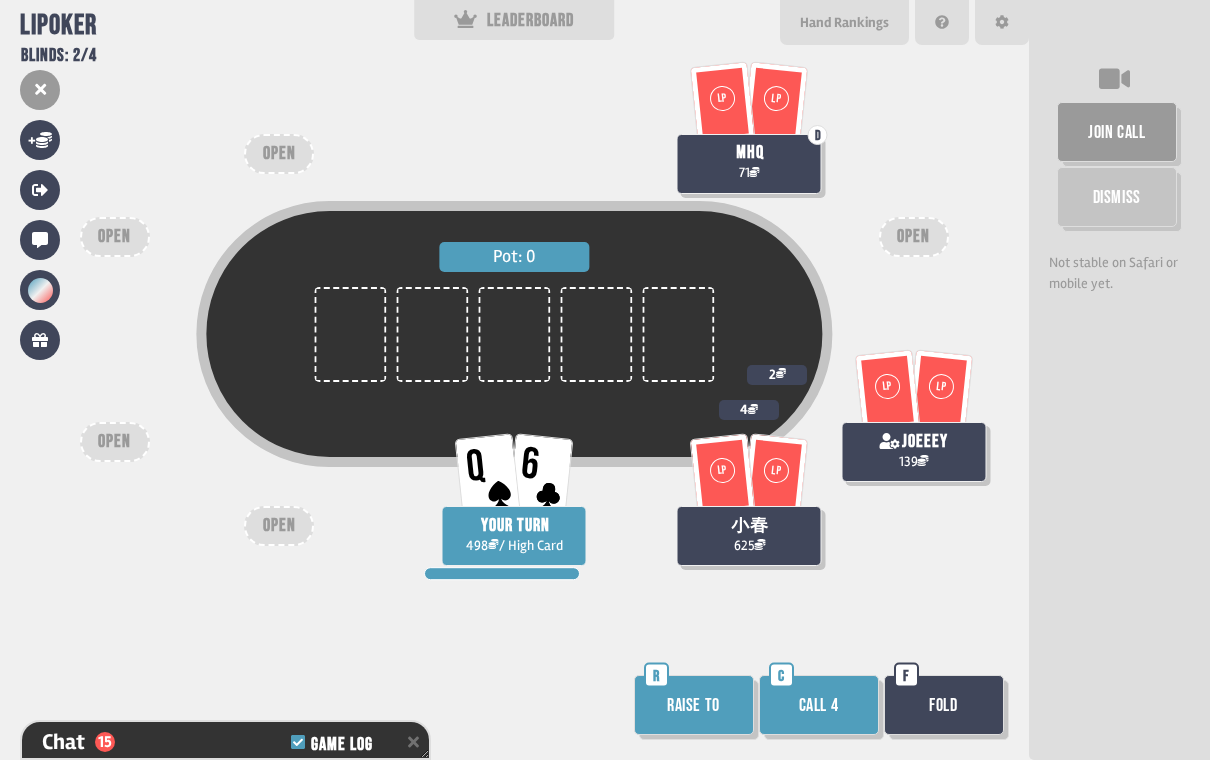 click on "Fold" at bounding box center (944, 705) 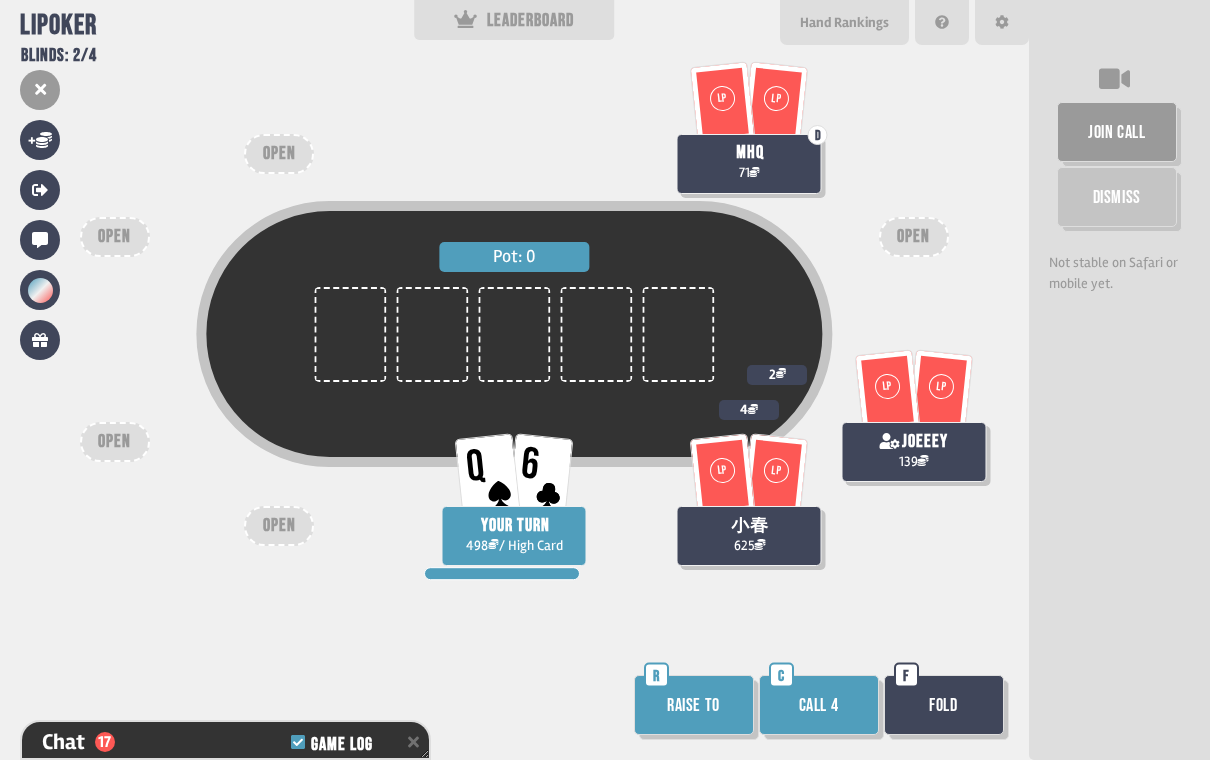 click on "Fold" at bounding box center (944, 705) 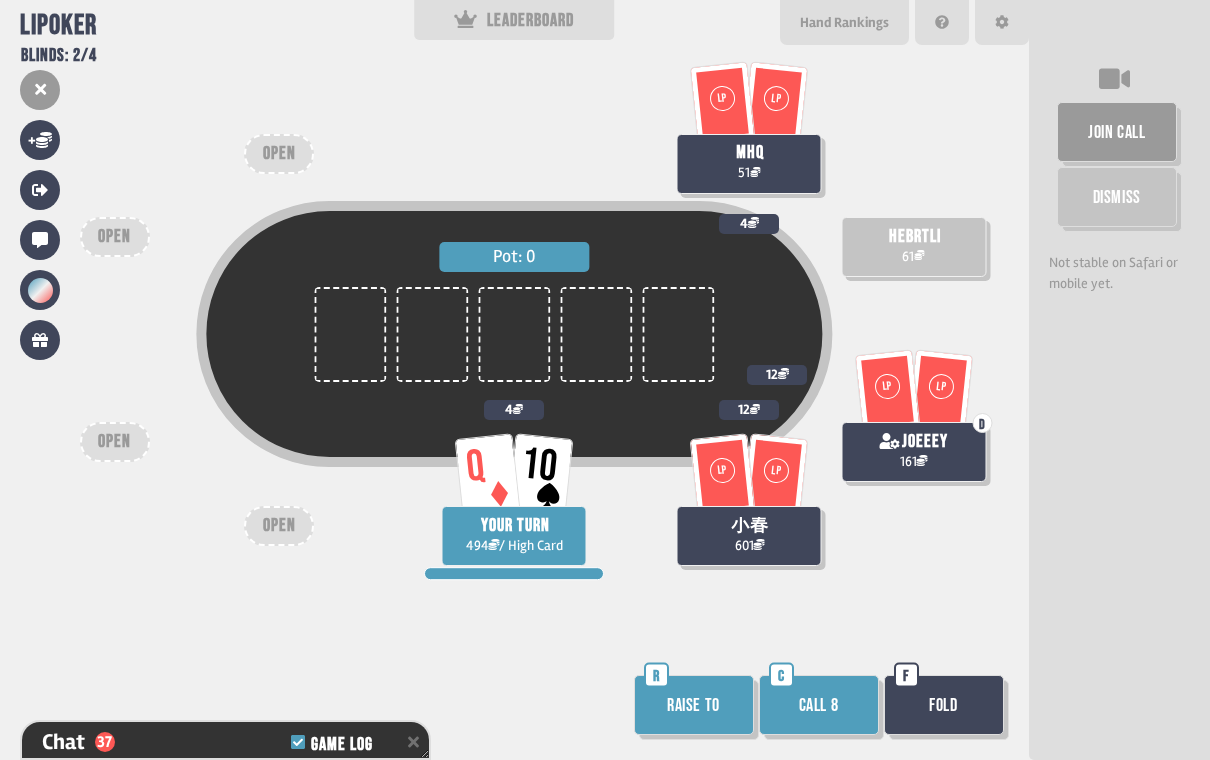 click on "Call 8" at bounding box center [819, 705] 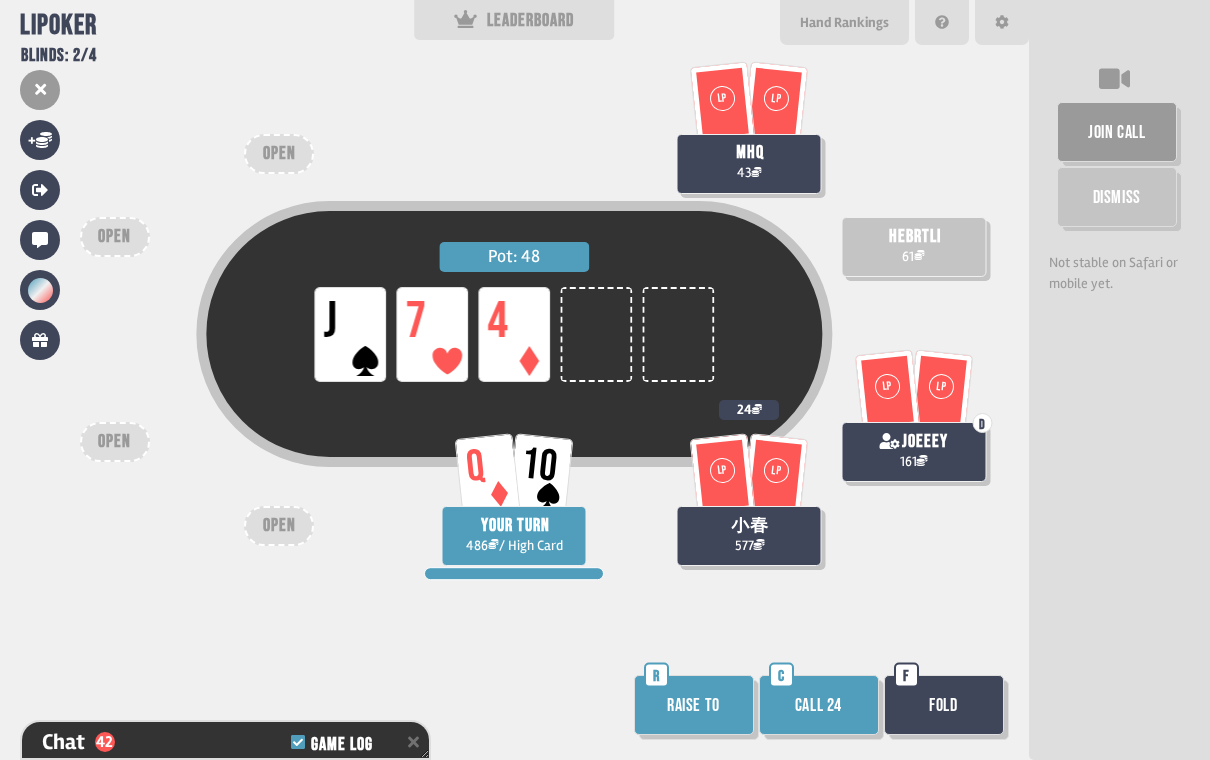 click on "Fold" at bounding box center (944, 705) 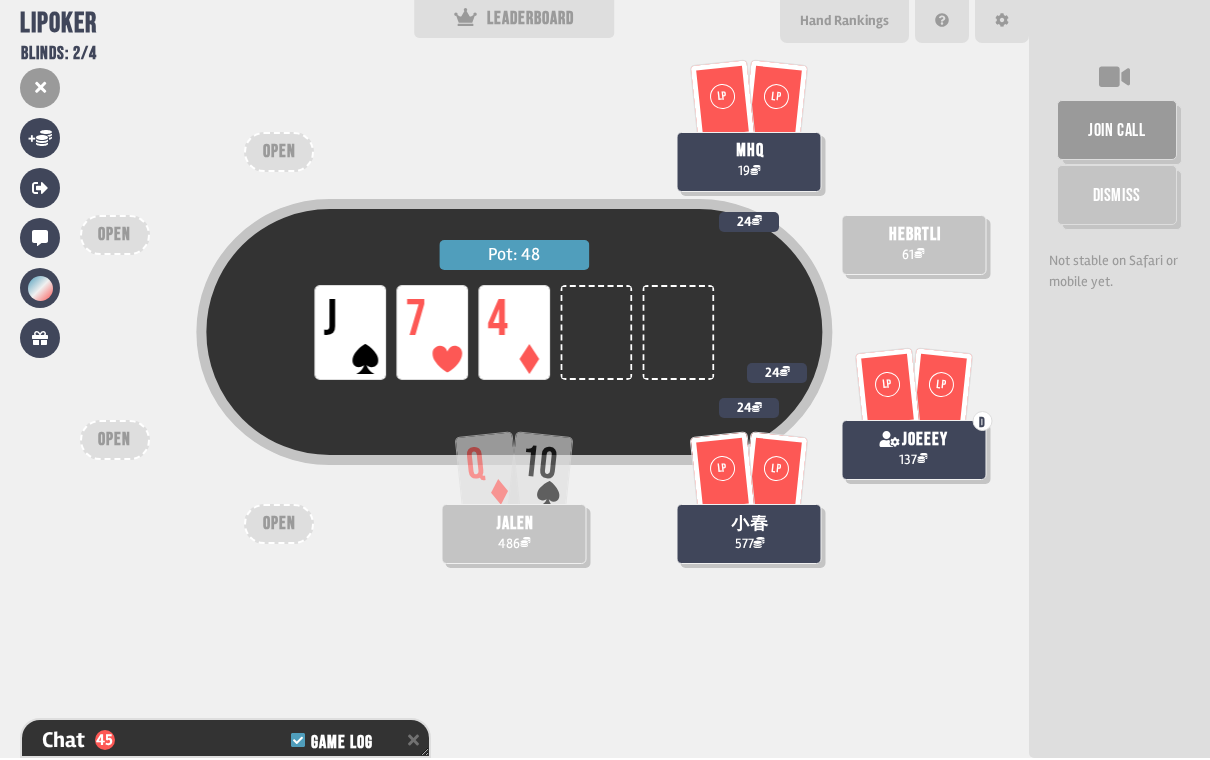 scroll, scrollTop: 0, scrollLeft: 0, axis: both 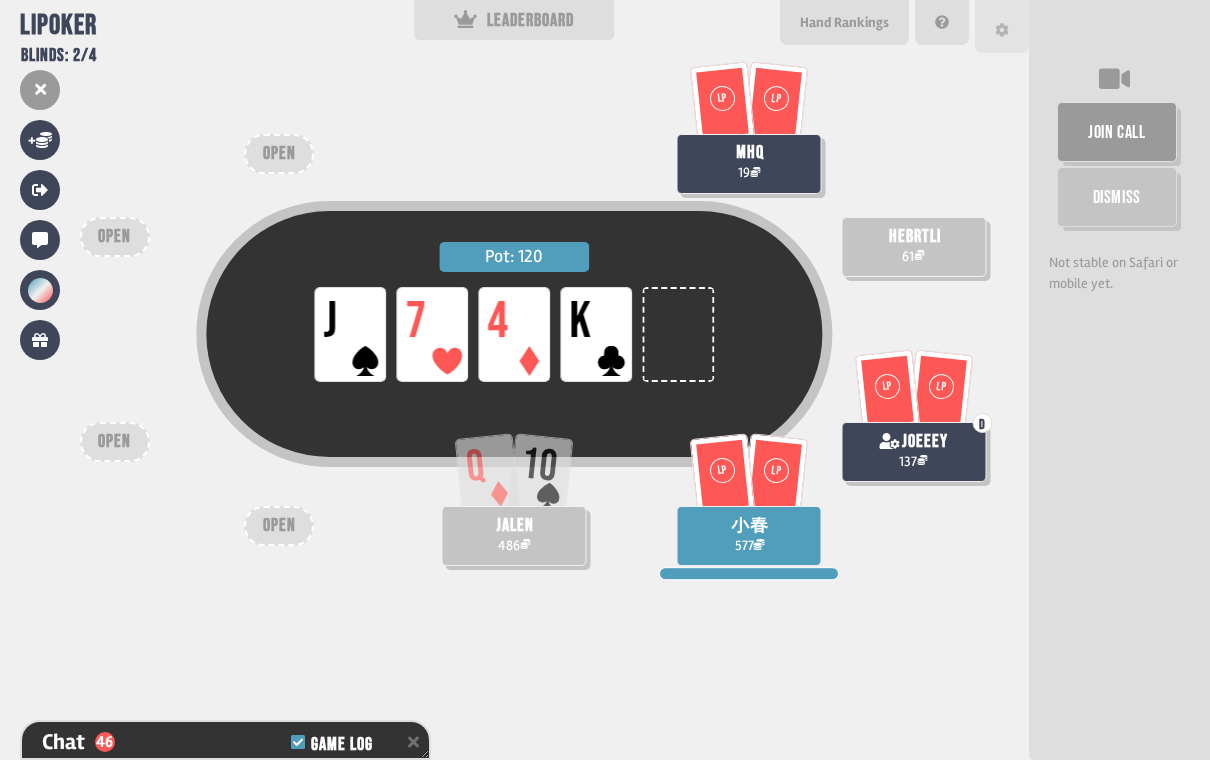 click at bounding box center (1002, 26) 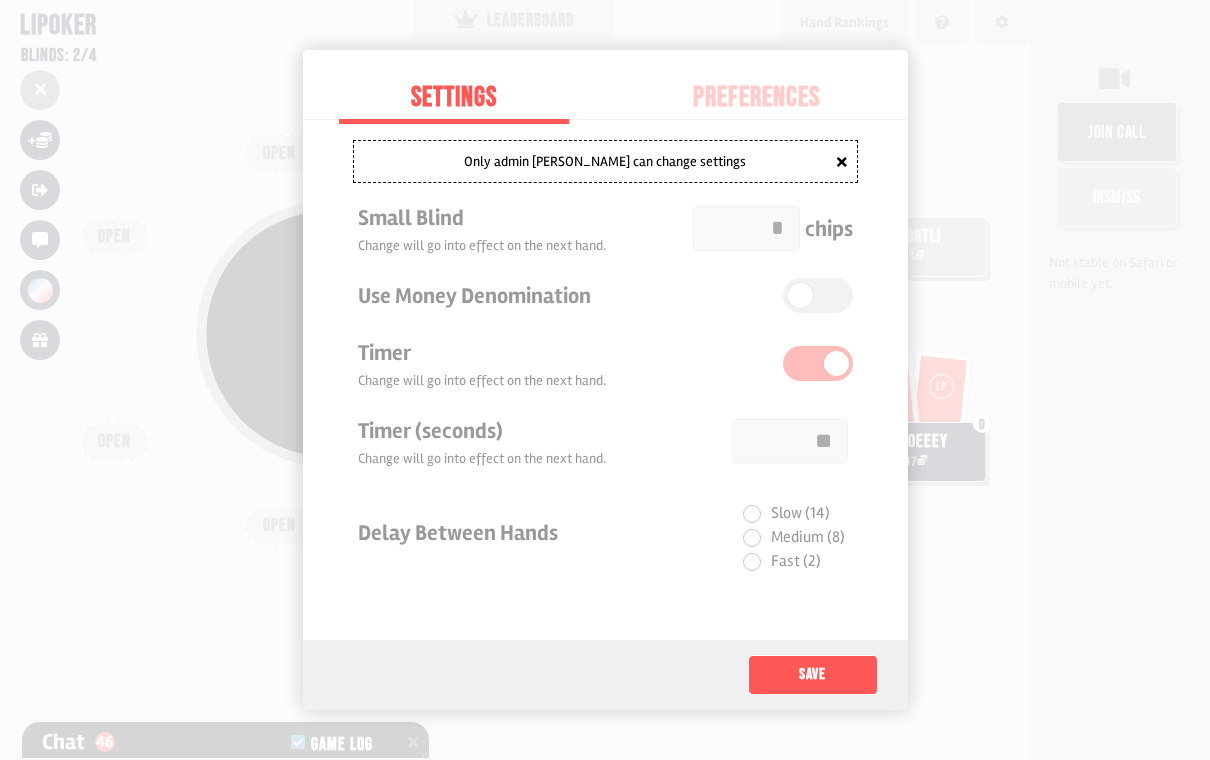 scroll, scrollTop: 31, scrollLeft: 0, axis: vertical 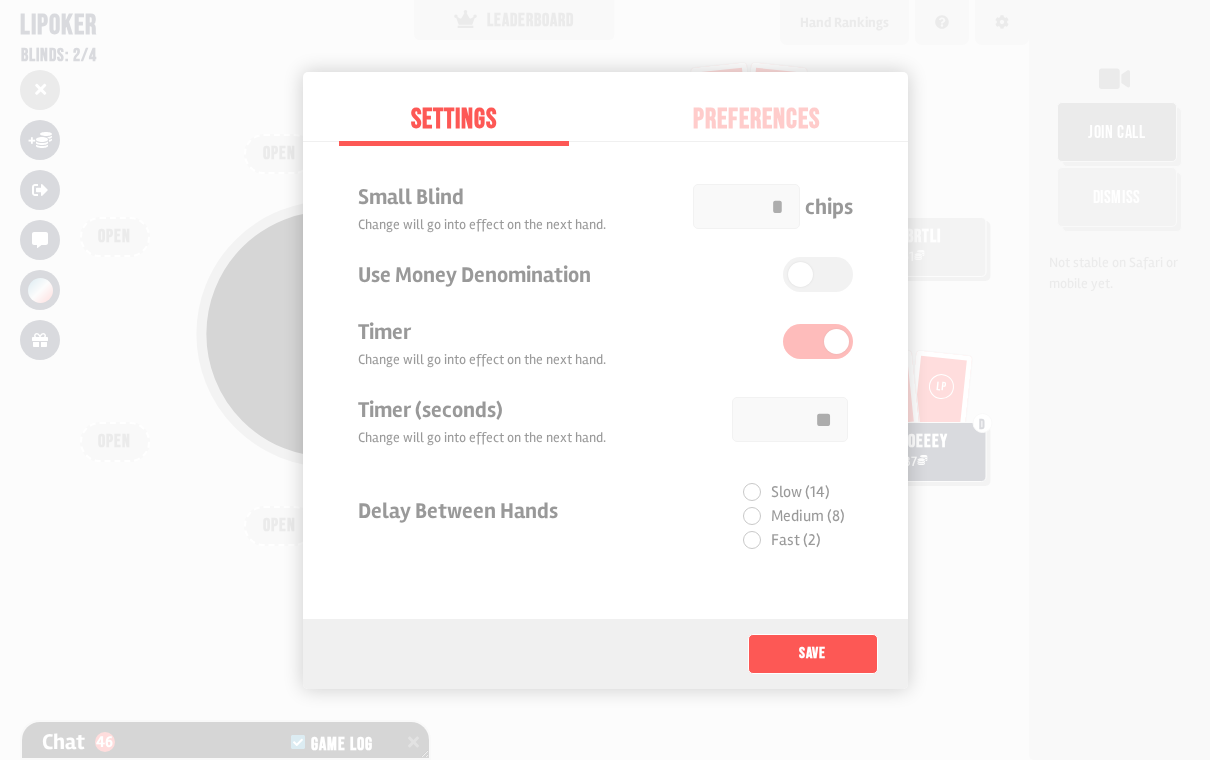 click at bounding box center (605, 380) 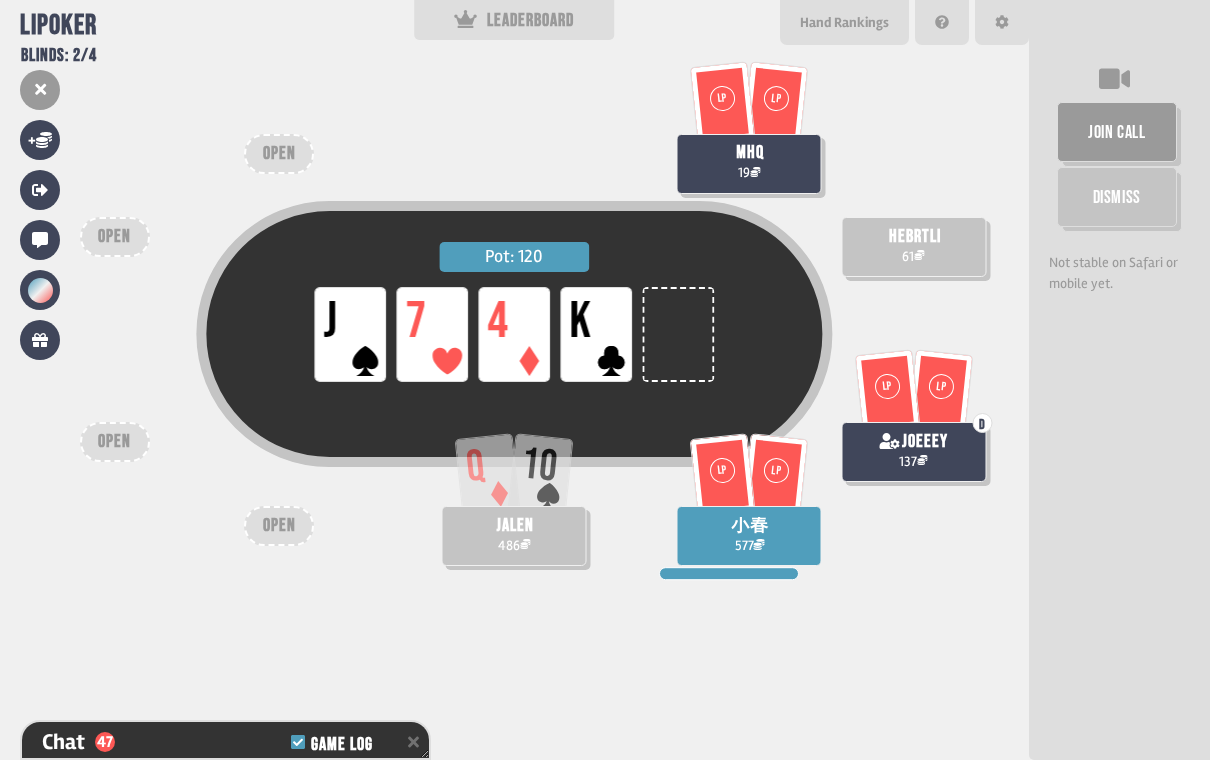 scroll, scrollTop: 0, scrollLeft: 0, axis: both 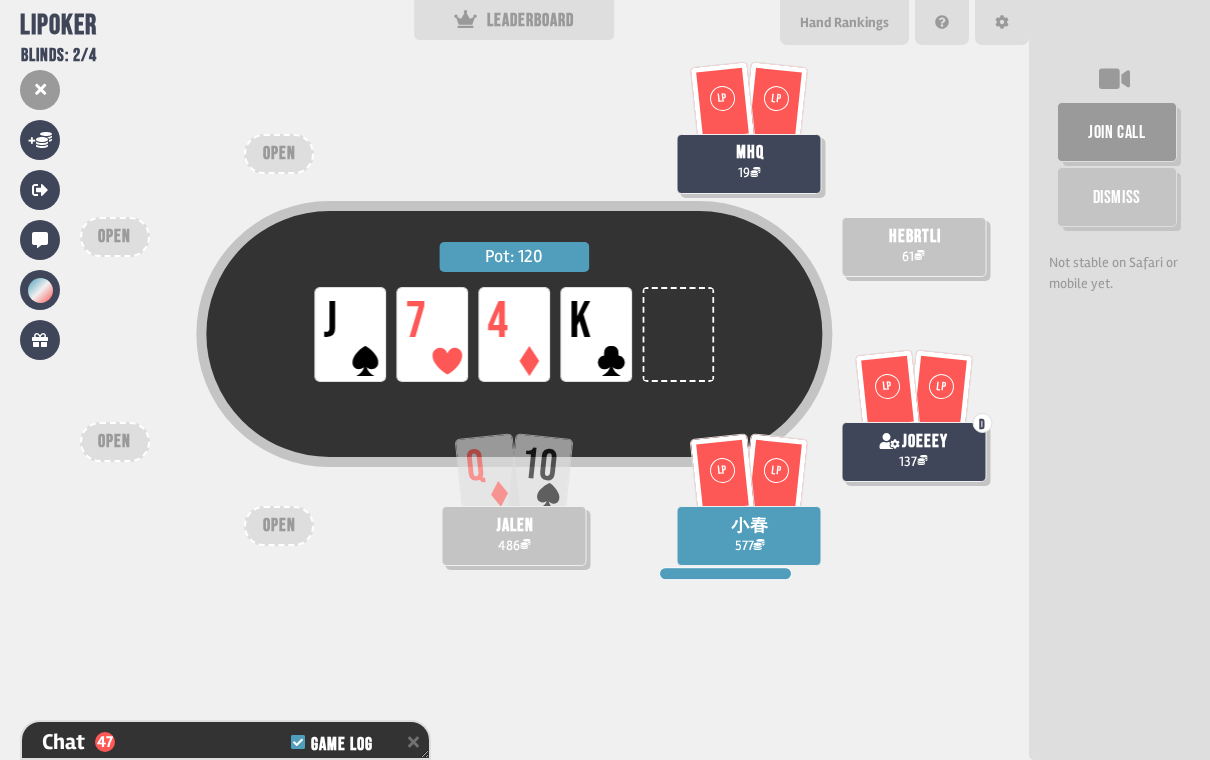 click 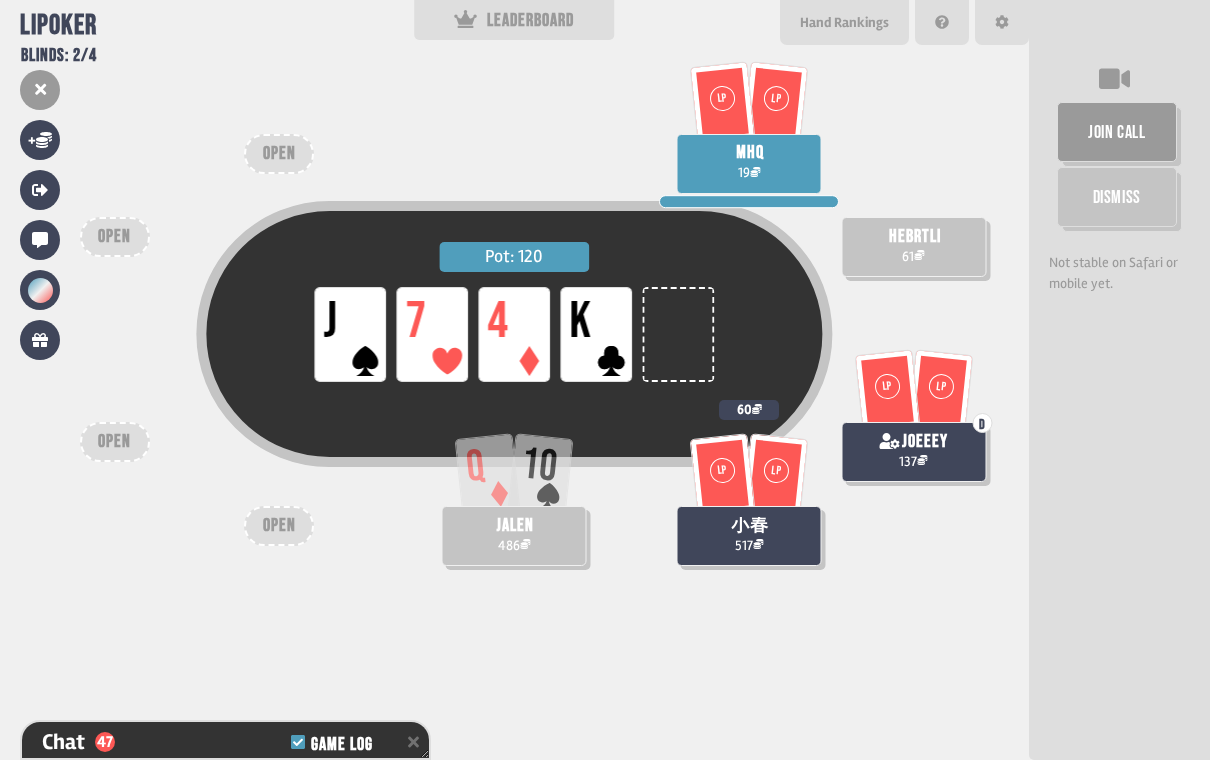 scroll, scrollTop: 31, scrollLeft: 0, axis: vertical 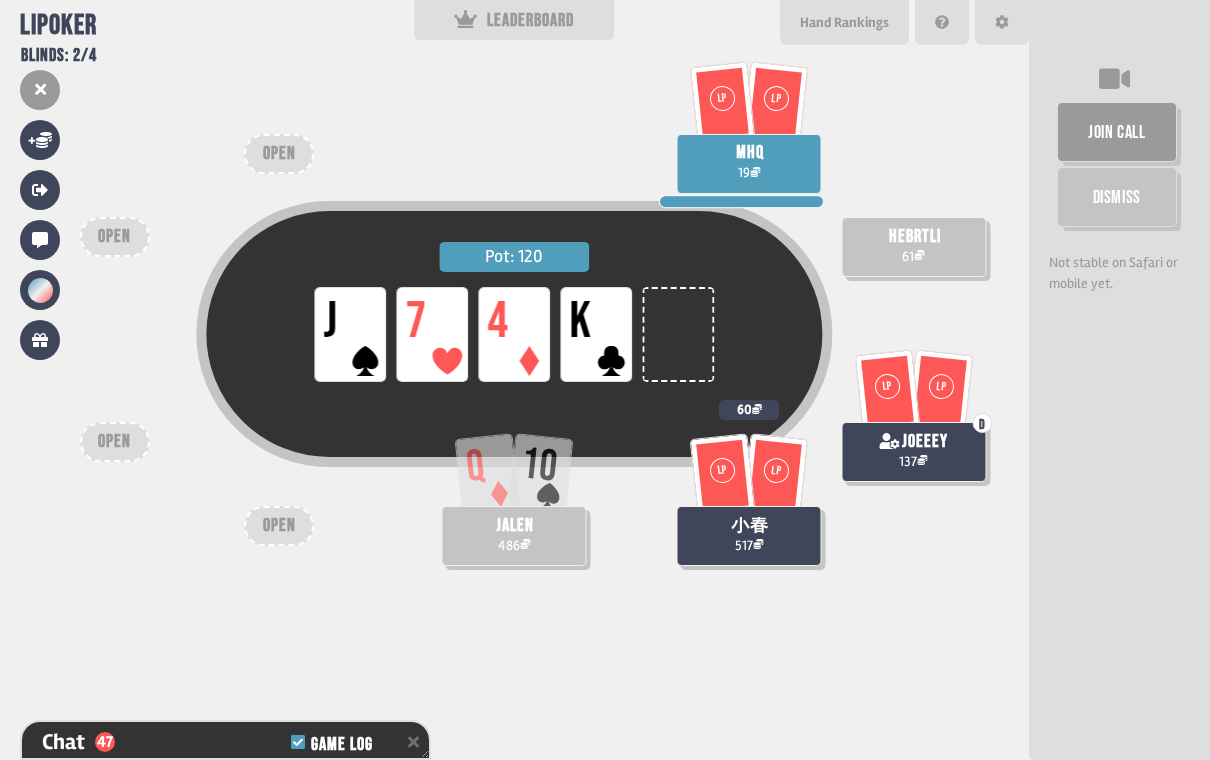 click on "join call" at bounding box center (1117, 132) 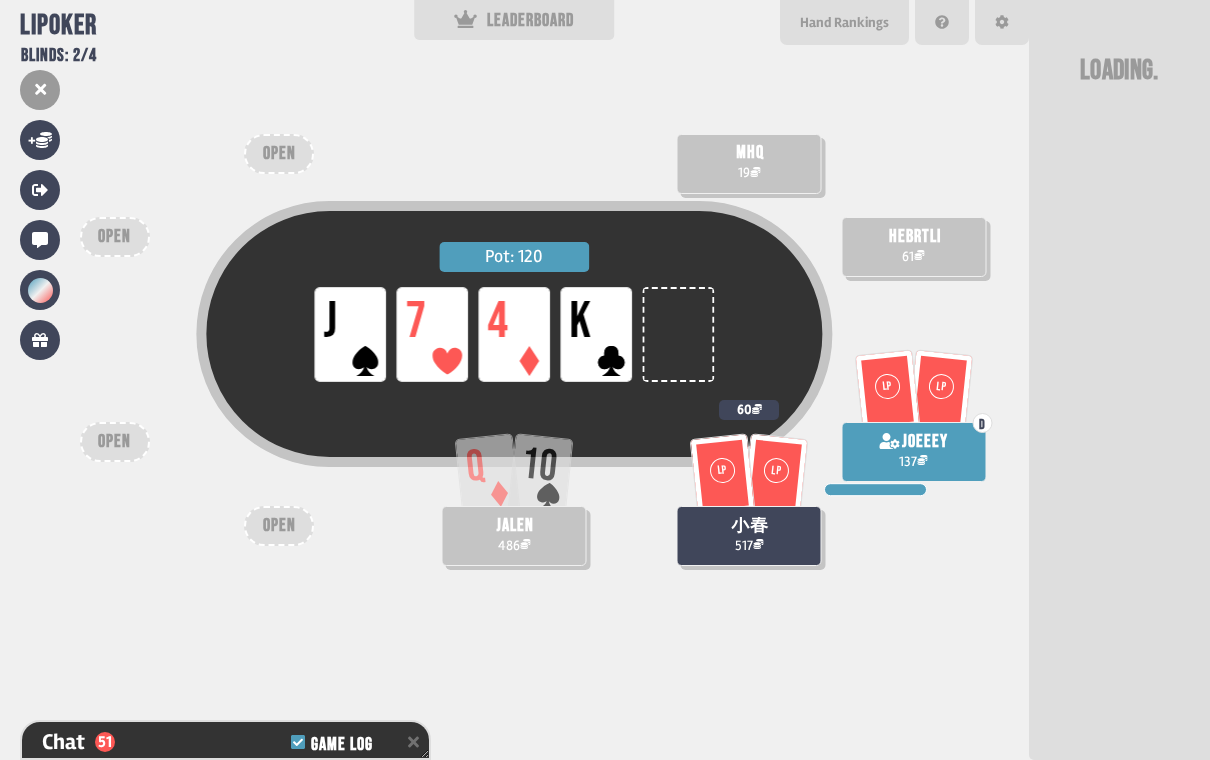 click on "Loading" at bounding box center [1120, 71] 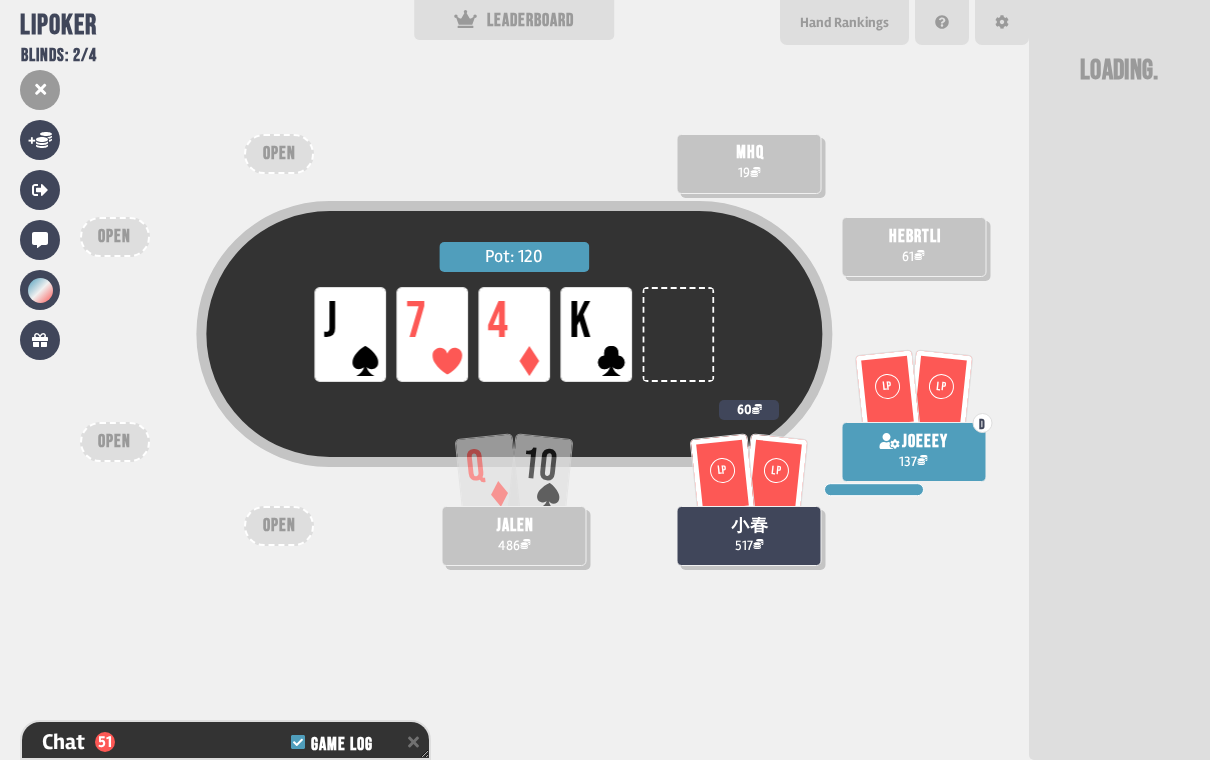 scroll, scrollTop: 0, scrollLeft: 0, axis: both 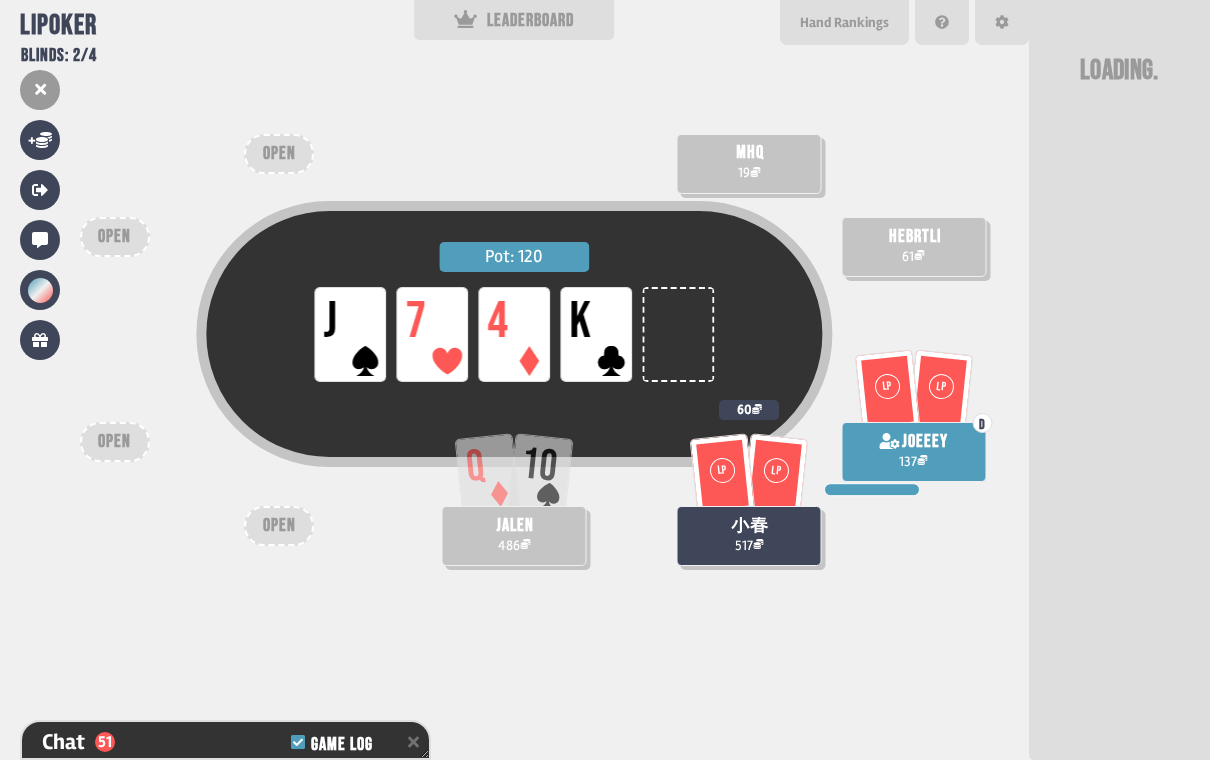 click on "Loading" at bounding box center [1120, 71] 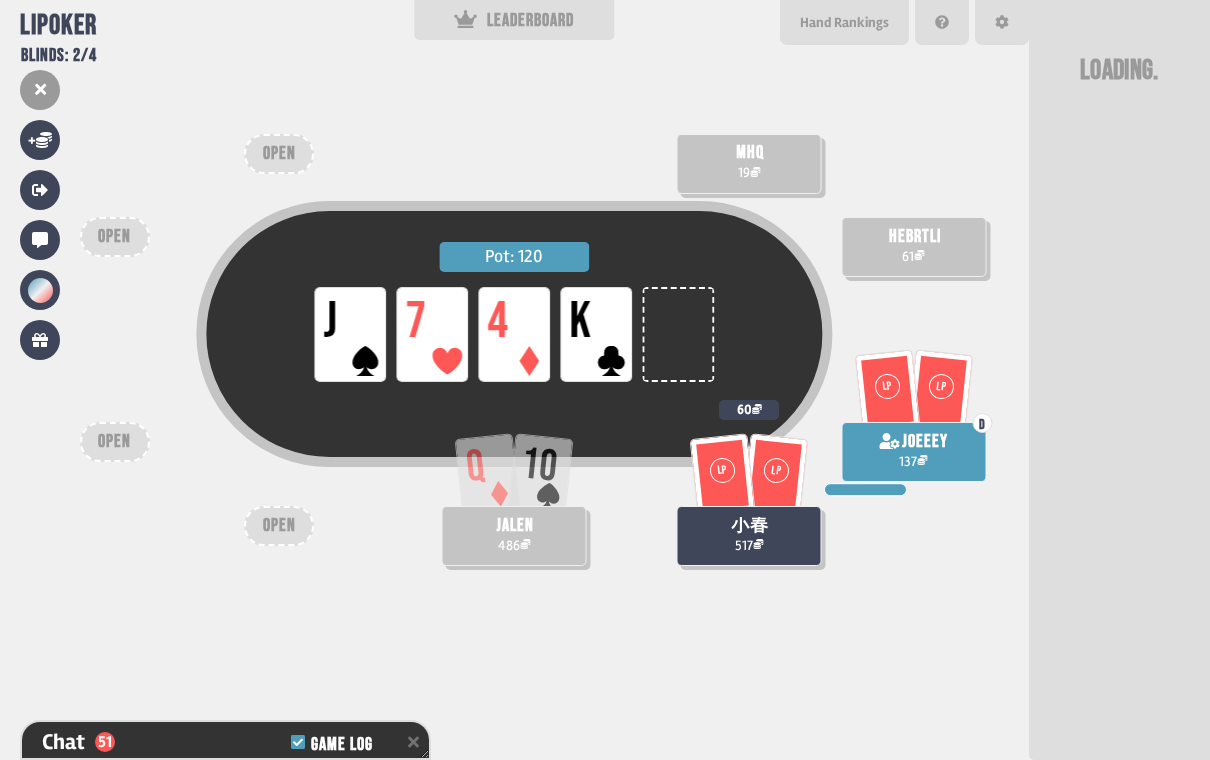 scroll, scrollTop: 31, scrollLeft: 0, axis: vertical 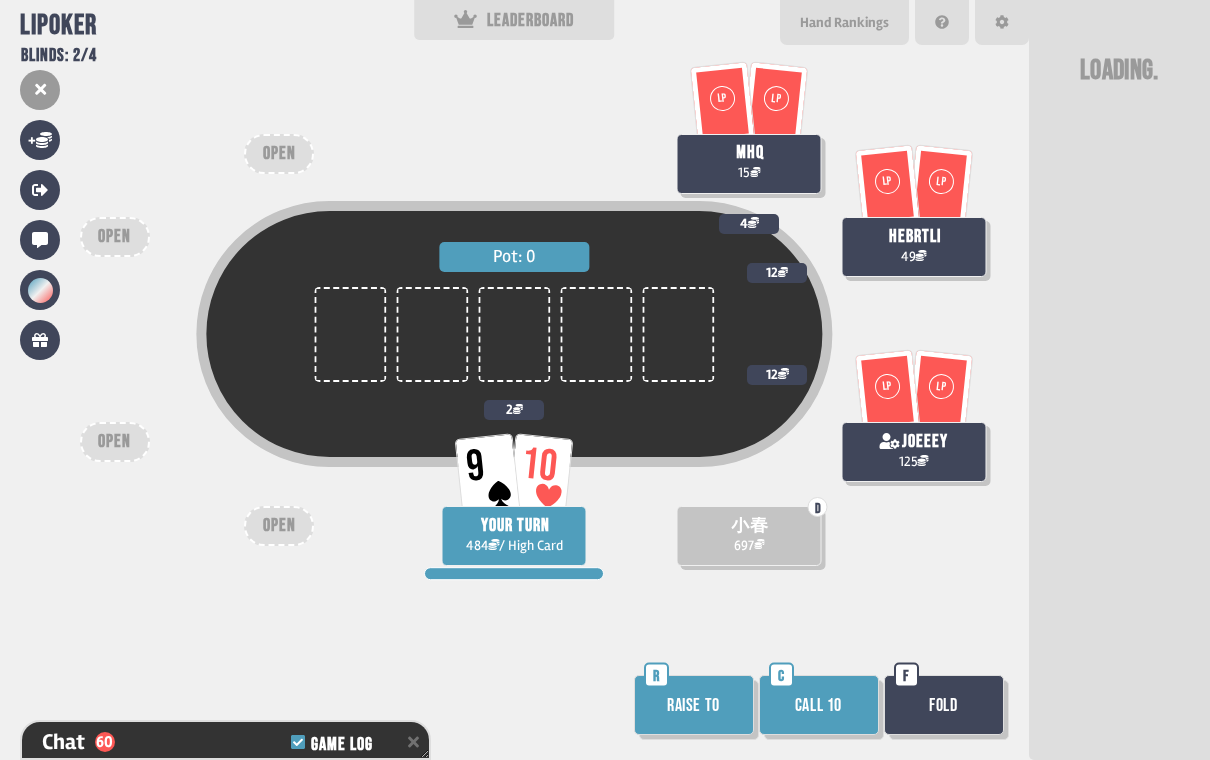click on "Call 10" at bounding box center (819, 705) 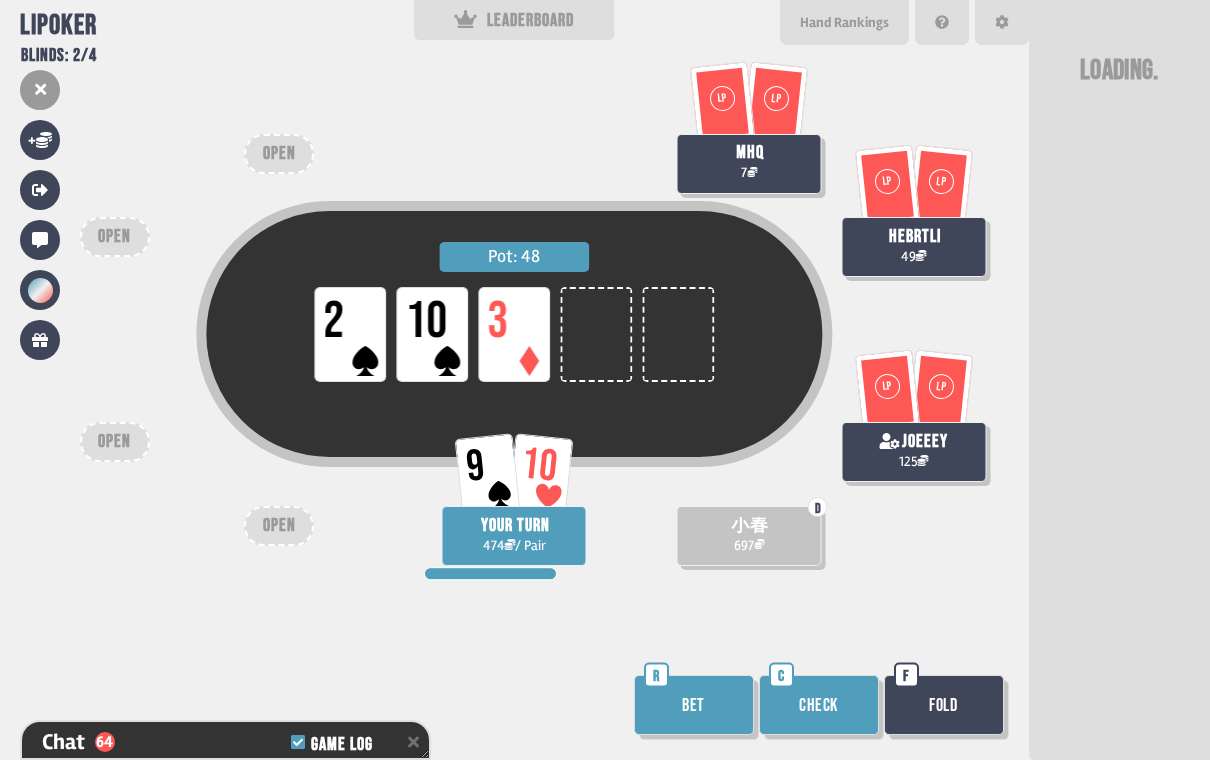 click on "Check" at bounding box center [819, 705] 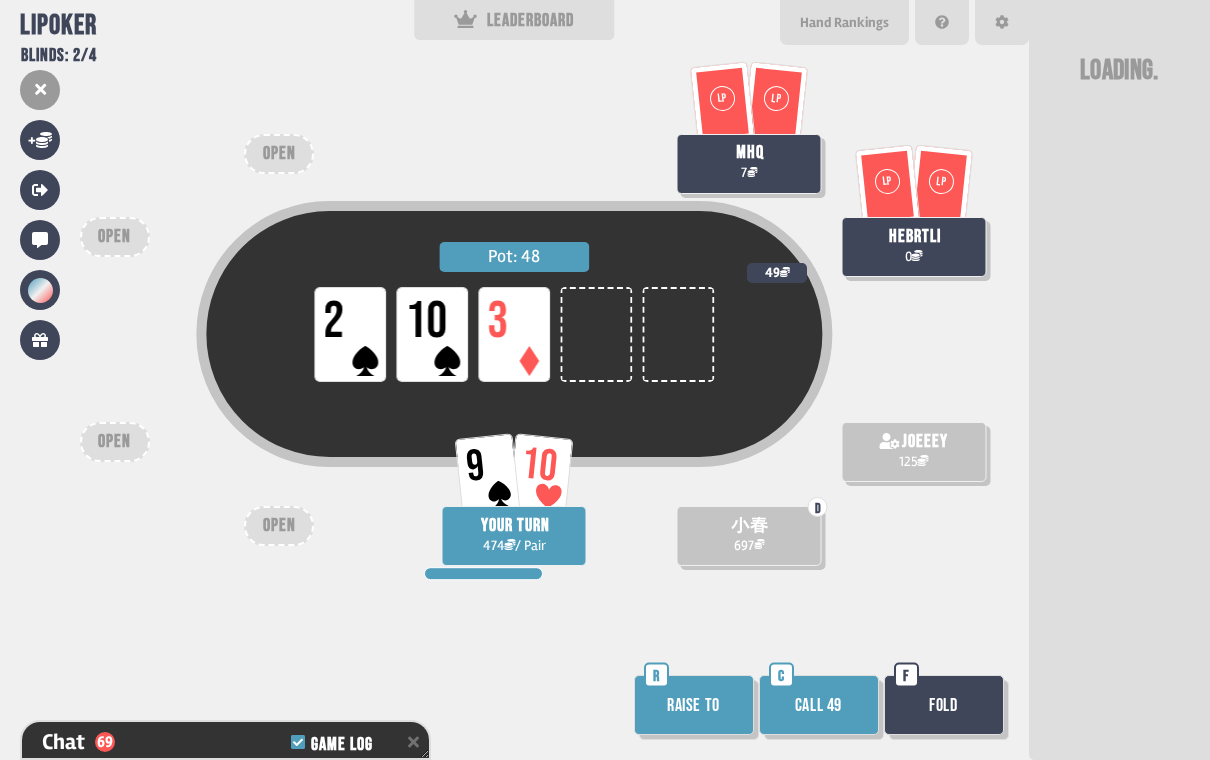 click on "Fold" at bounding box center (944, 705) 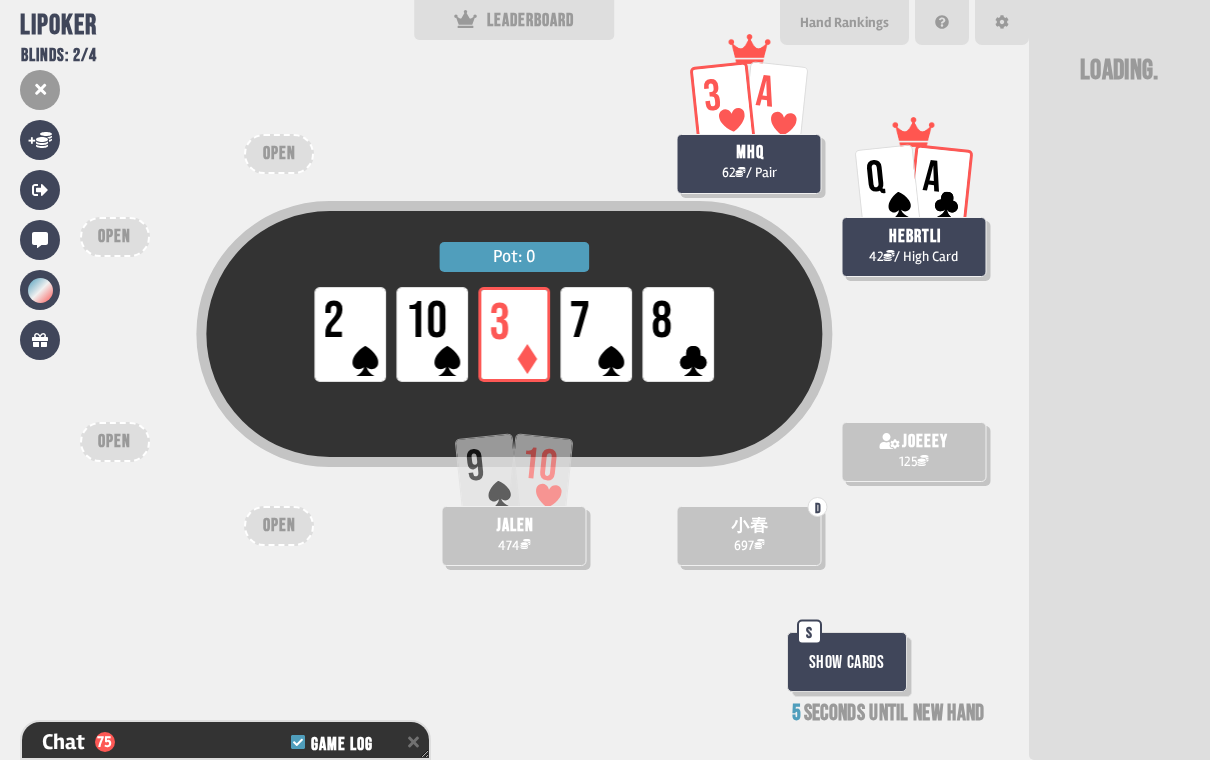click on "Show Cards" at bounding box center (847, 662) 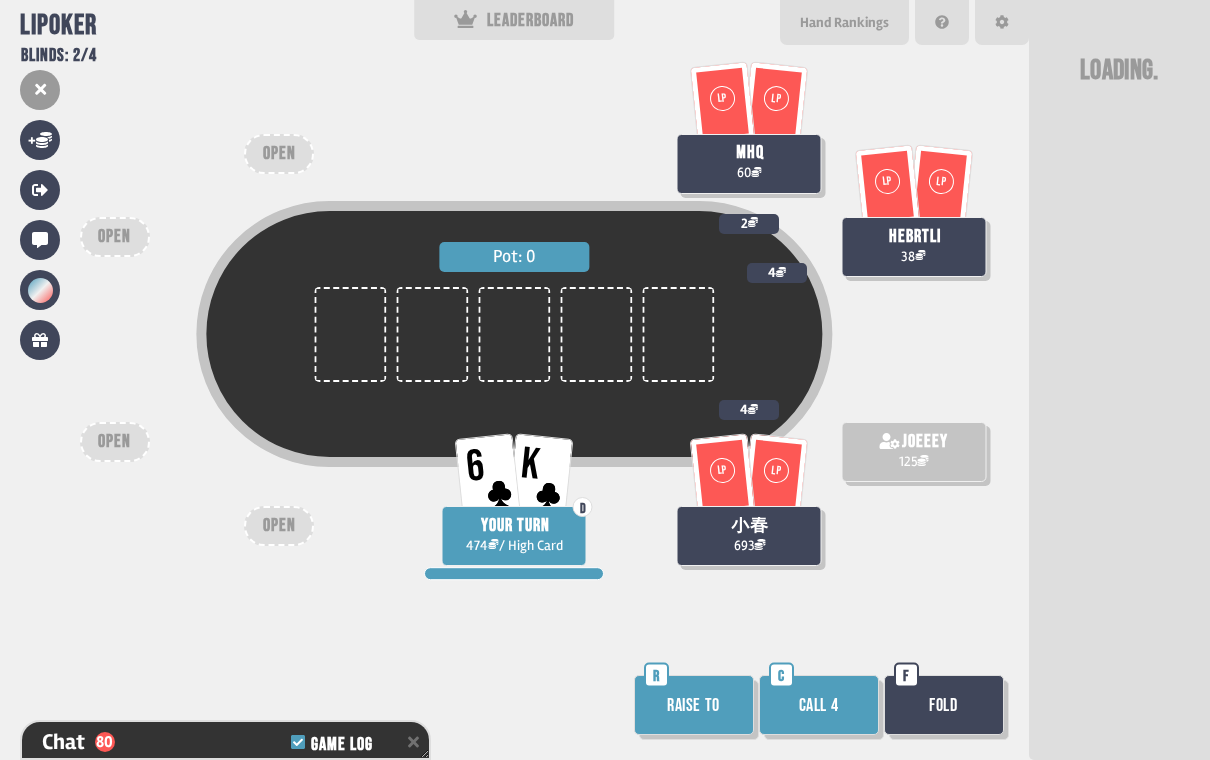 click on "Call 4" at bounding box center (819, 705) 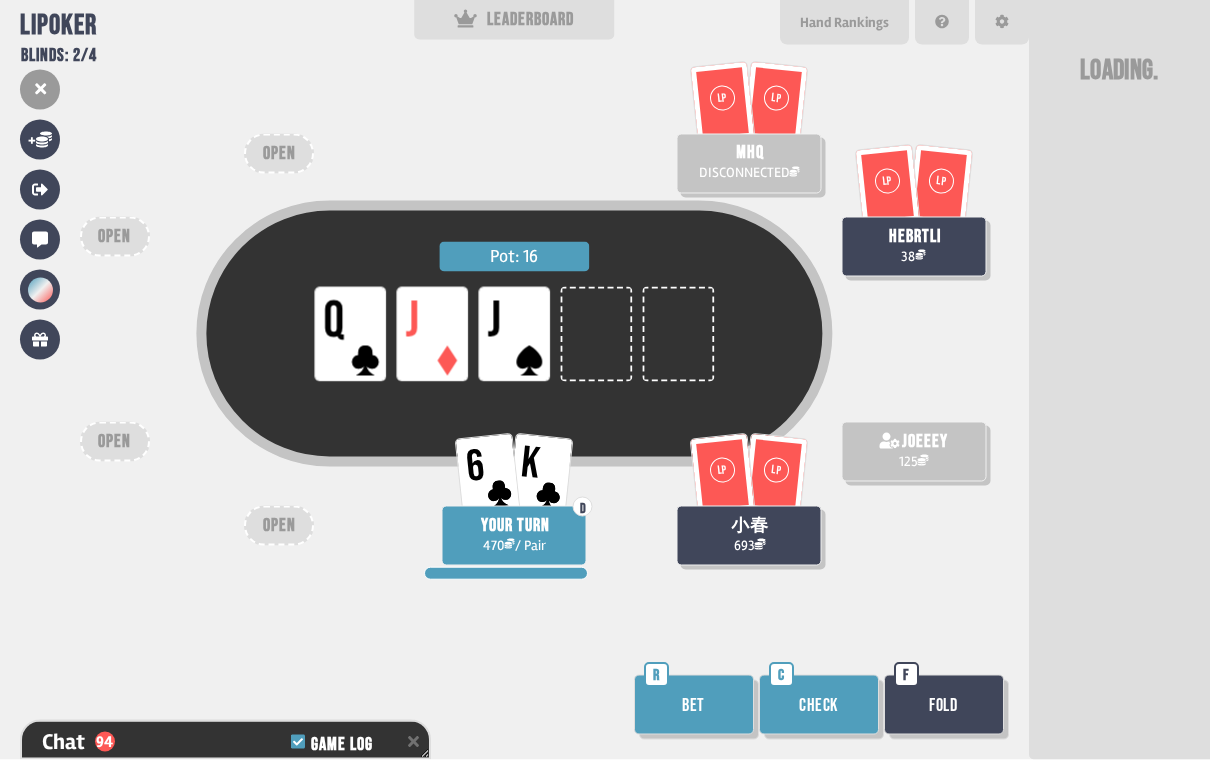 scroll, scrollTop: 31, scrollLeft: 0, axis: vertical 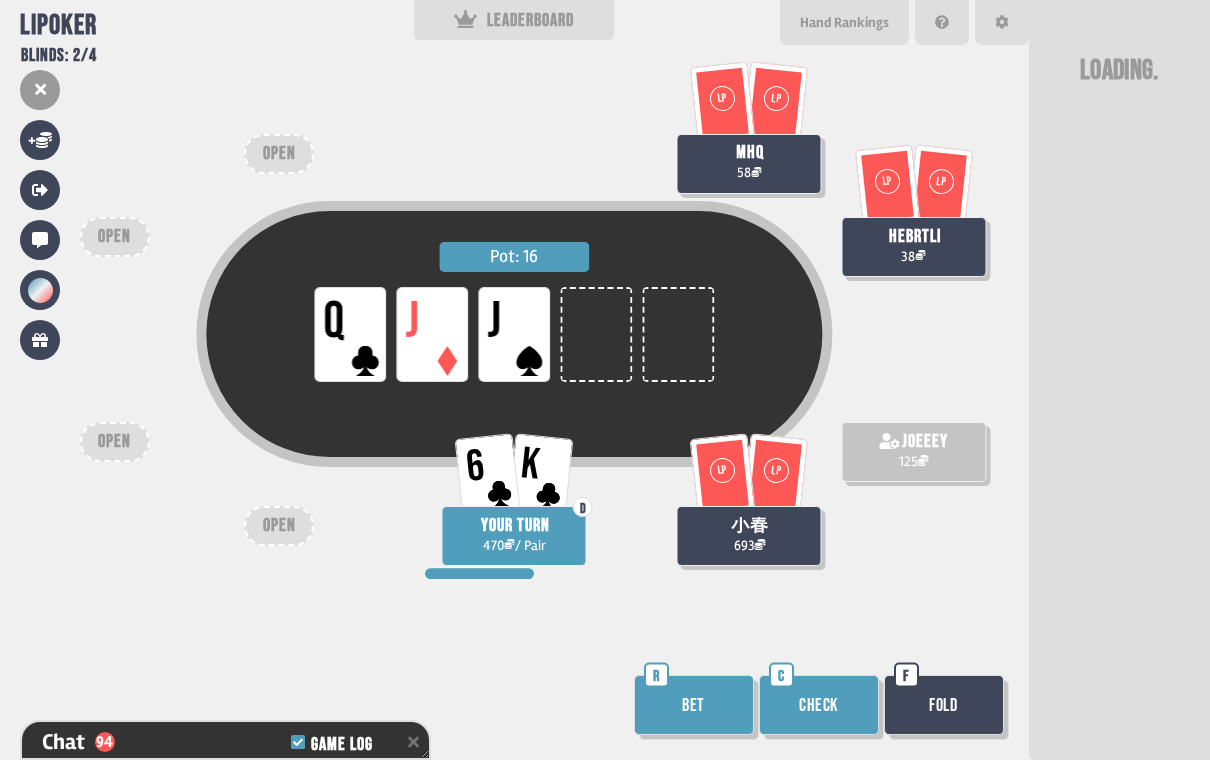click on "Check" at bounding box center (819, 705) 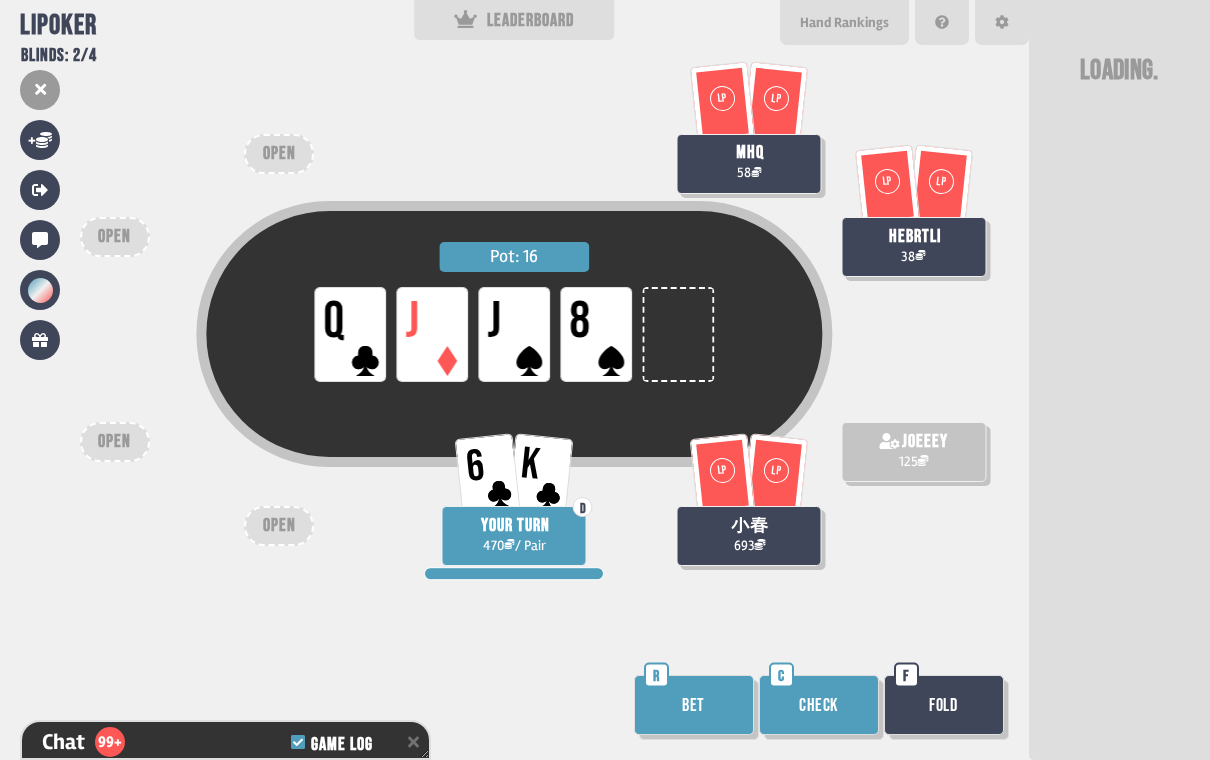 click on "Check" at bounding box center [819, 705] 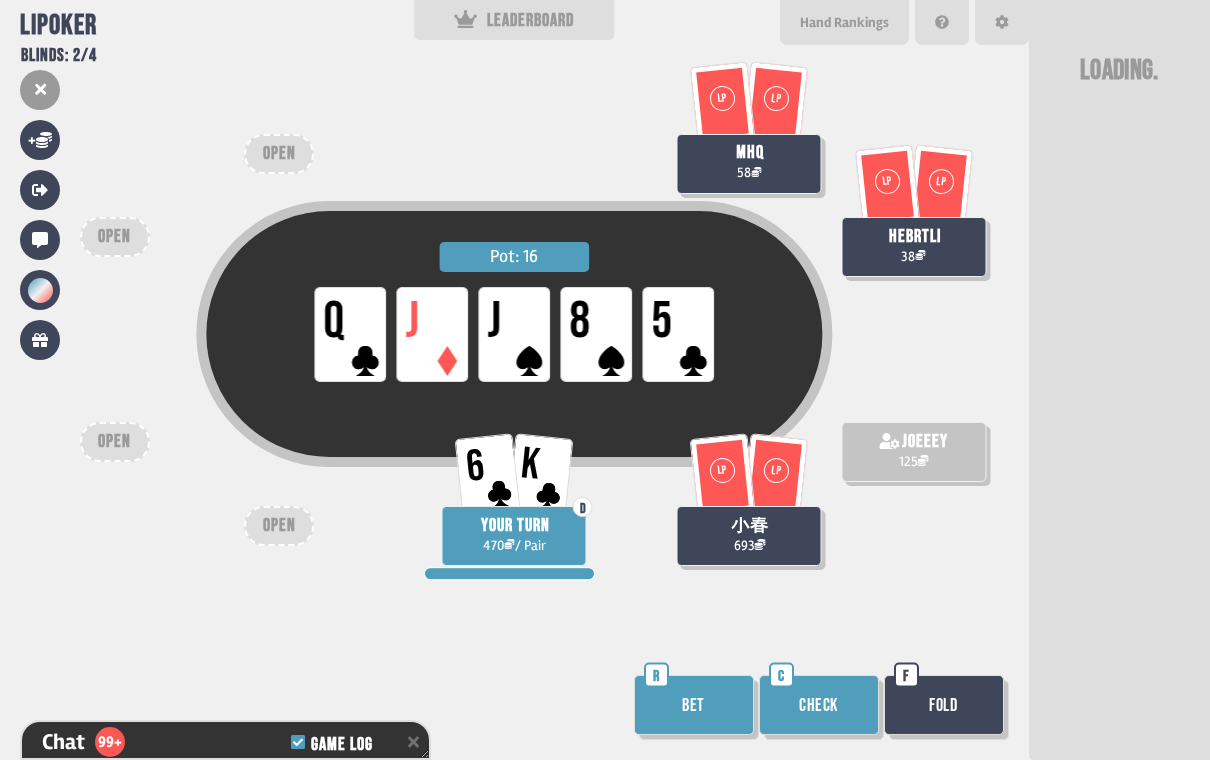 click on "Check" at bounding box center [819, 705] 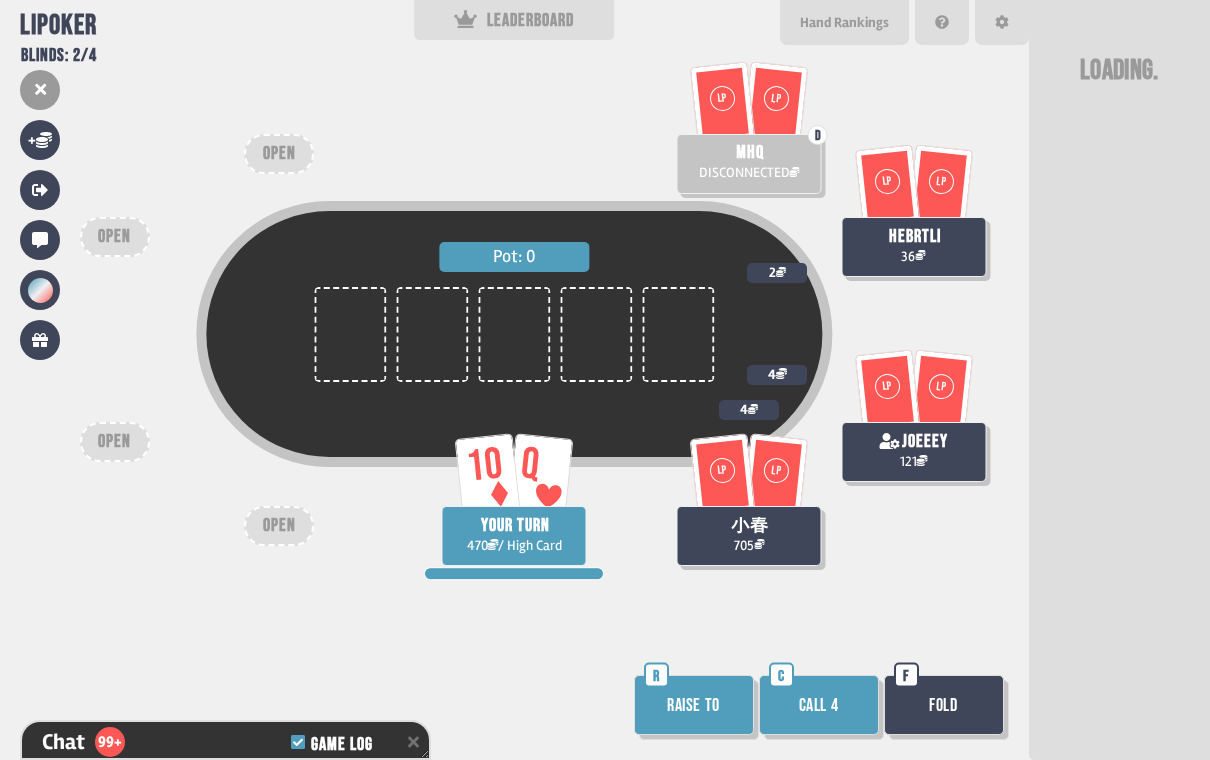 click on "Call 4" at bounding box center [819, 705] 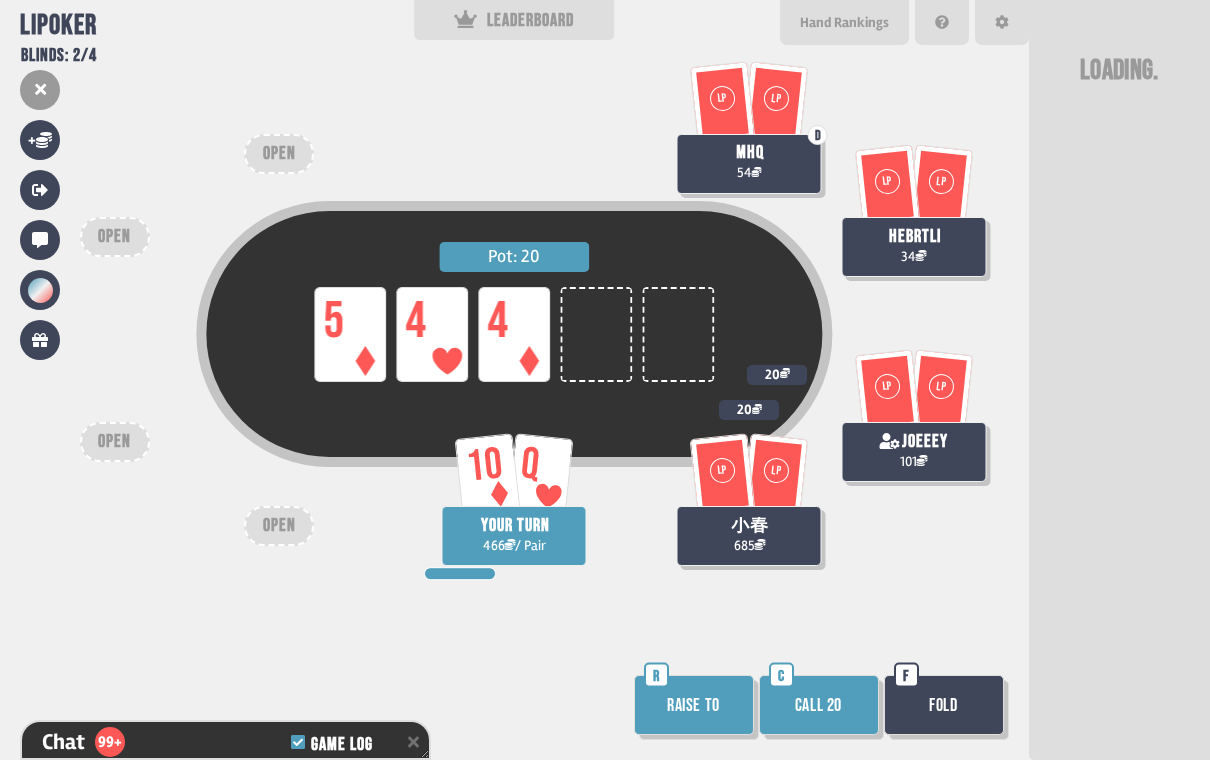 click on "Fold" at bounding box center [944, 705] 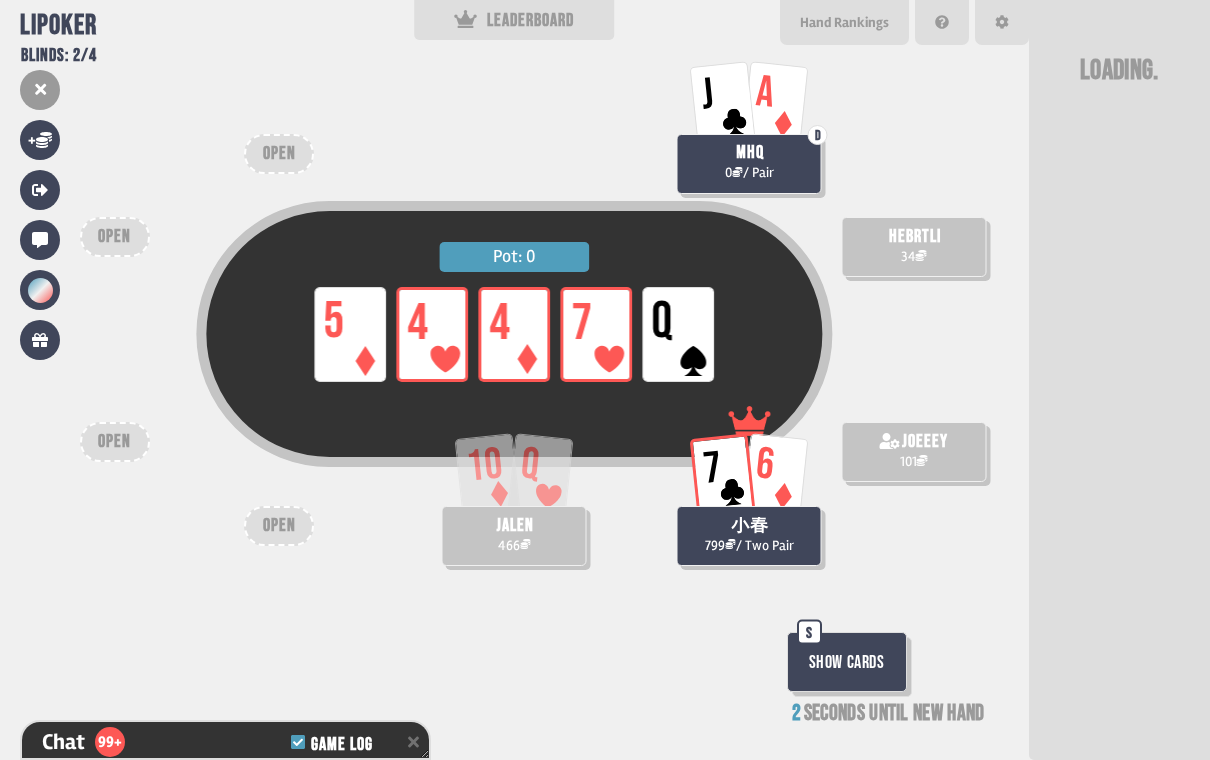 click on "Show Cards" at bounding box center (847, 662) 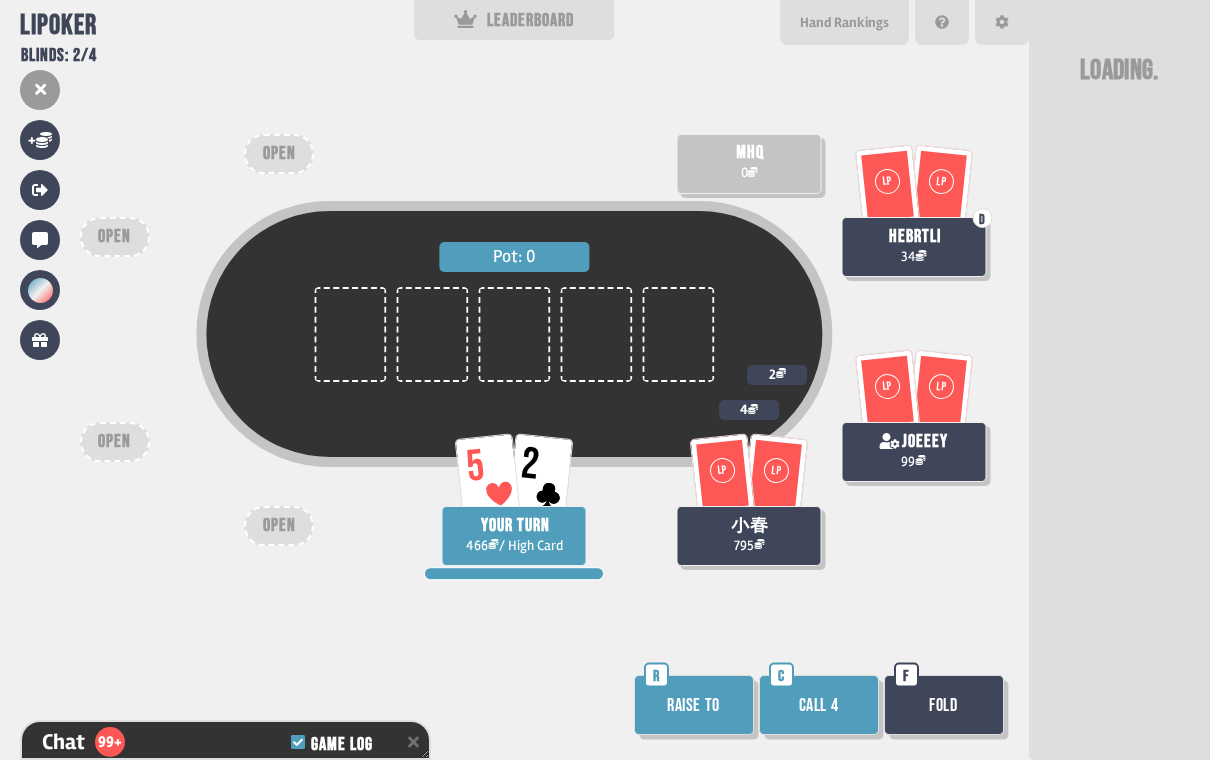 click on "Fold" at bounding box center [944, 705] 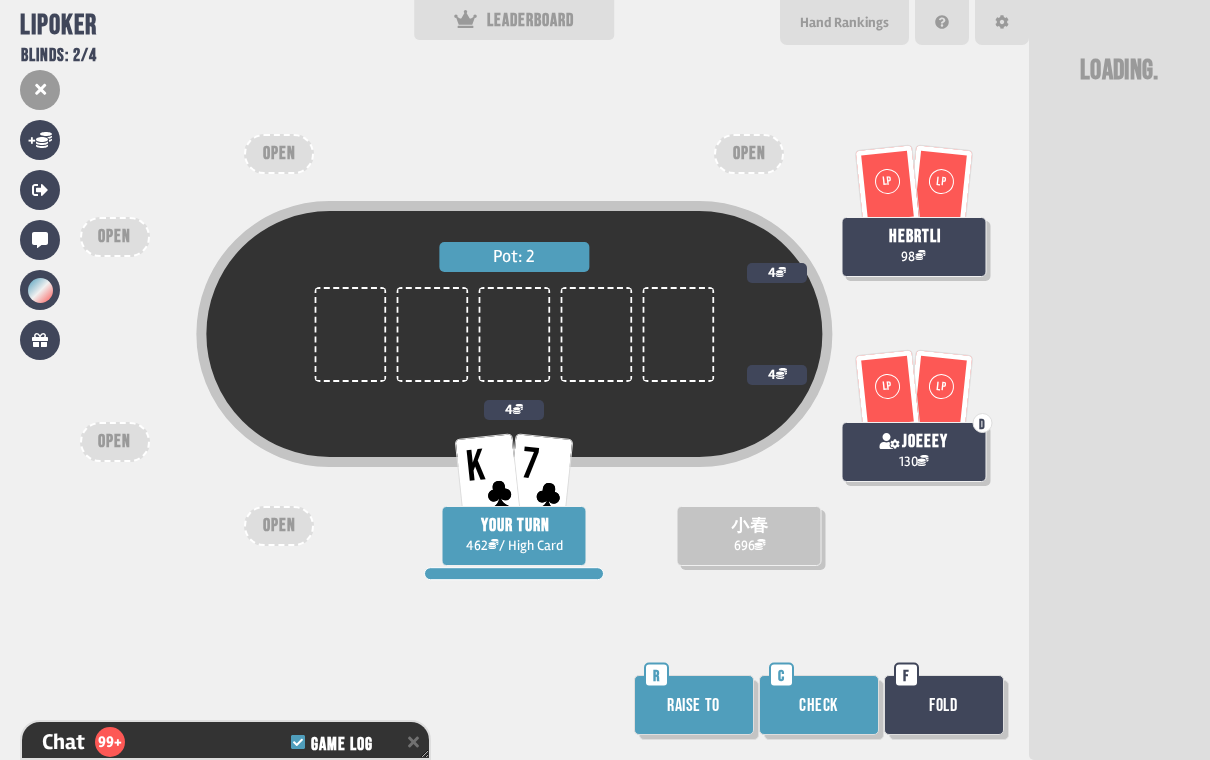 click on "Check" at bounding box center [819, 705] 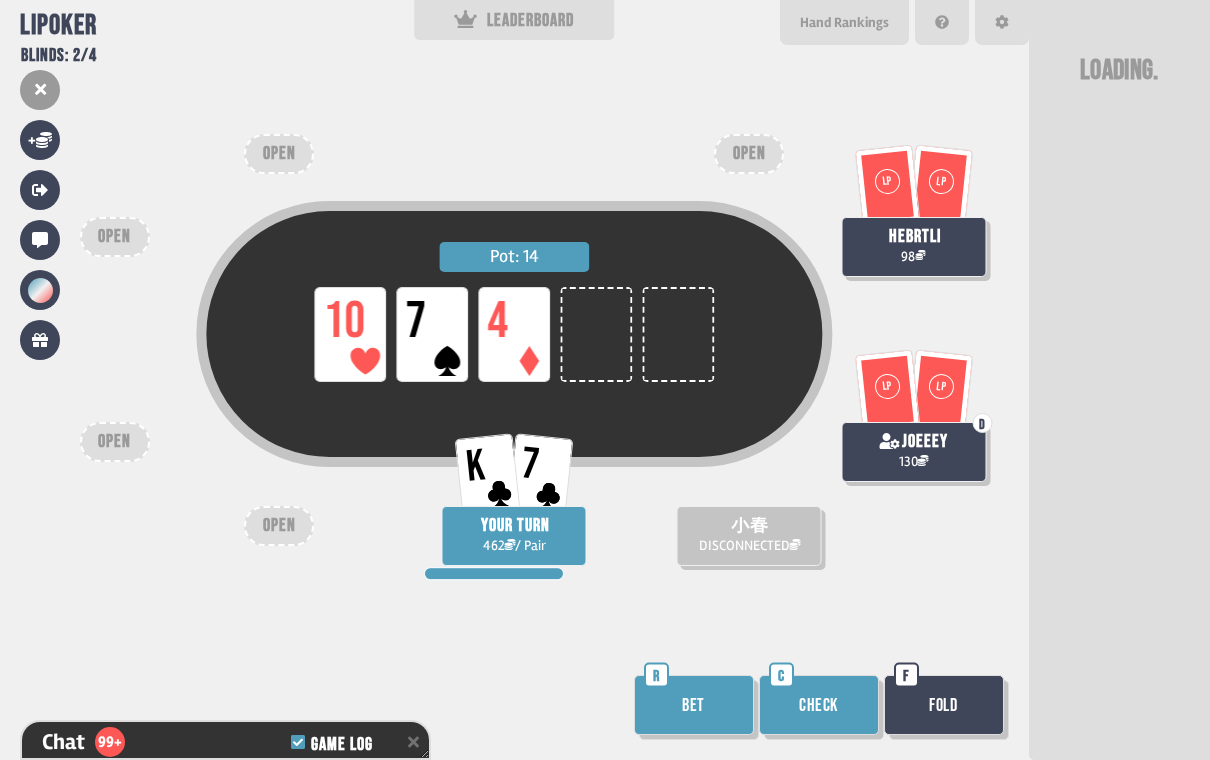 click on "Bet" at bounding box center [694, 705] 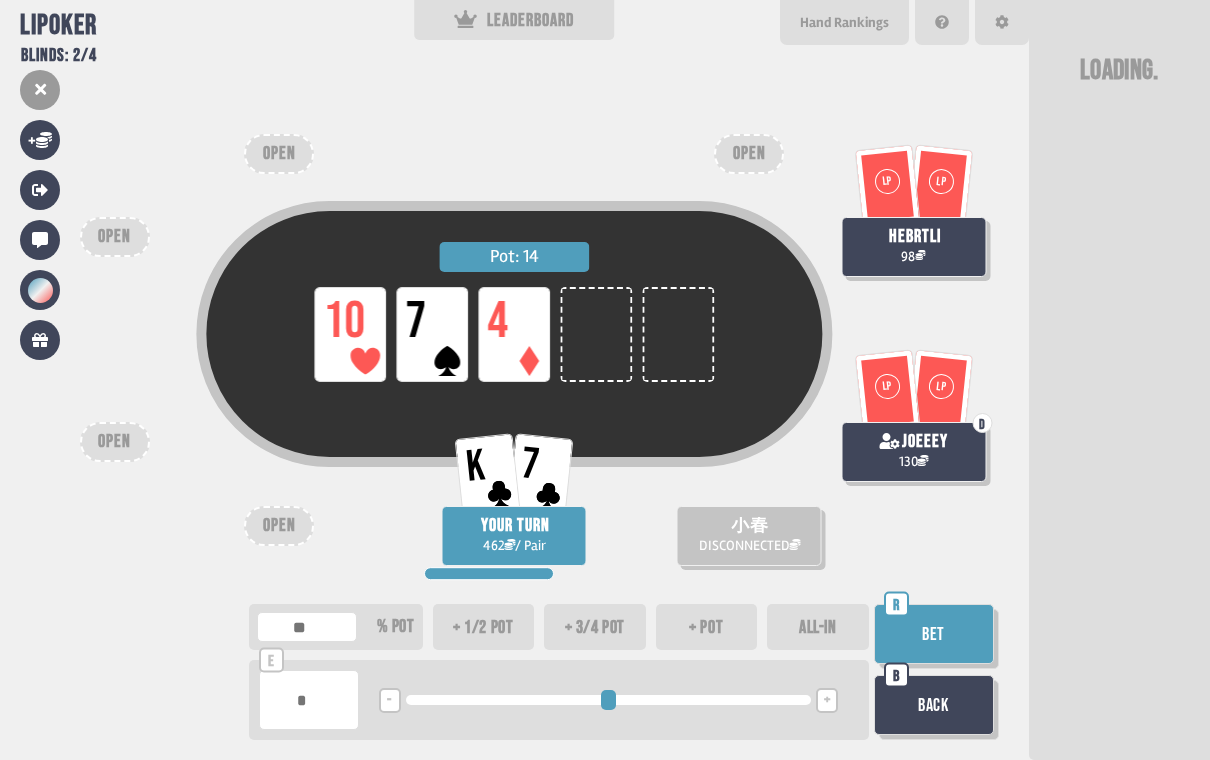 click on "+ 1/2 pot" at bounding box center [484, 627] 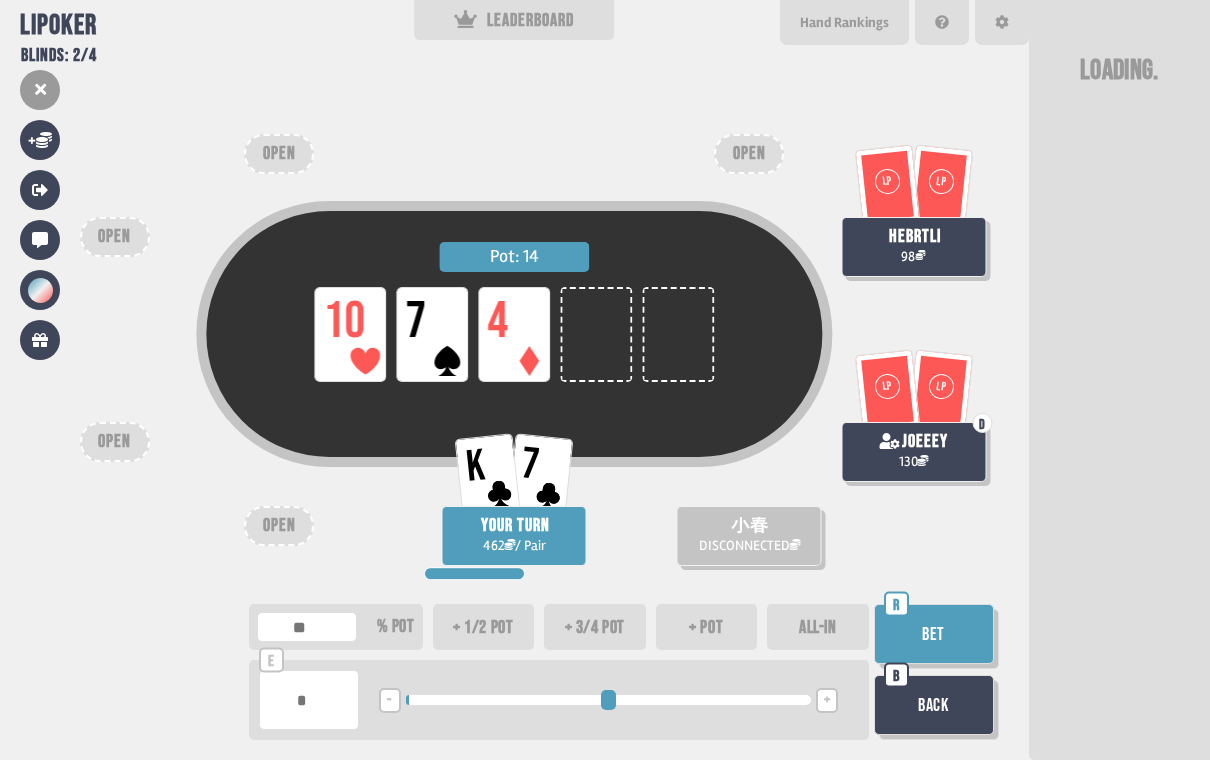 click on "+ 3/4 pot" at bounding box center [595, 627] 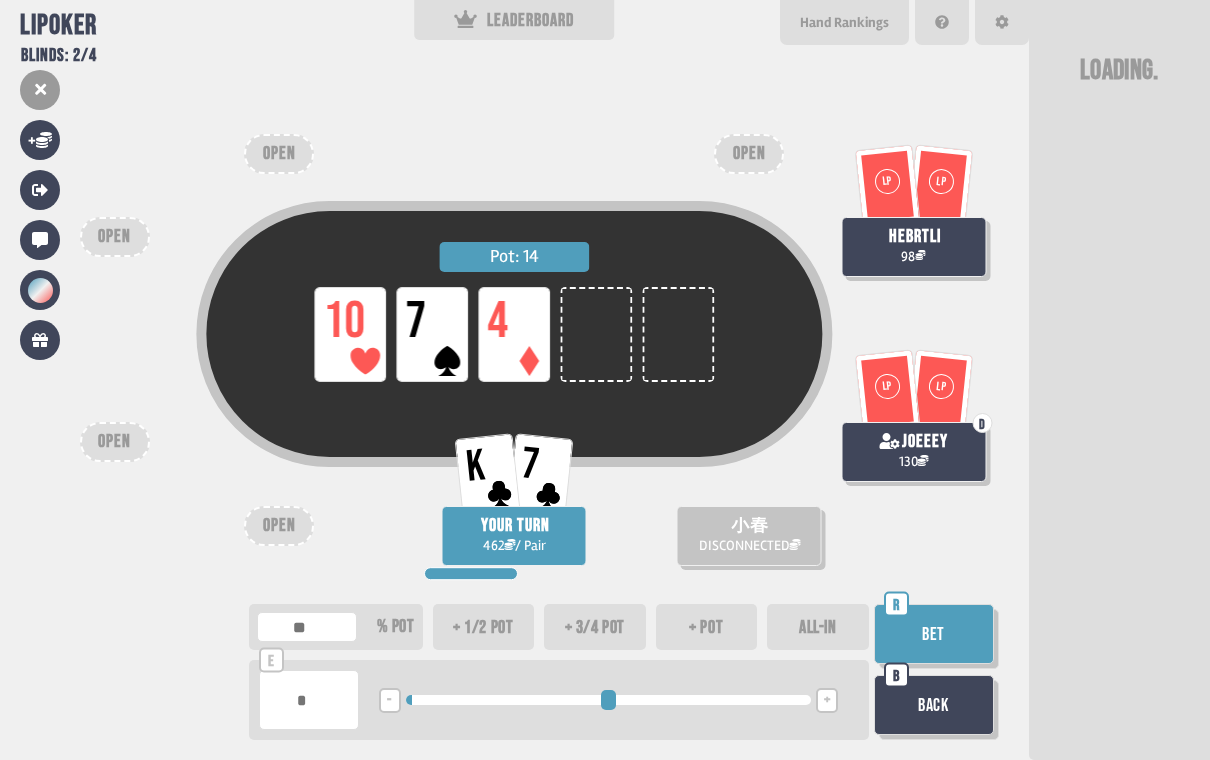 click on "+ pot" at bounding box center (707, 627) 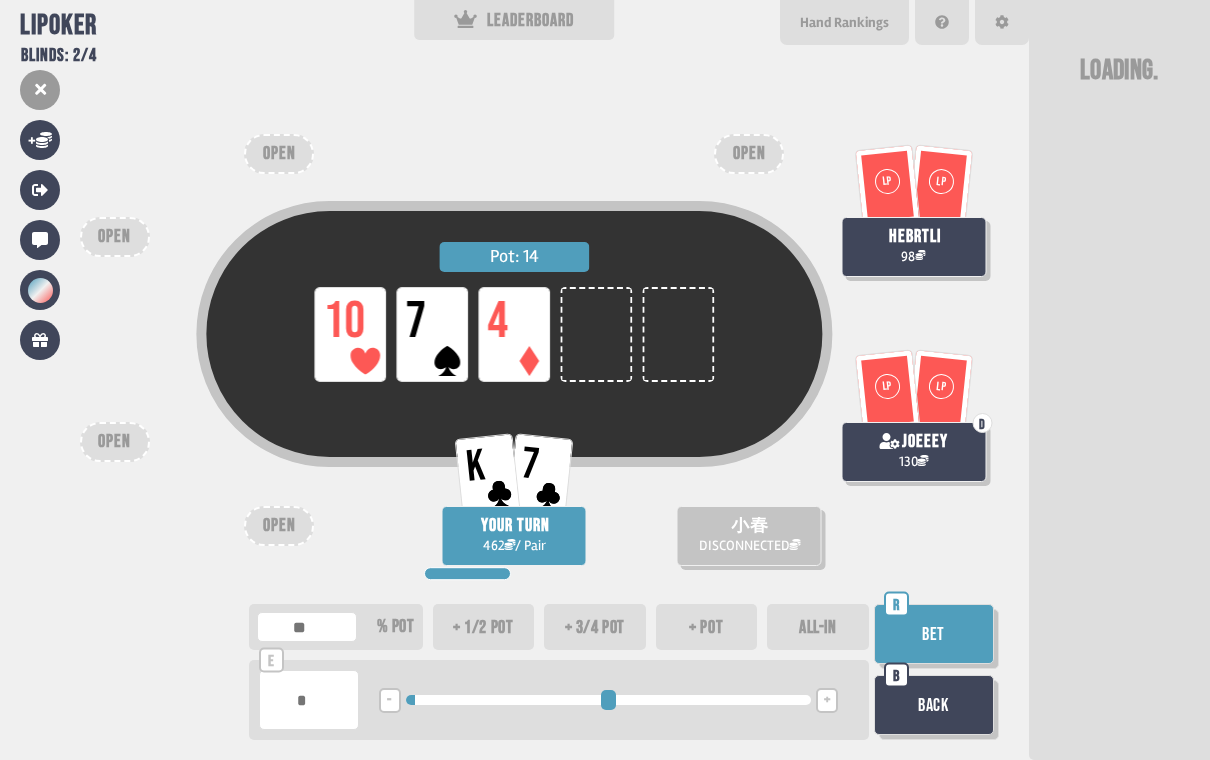 click on "Bet" at bounding box center (934, 634) 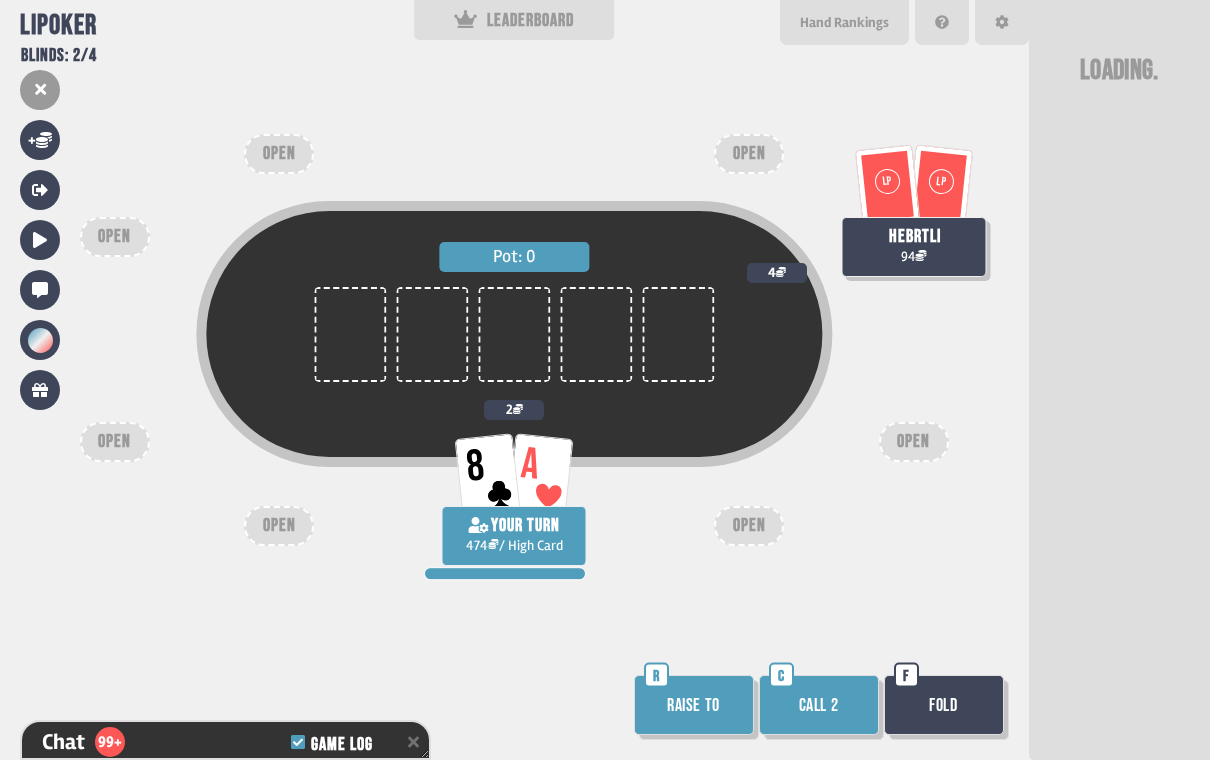 scroll, scrollTop: 17555, scrollLeft: 0, axis: vertical 